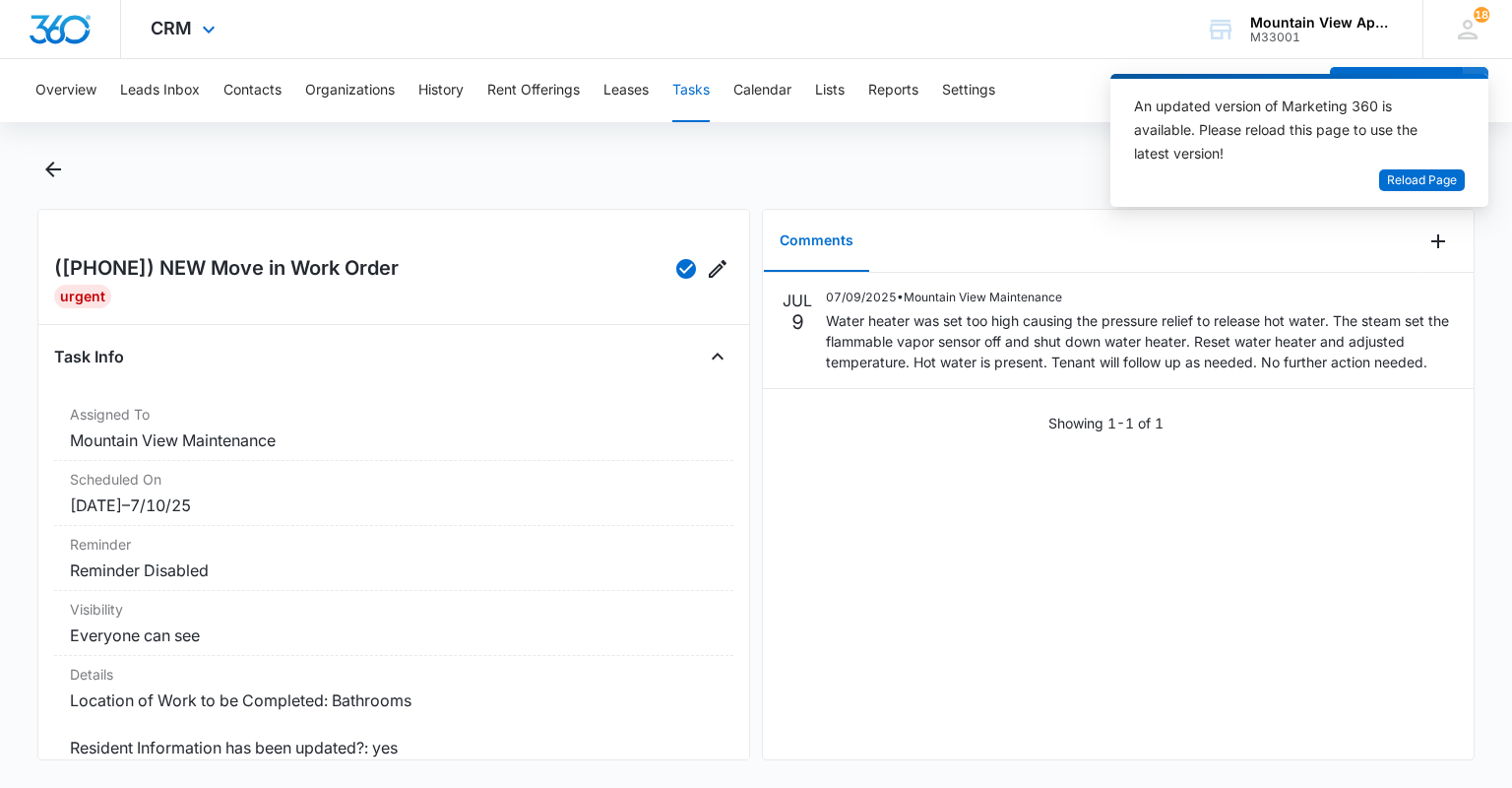 scroll, scrollTop: 0, scrollLeft: 0, axis: both 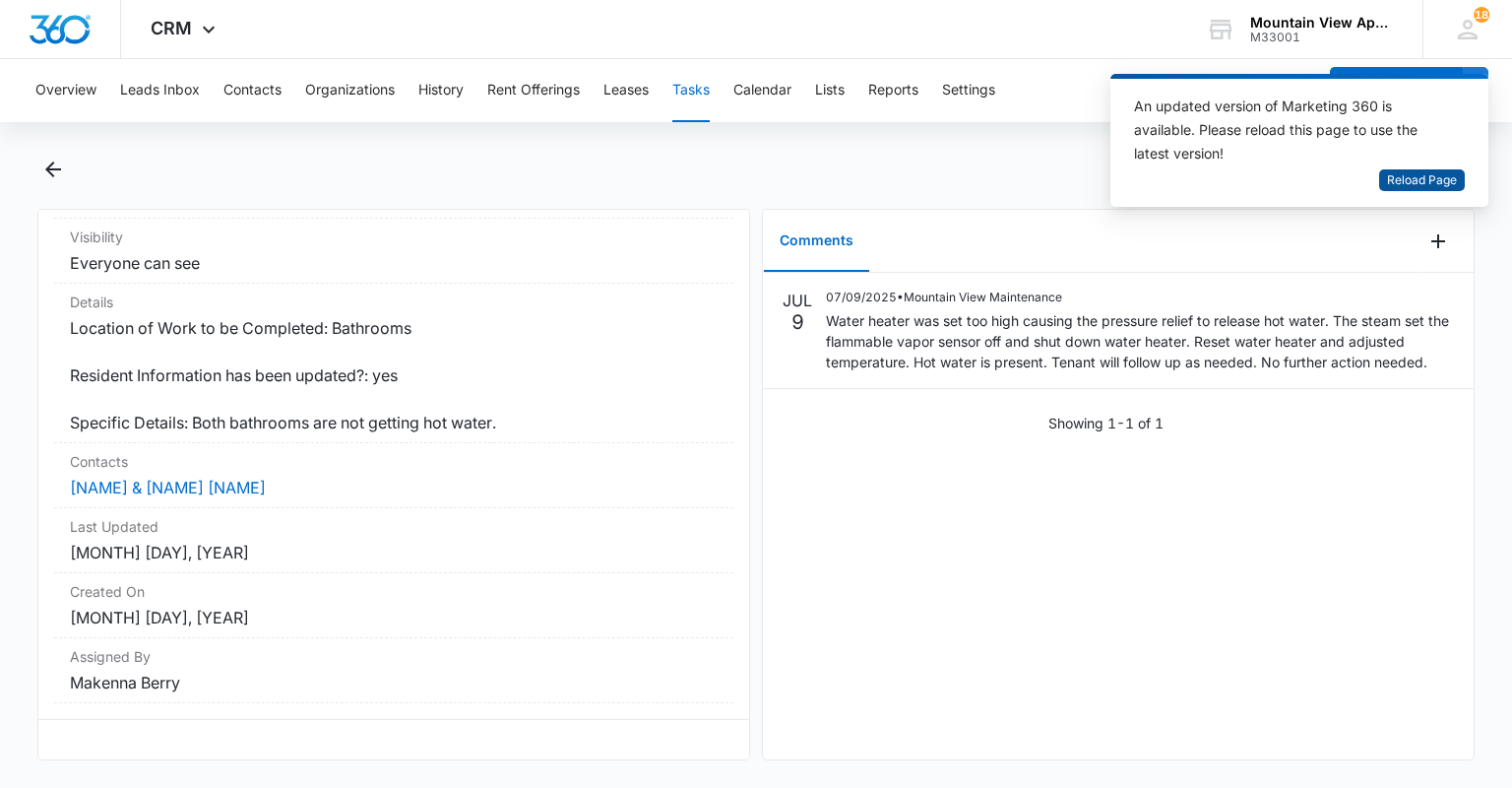 click on "Reload Page" at bounding box center [1421, 180] 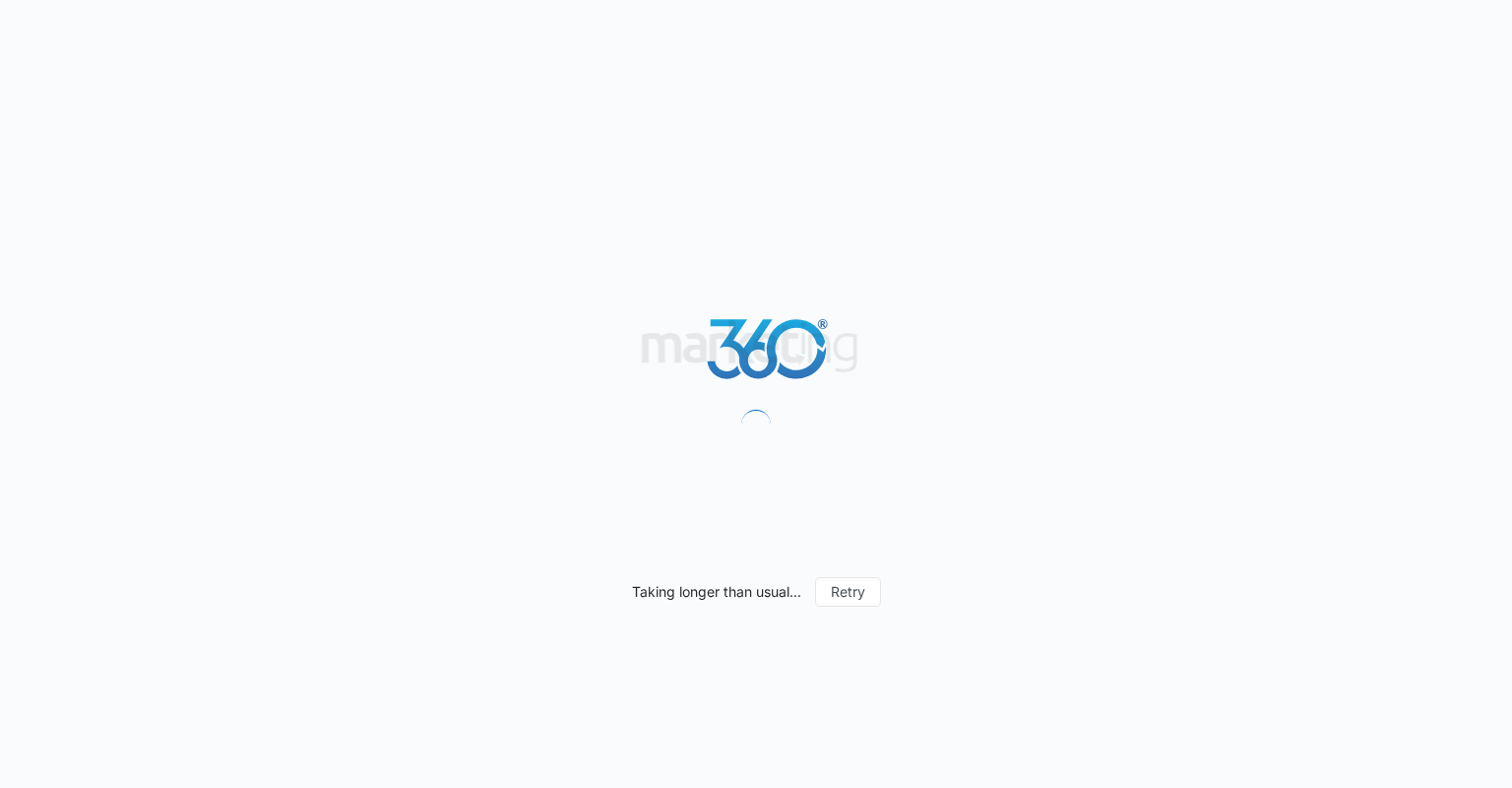 scroll, scrollTop: 0, scrollLeft: 0, axis: both 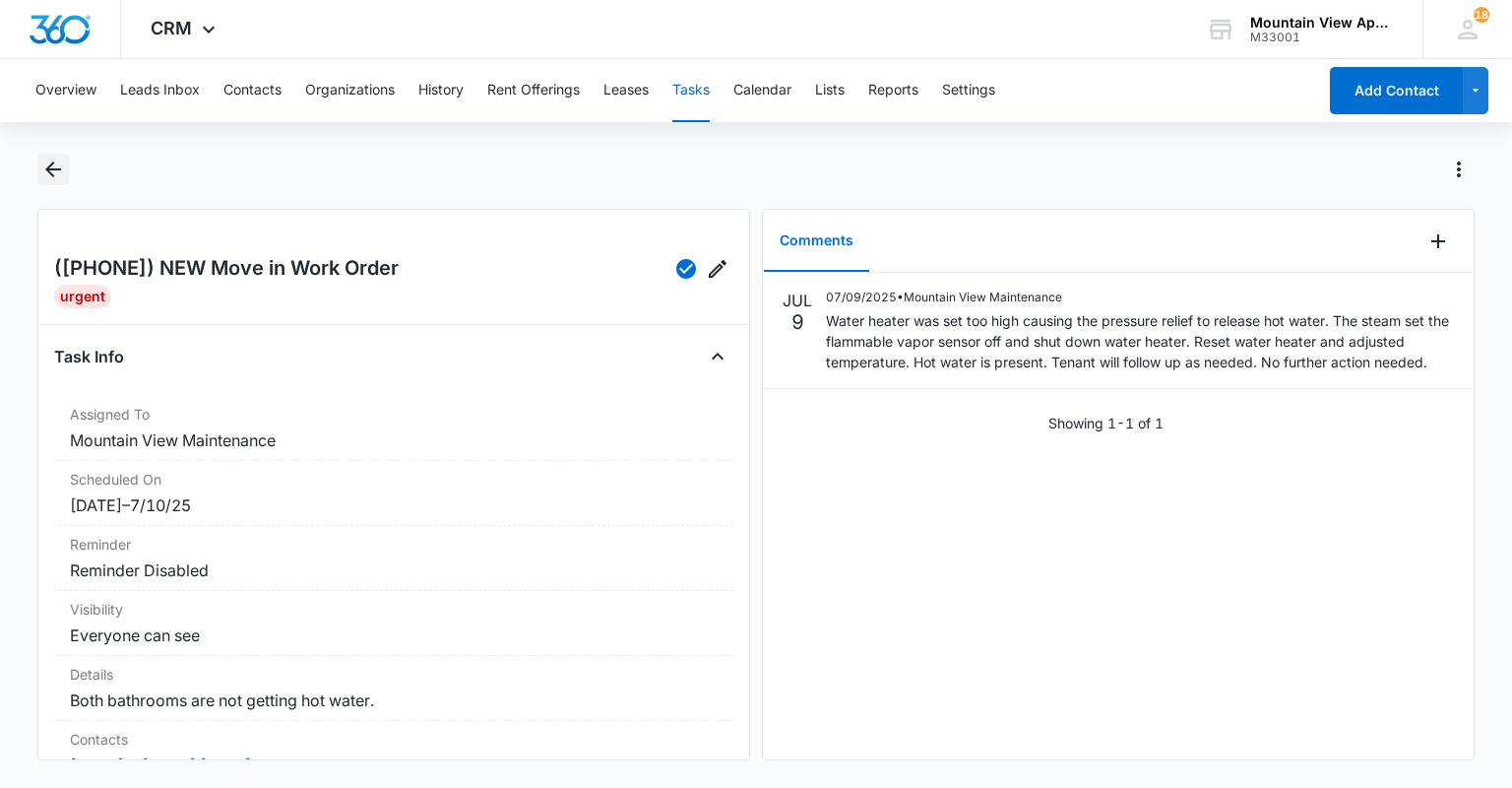 click 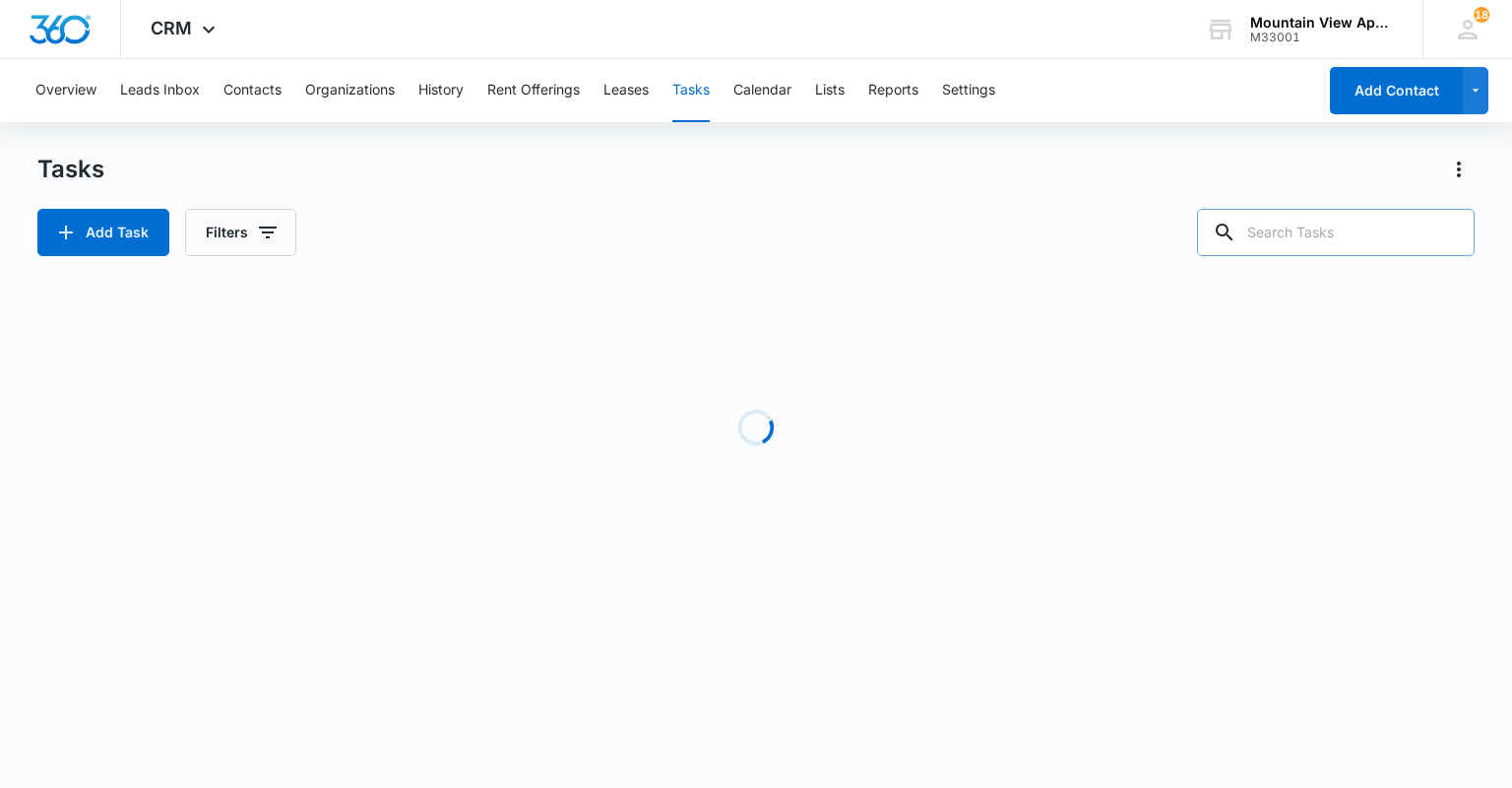 click at bounding box center [1336, 232] 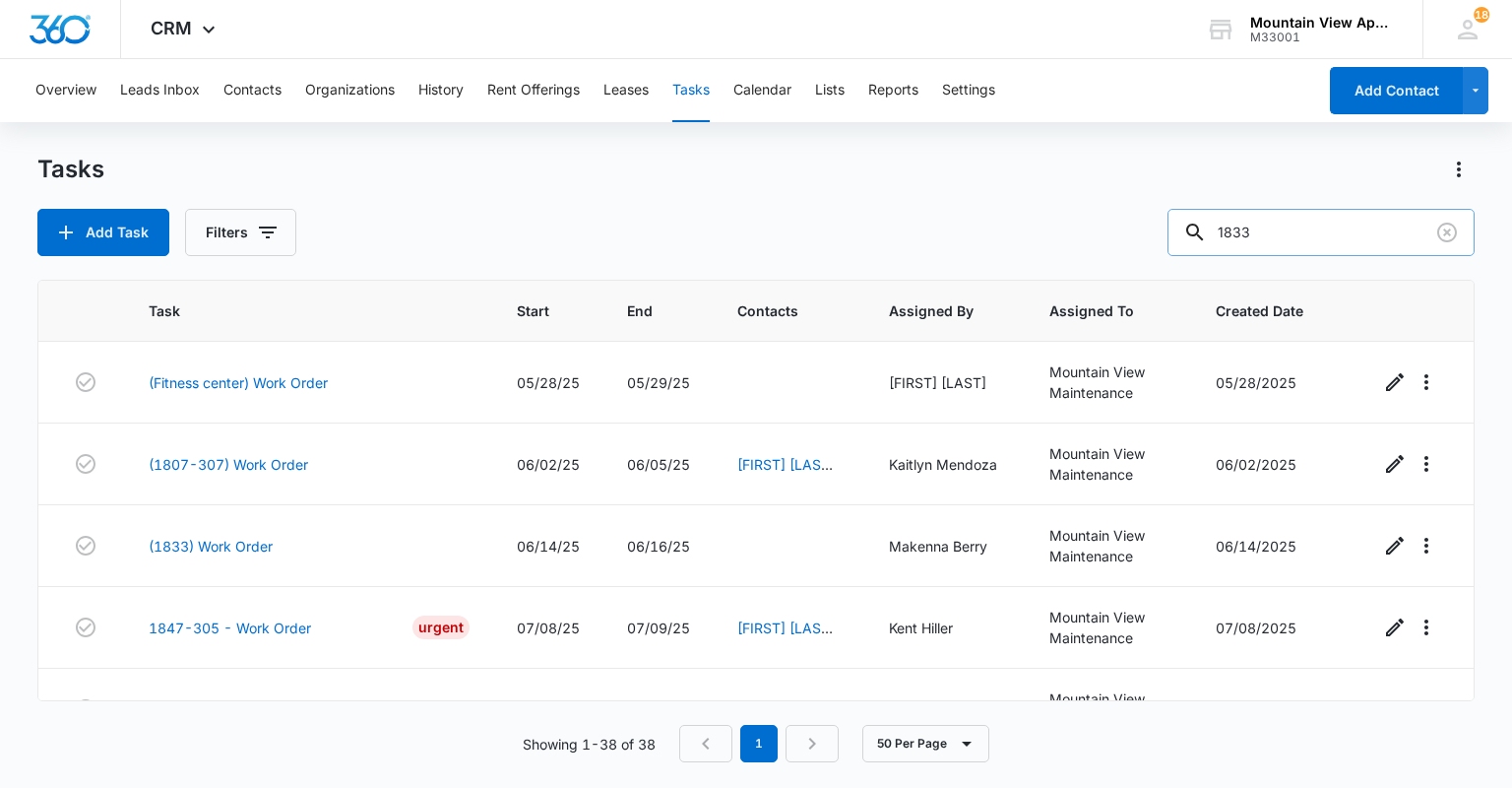 type on "1833" 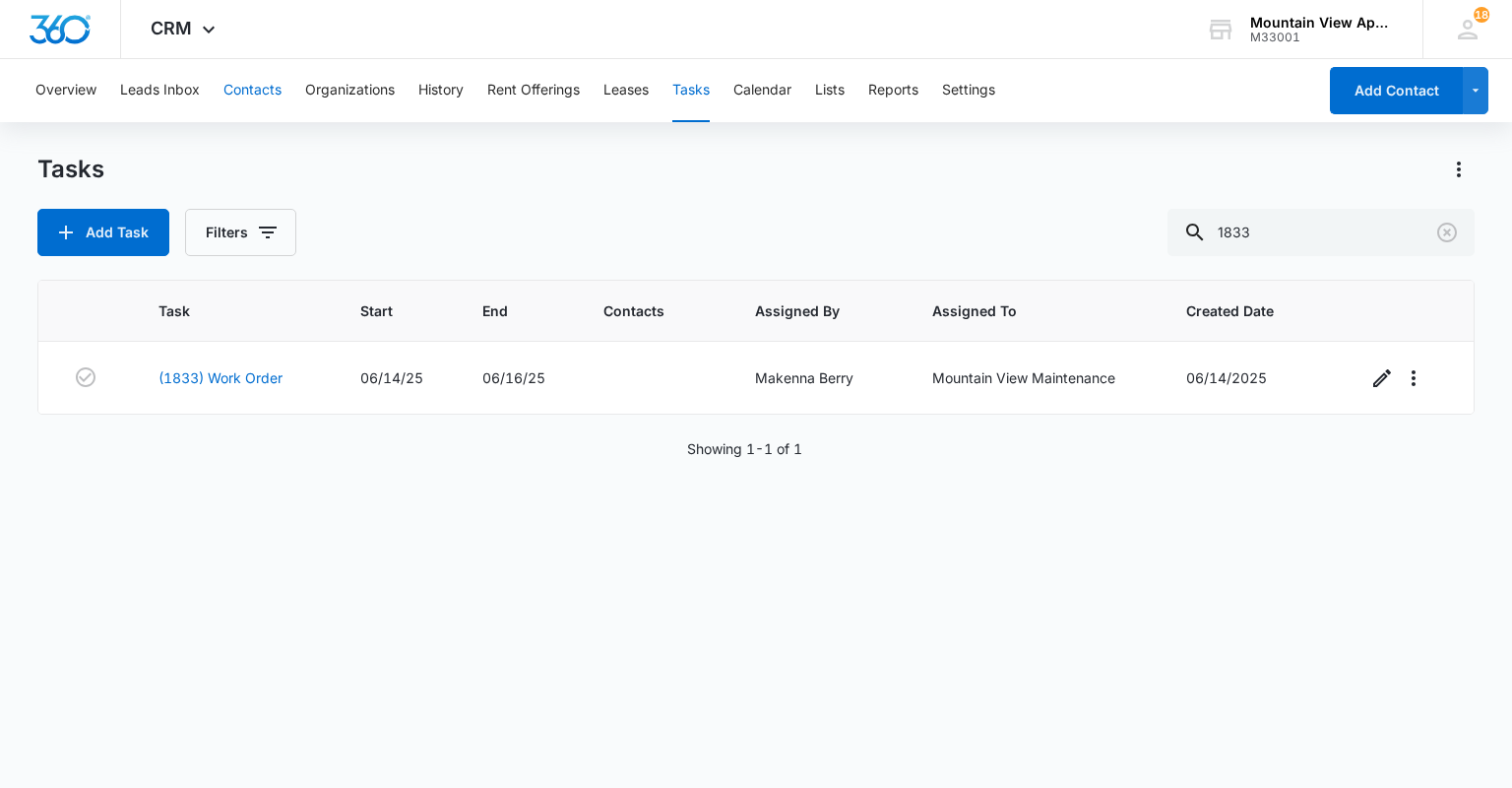 click on "Contacts" at bounding box center [252, 91] 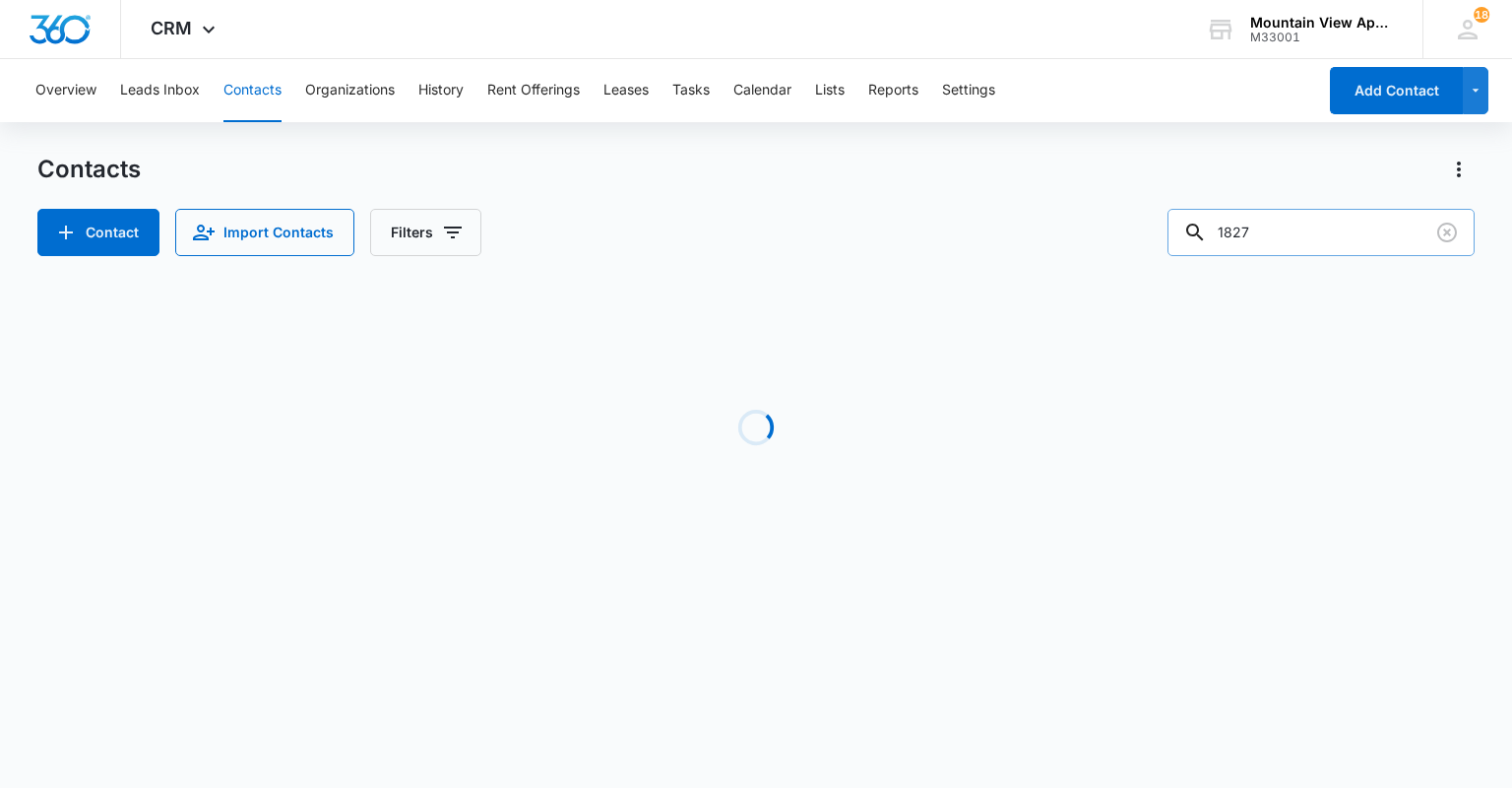 click on "1827" at bounding box center [1321, 232] 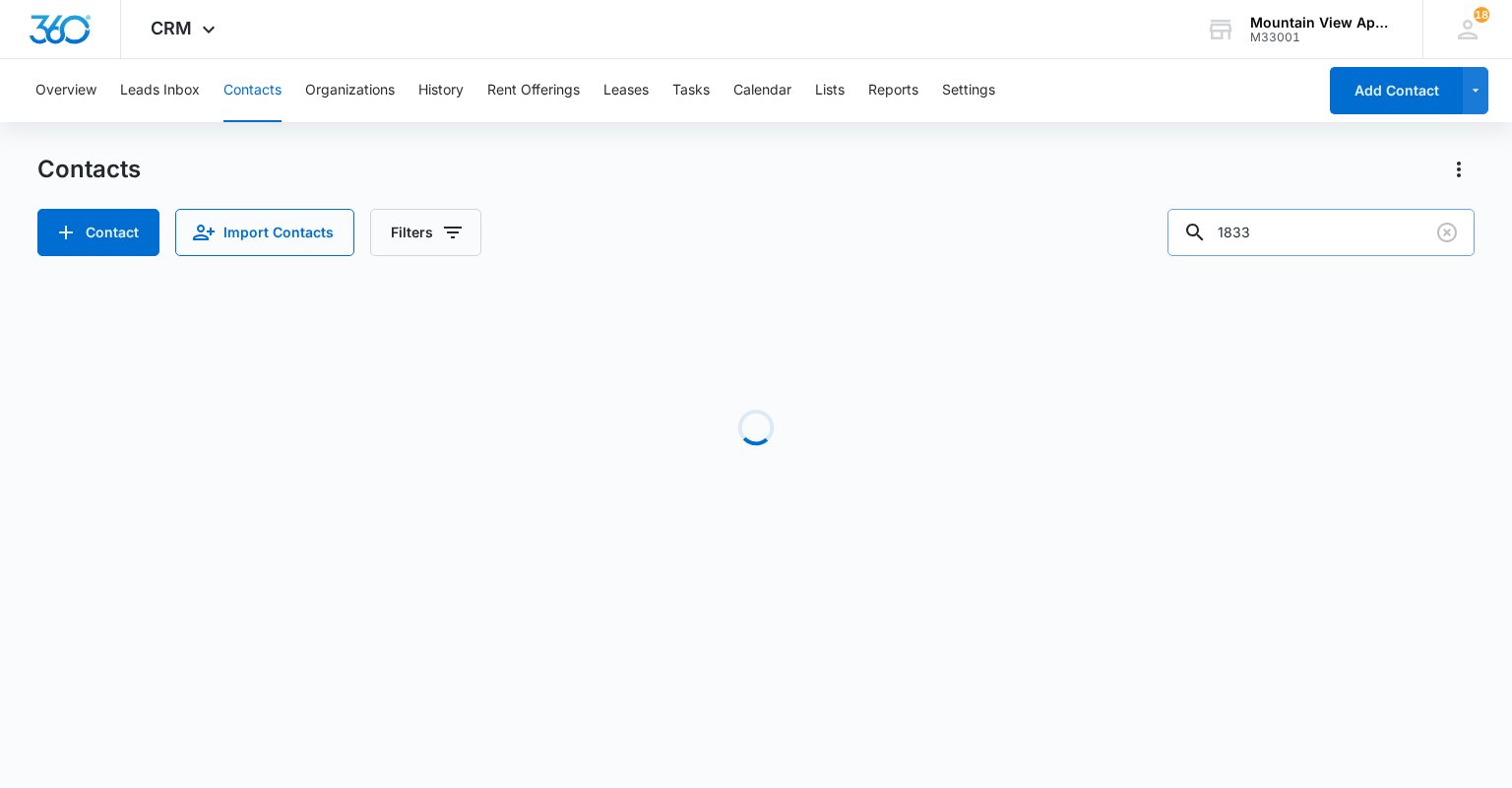 type on "1833" 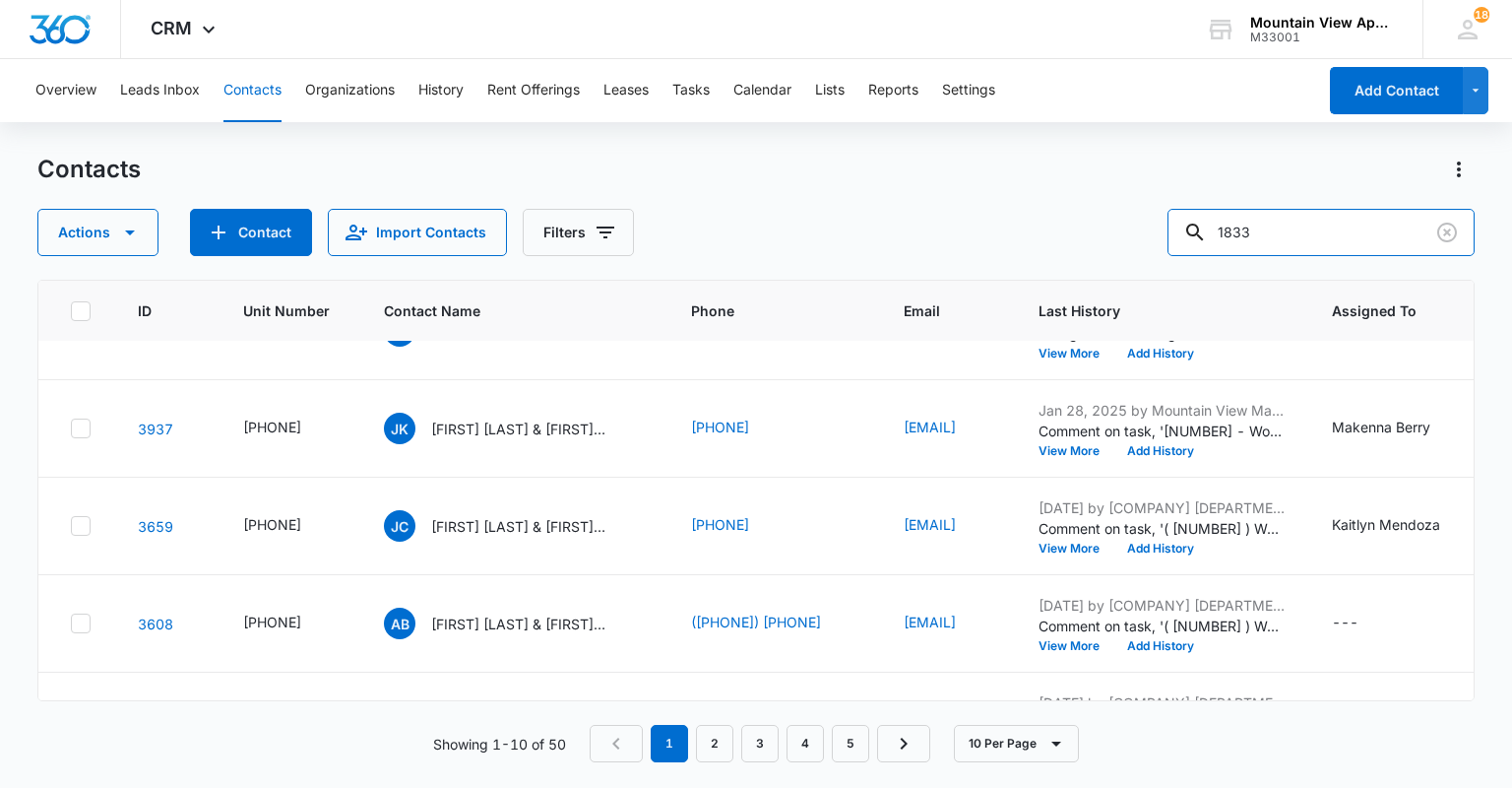 scroll, scrollTop: 552, scrollLeft: 0, axis: vertical 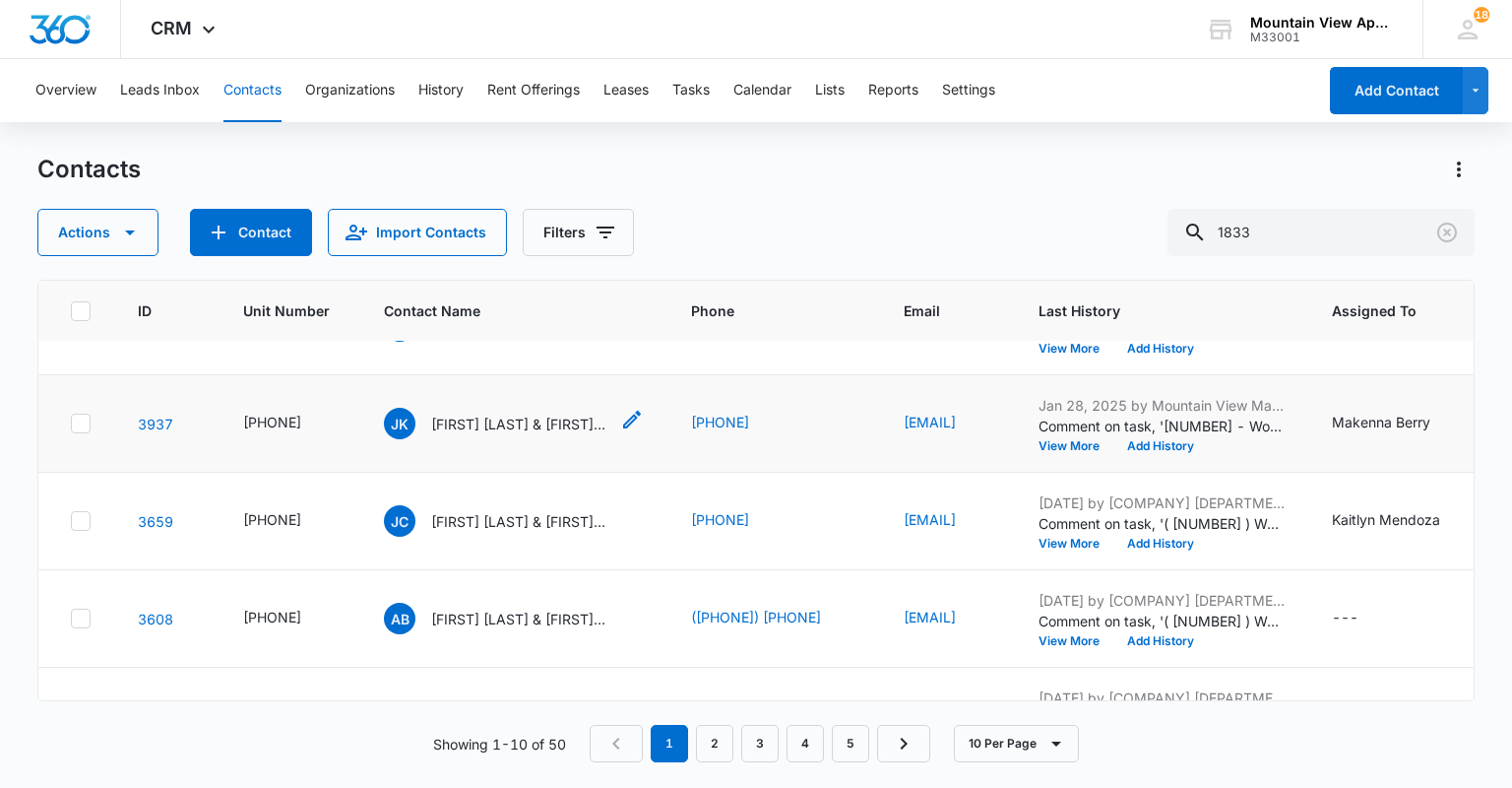 click on "[FIRST] [LAST] & [FIRST] [LAST]" at bounding box center (520, 424) 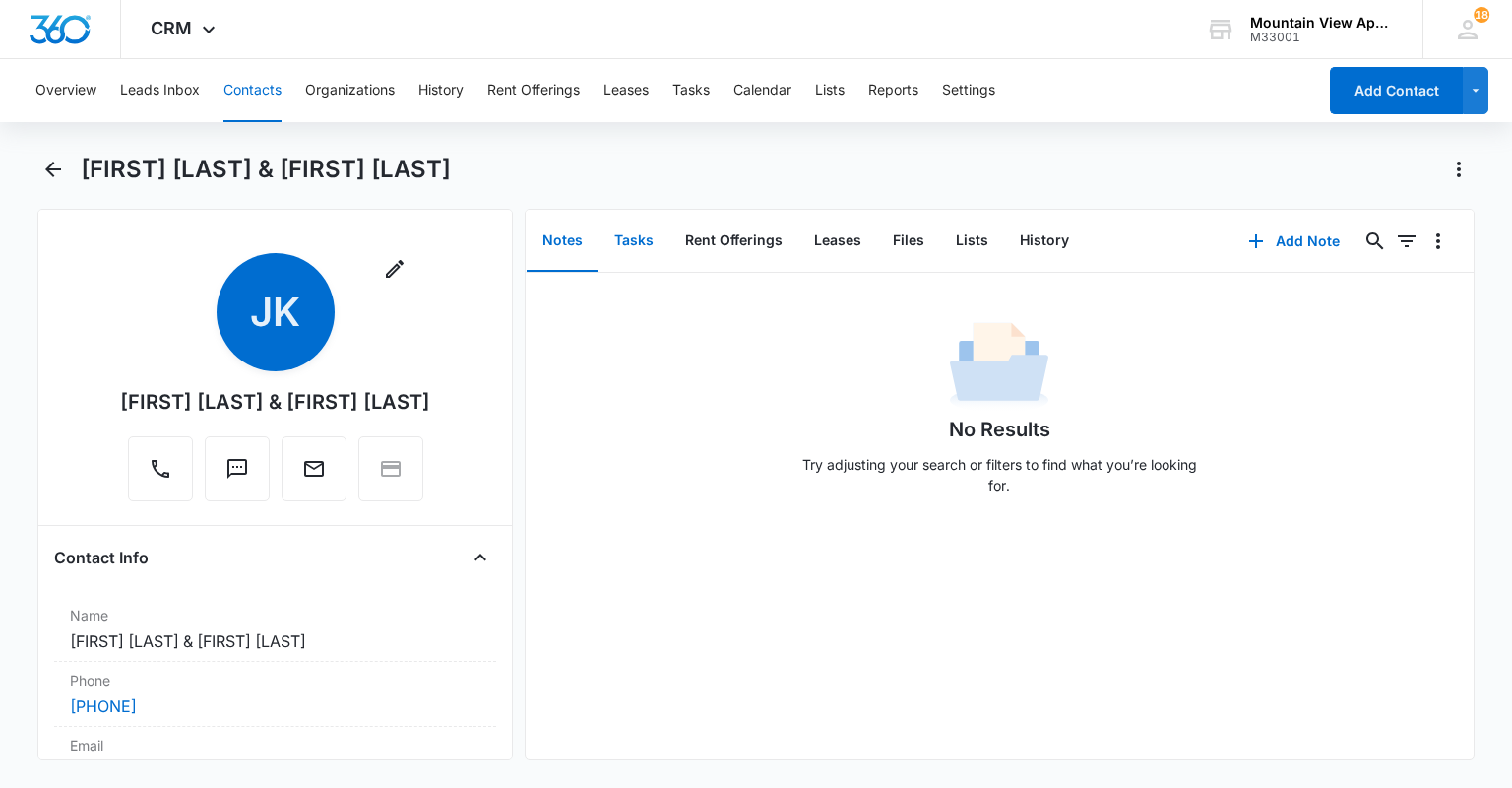 click on "Tasks" at bounding box center [634, 241] 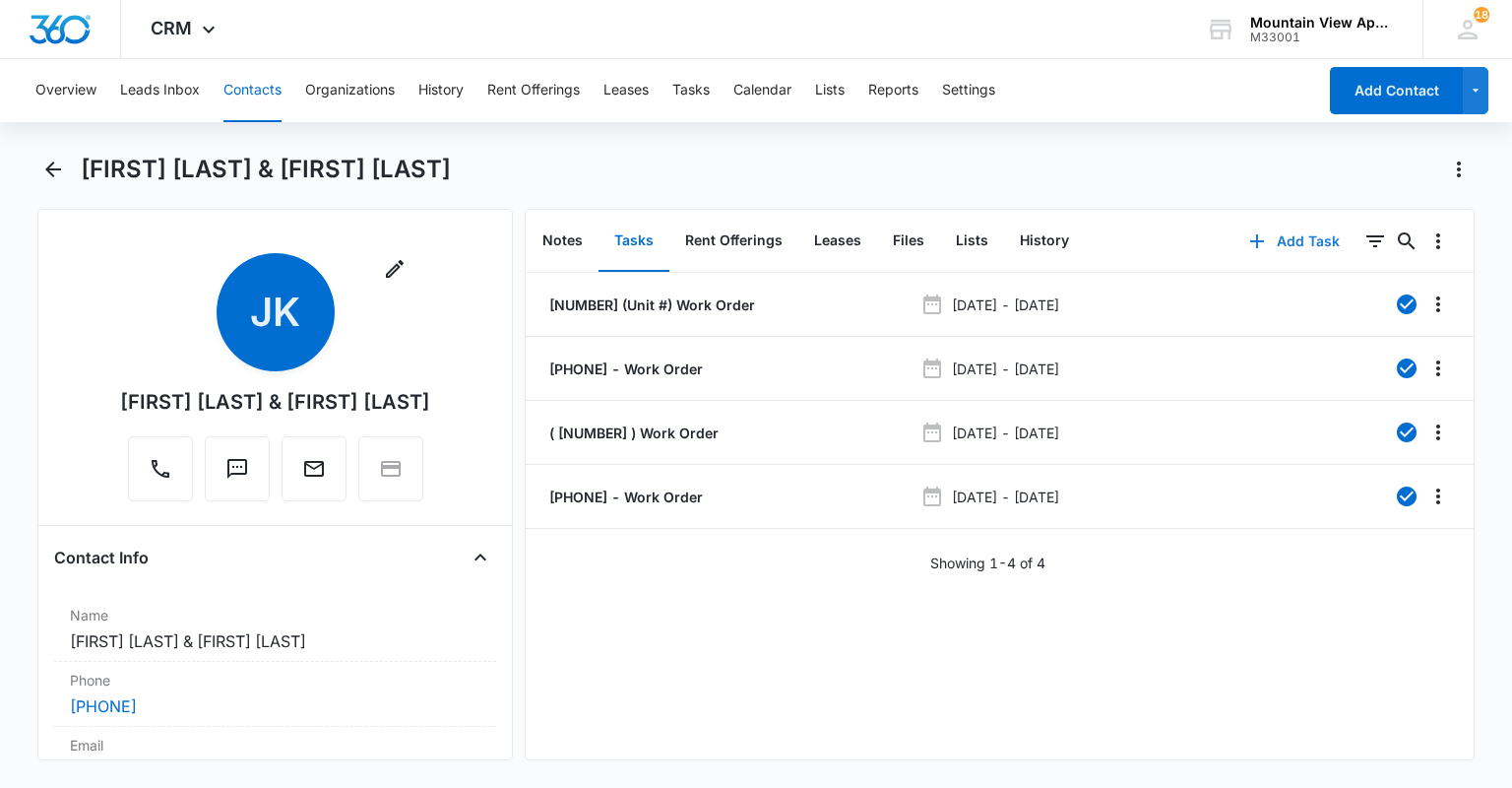 click on "Add Task" at bounding box center [1294, 241] 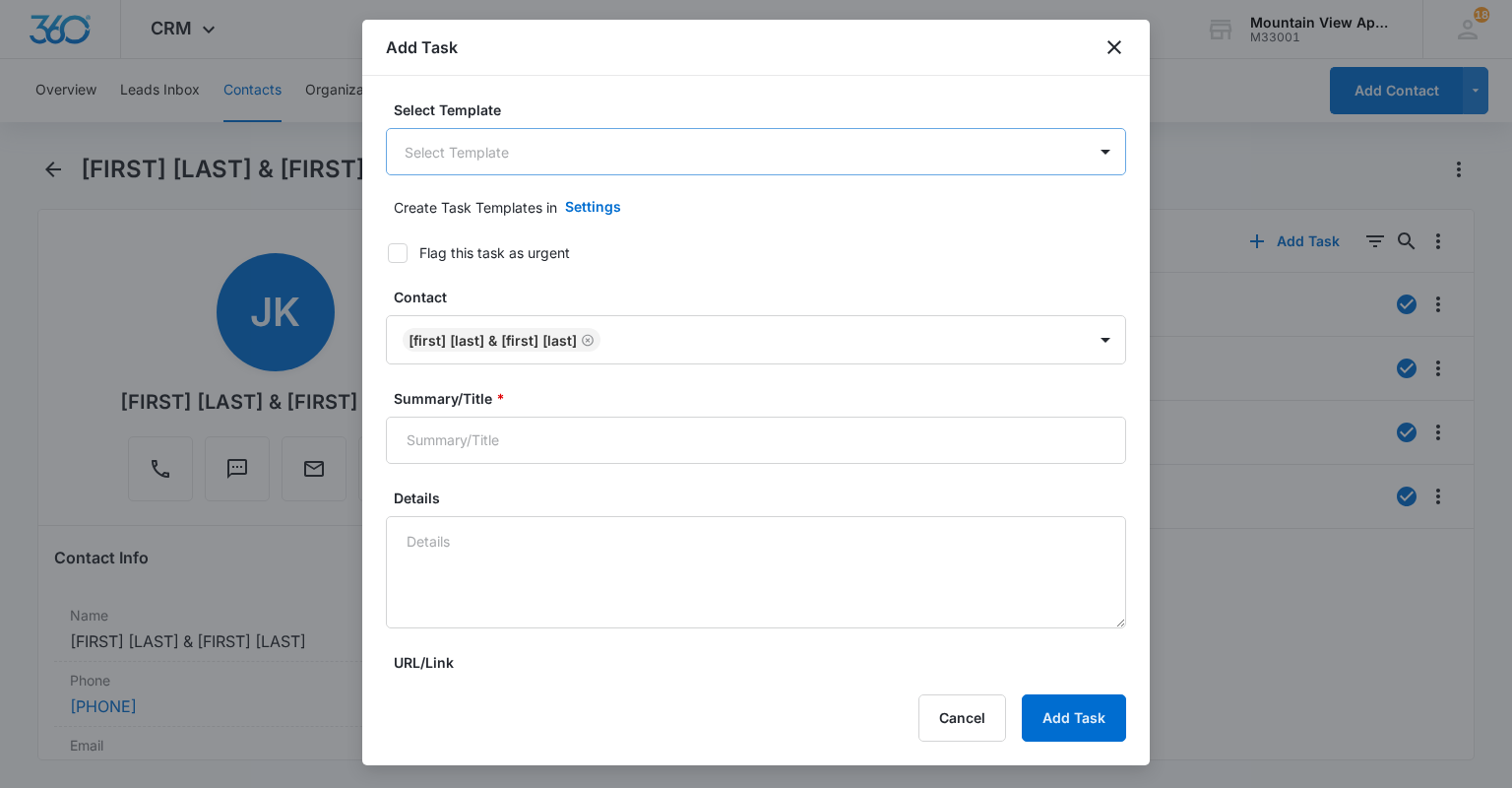 click on "CRM Apps Reputation Websites Forms CRM Email Social Content Ads Intelligence Files Brand Settings Mountain View Apartments At Raindance M33001 Your Accounts View All 18 RU [FIRST] [LAST] [EMAIL] My Profile 18 Notifications Support Logout Terms & Conditions   •   Privacy Policy Overview Leads Inbox Contacts Organizations History Rent Offerings Leases Tasks Calendar Lists Reports Settings Add Contact [FIRST] [LAST] & [FIRST] [LAST] Remove [INITIALS] [FIRST] [LAST] & [FIRST] [LAST] Contact Info Name Cancel Save Changes [FIRST] [LAST] & [FIRST] [LAST] Phone Cancel Save Changes ( [PHONE] ) Email Cancel Save Changes [EMAIL] Organization Cancel Save Changes --- Address Cancel Save Changes --- Details Source Cancel Save Changes Apartments.com Contact Type Cancel Save Changes Current Resident  Contact Status Cancel Save Changes Current Resident, E-Mail Subscriber Assigned To Cancel Save Changes [FIRST] [LAST] Tags Cancel Save Changes --- Next Contact Date Cancel 0" at bounding box center (756, 394) 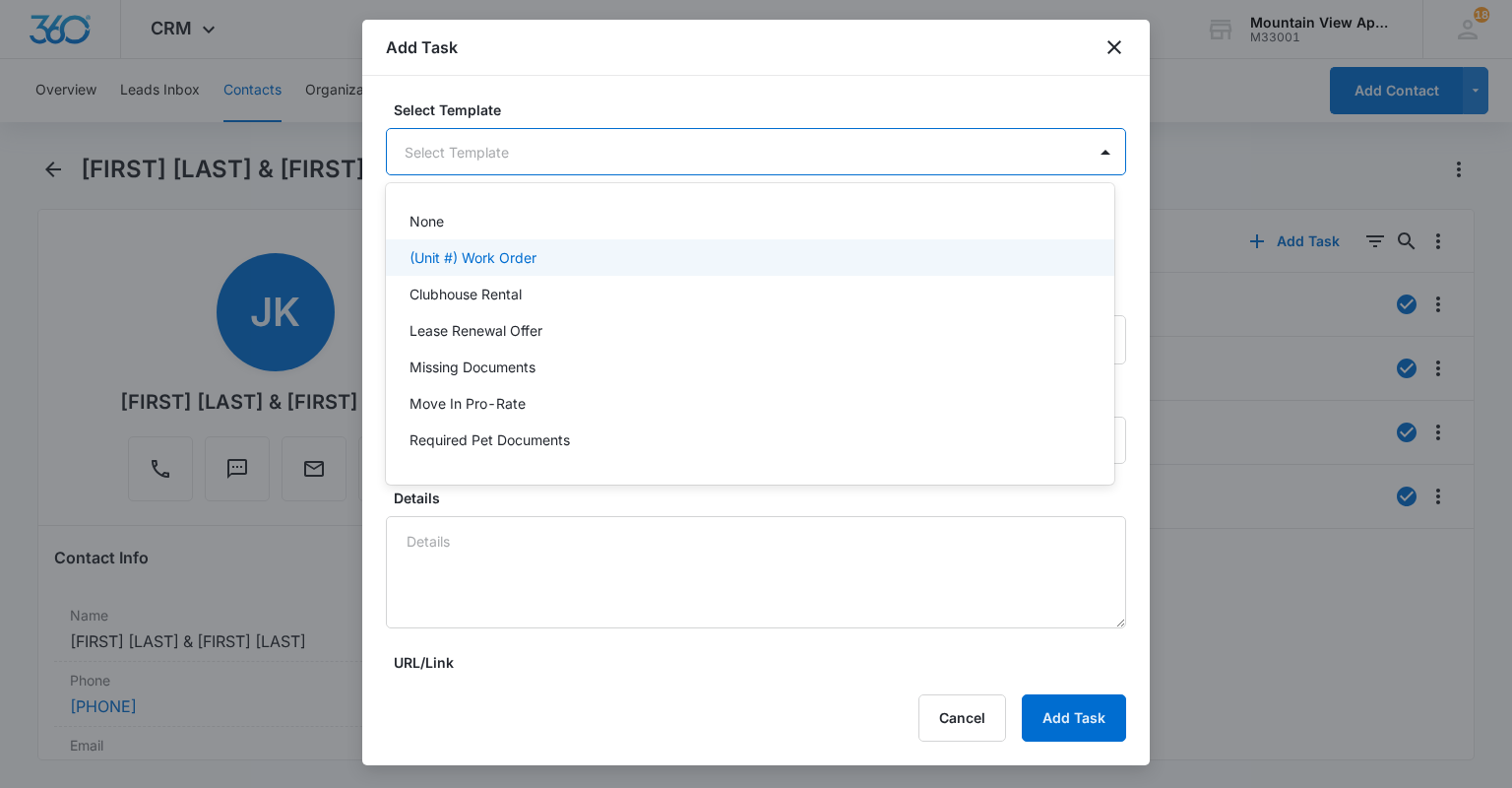 click on "(Unit #) Work Order" at bounding box center [750, 257] 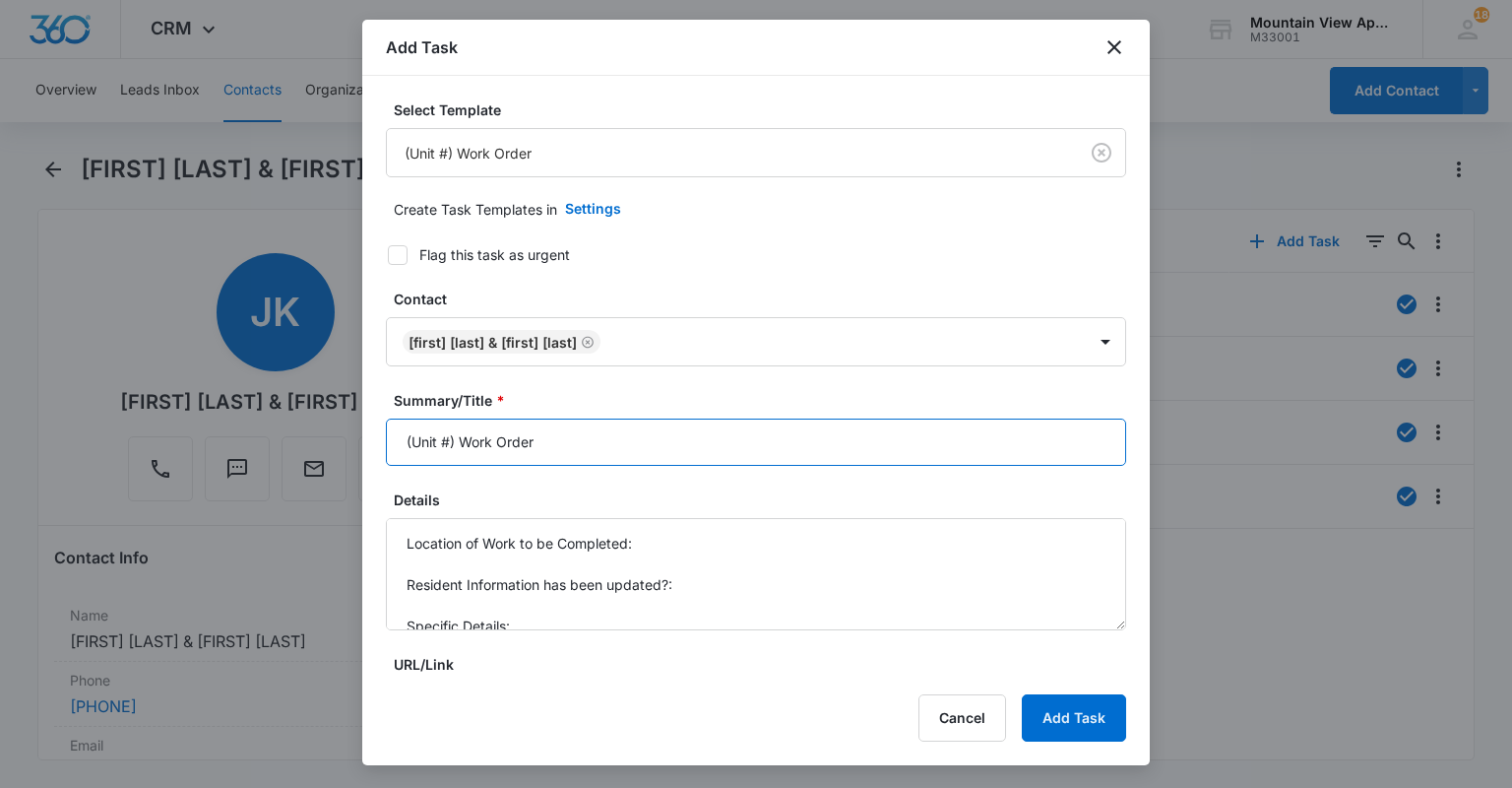 click on "(Unit #) Work Order" at bounding box center [756, 442] 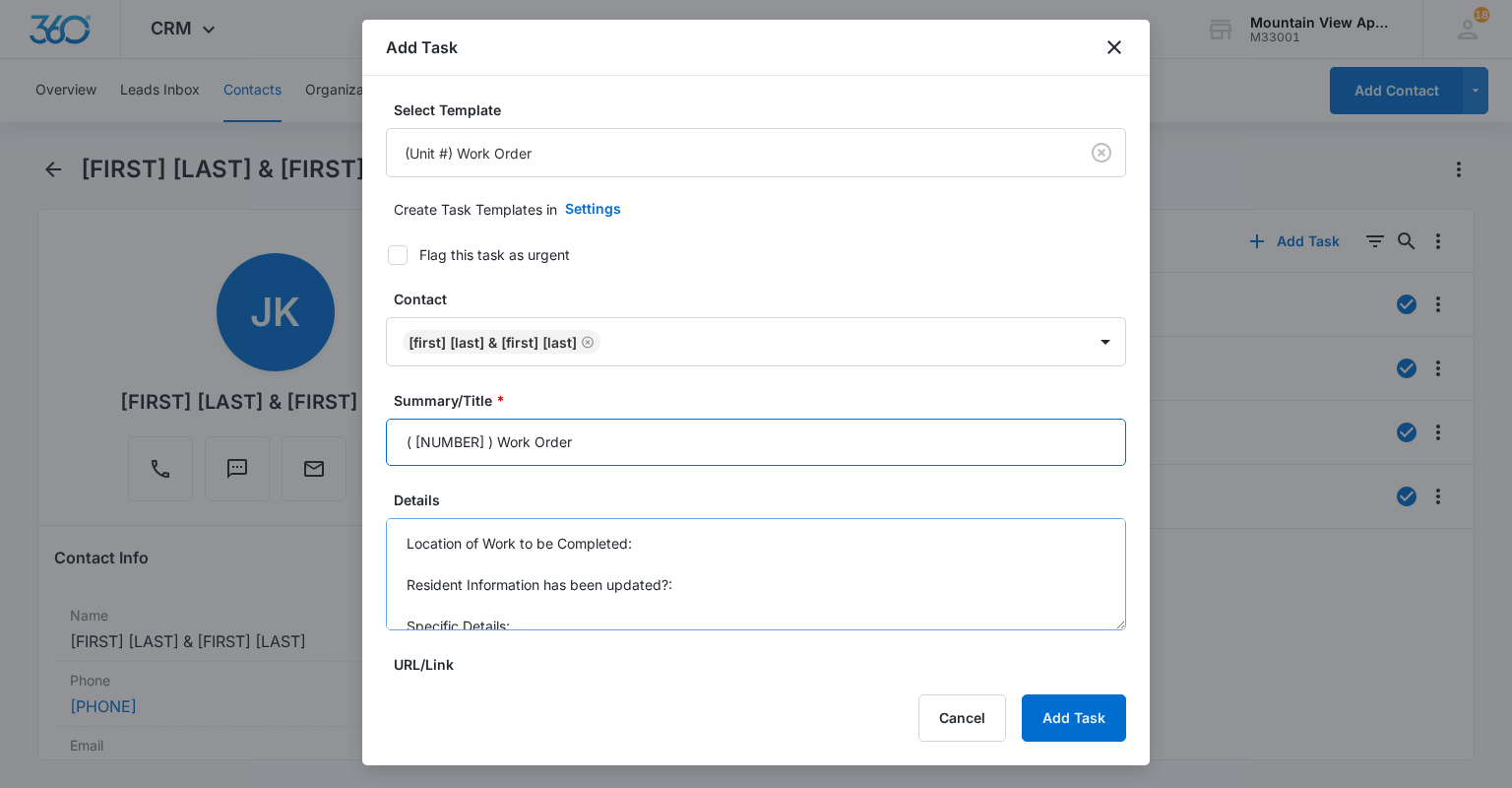 type on "( [NUMBER] ) Work Order" 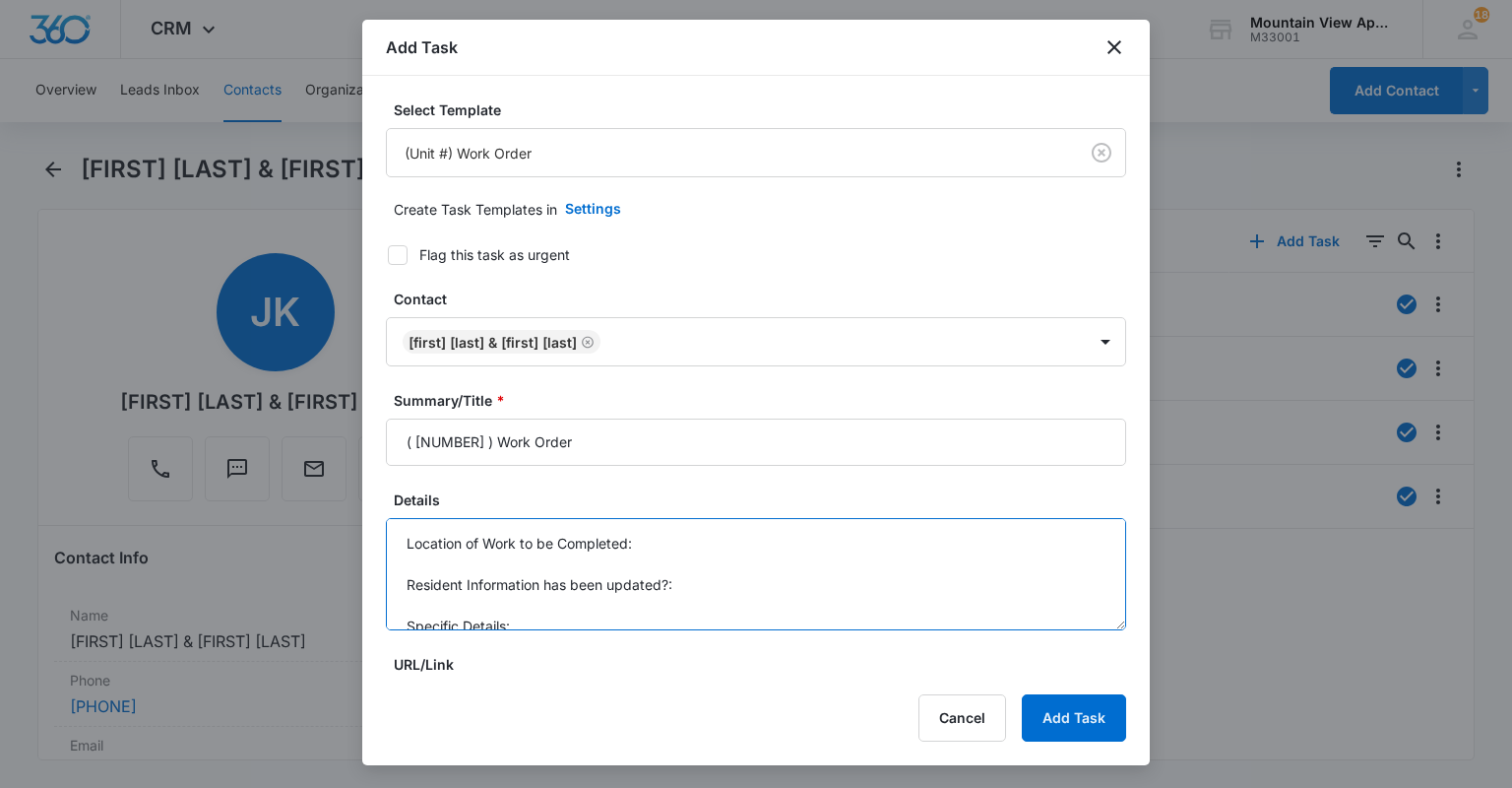 click on "Location of Work to be Completed:
Resident Information has been updated?:
Specific Details:" at bounding box center [756, 574] 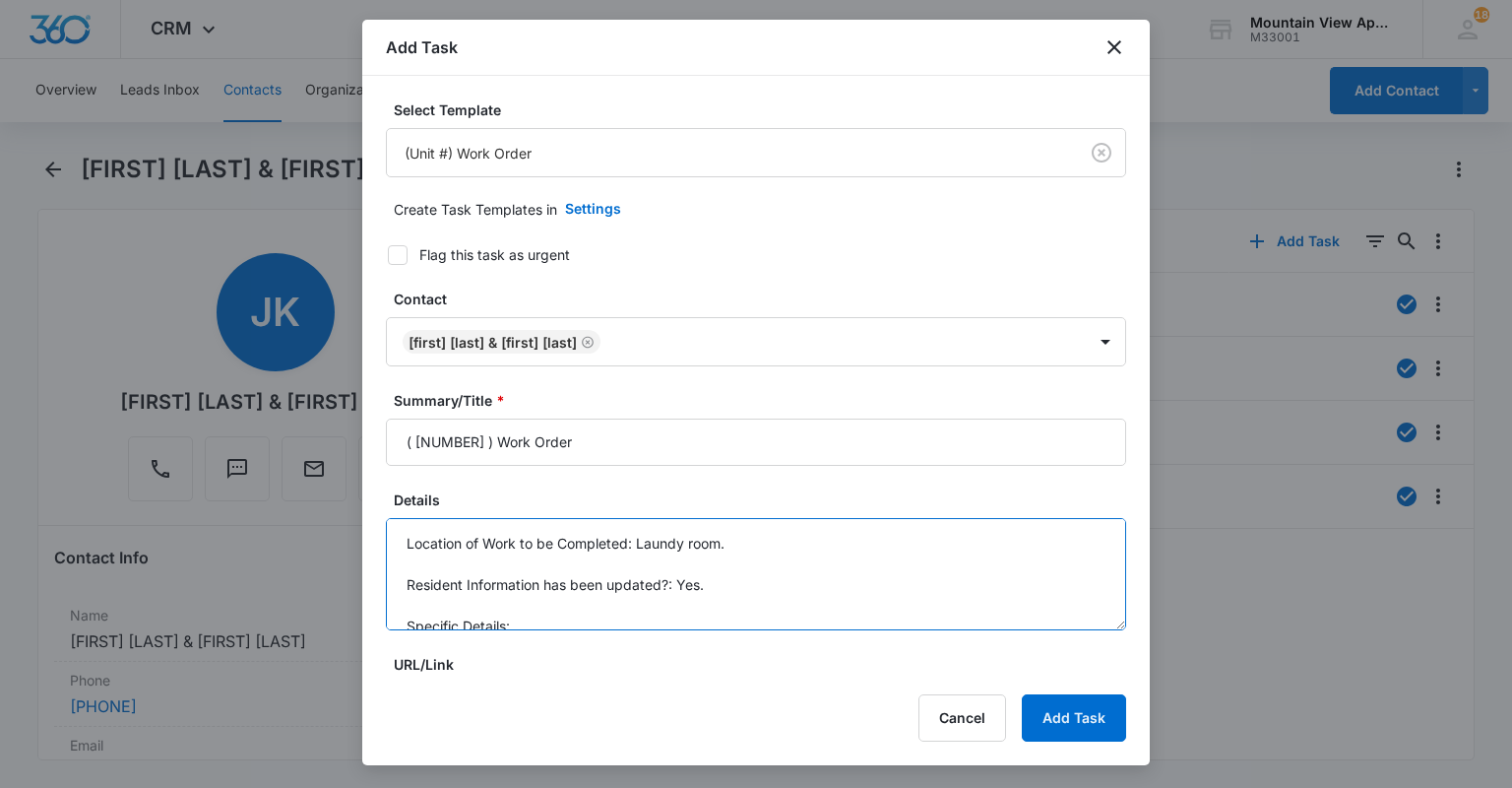 click on "Location of Work to be Completed: Laundy room.
Resident Information has been updated?: Yes.
Specific Details:" at bounding box center (756, 574) 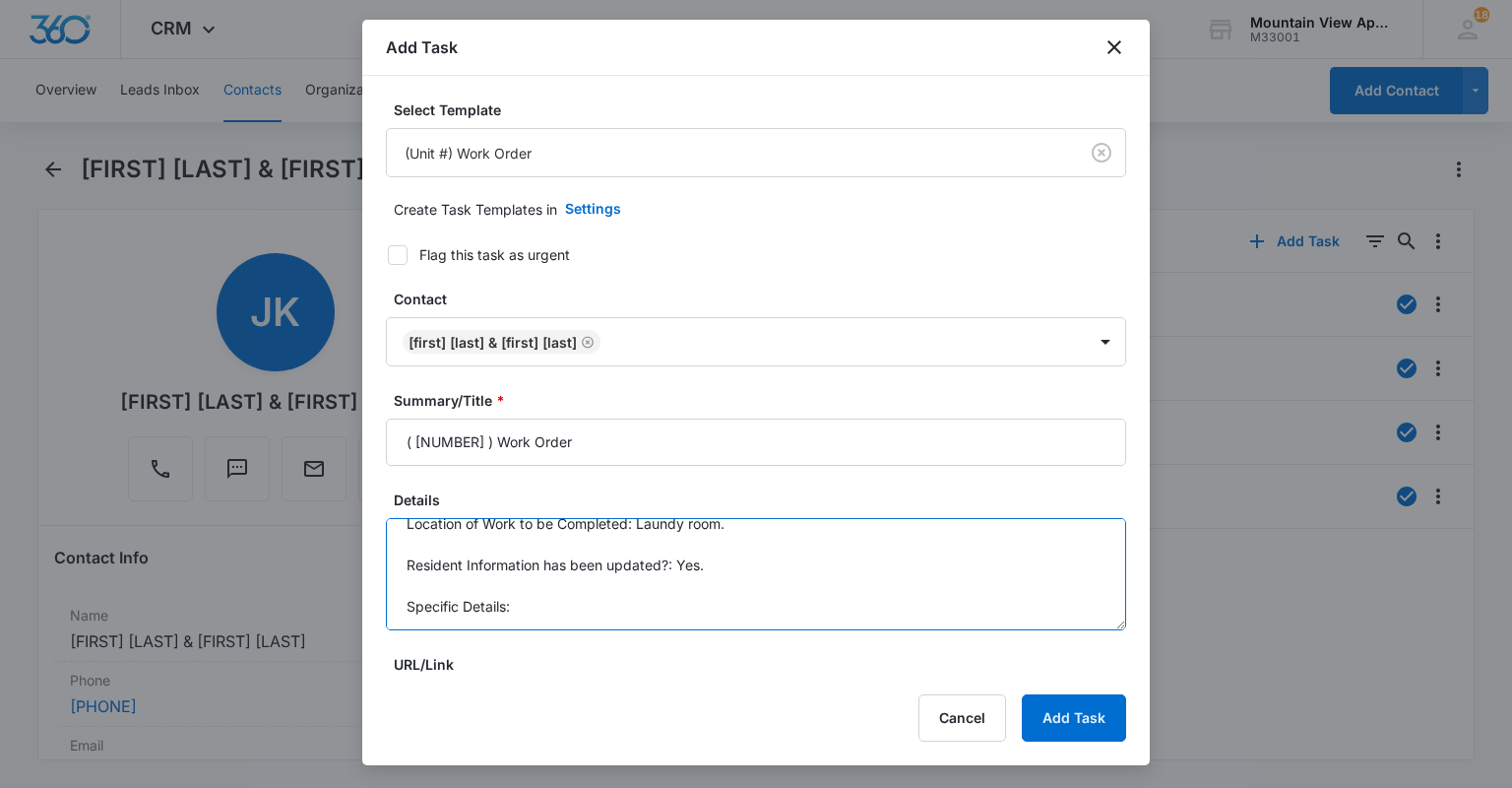 click on "Location of Work to be Completed: Laundy room.
Resident Information has been updated?: Yes.
Specific Details:" at bounding box center [756, 574] 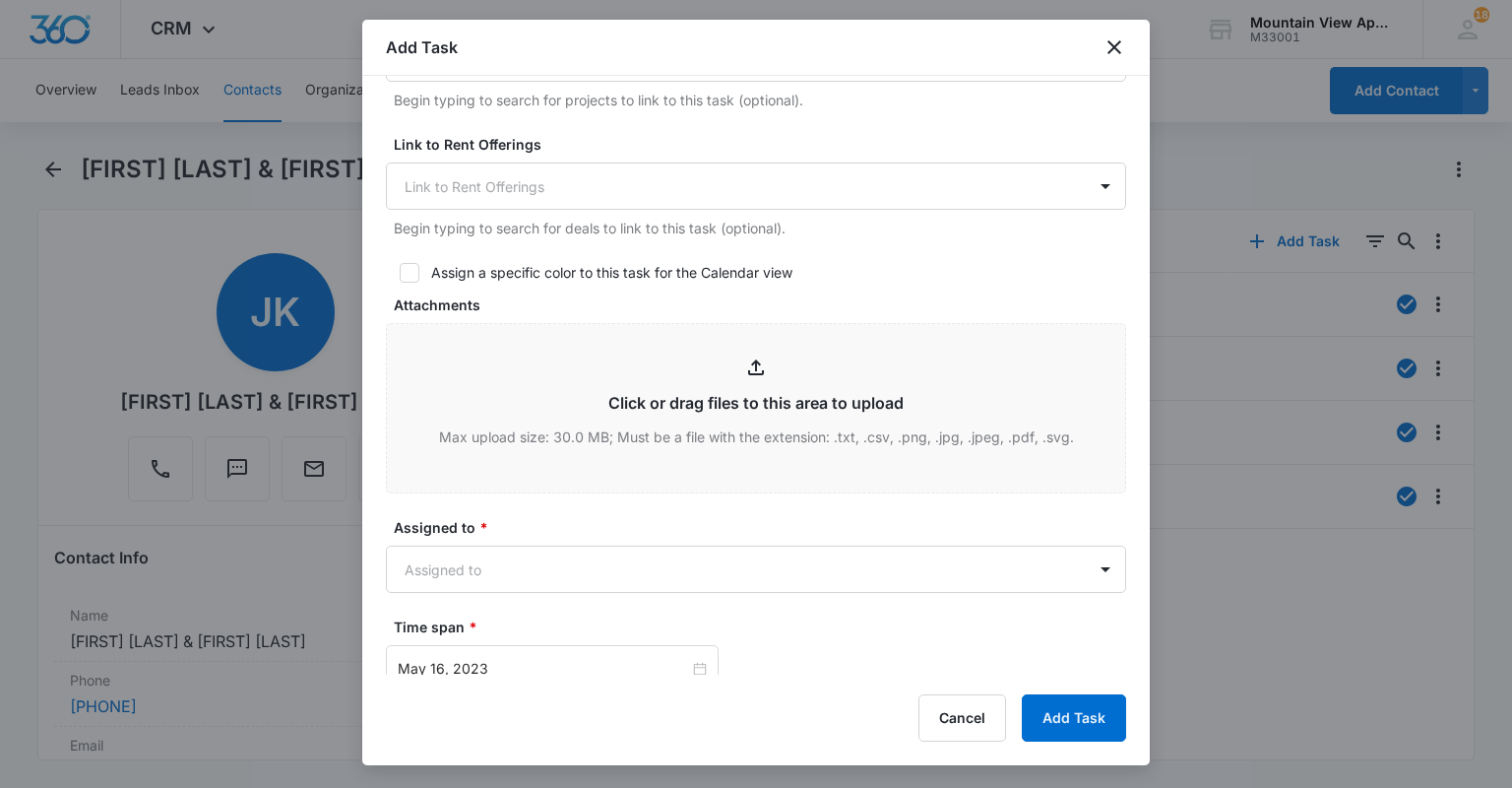 scroll, scrollTop: 788, scrollLeft: 0, axis: vertical 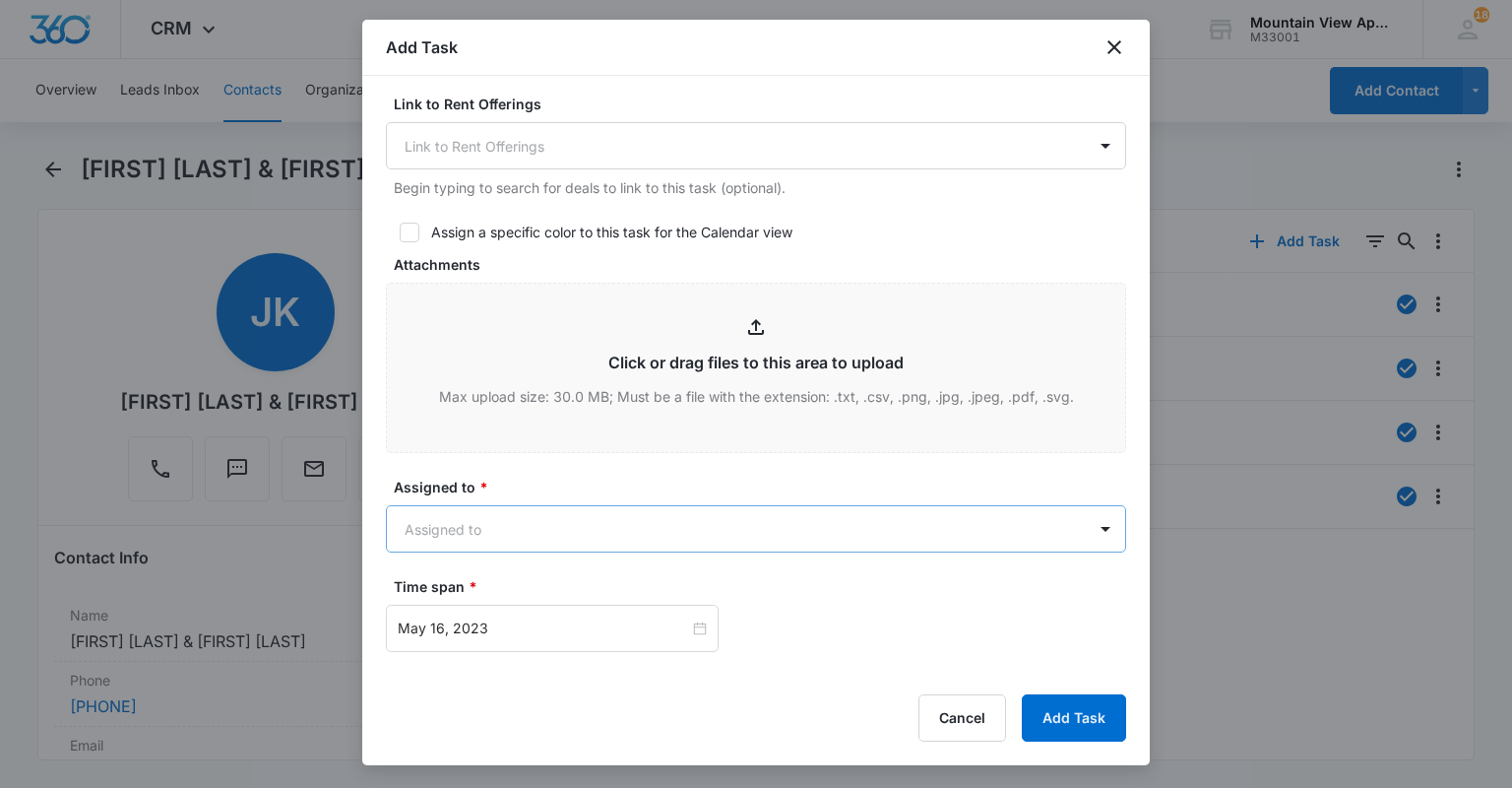 type on "Washer door won't open (stuck)" 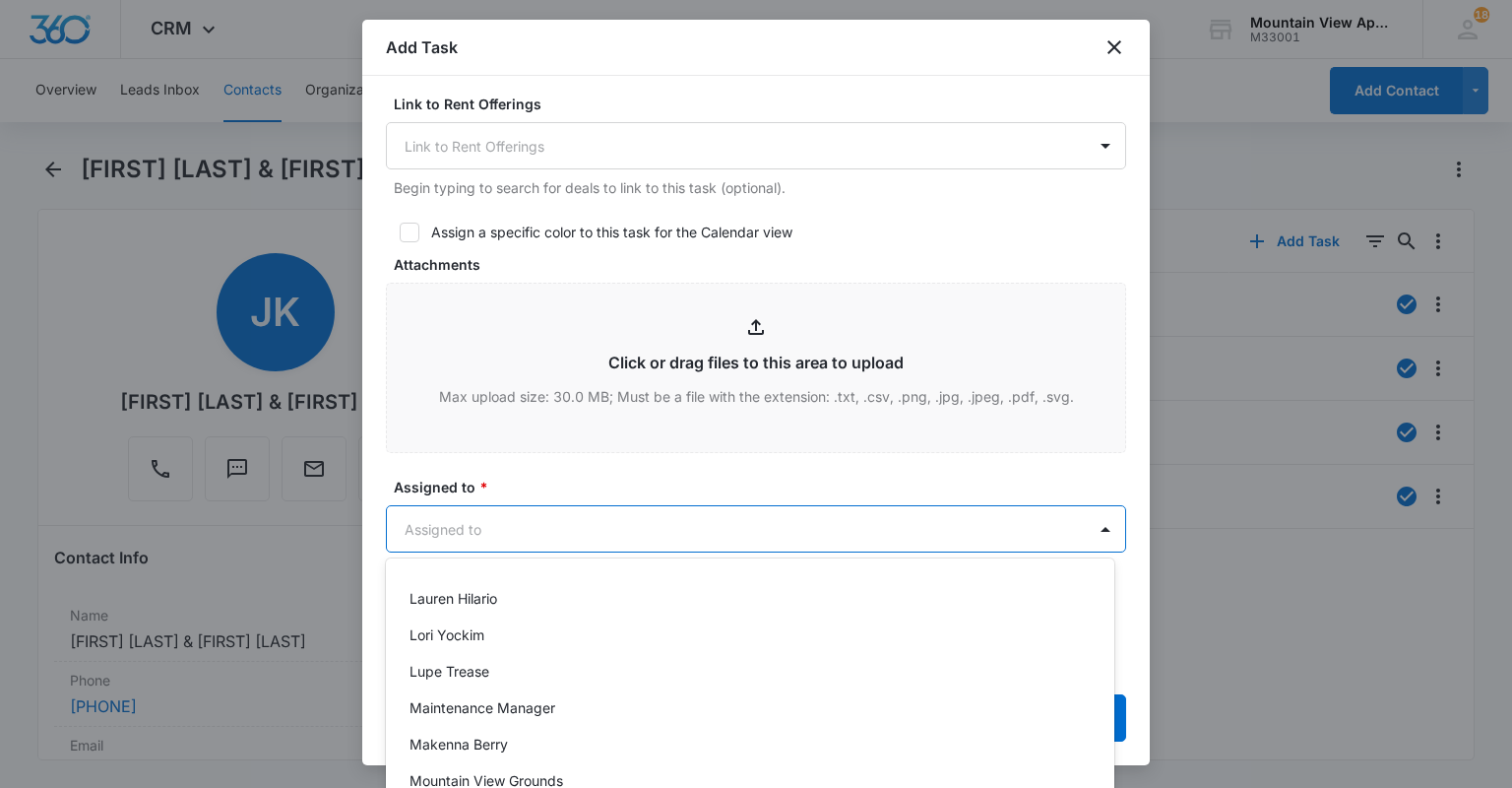 scroll, scrollTop: 479, scrollLeft: 0, axis: vertical 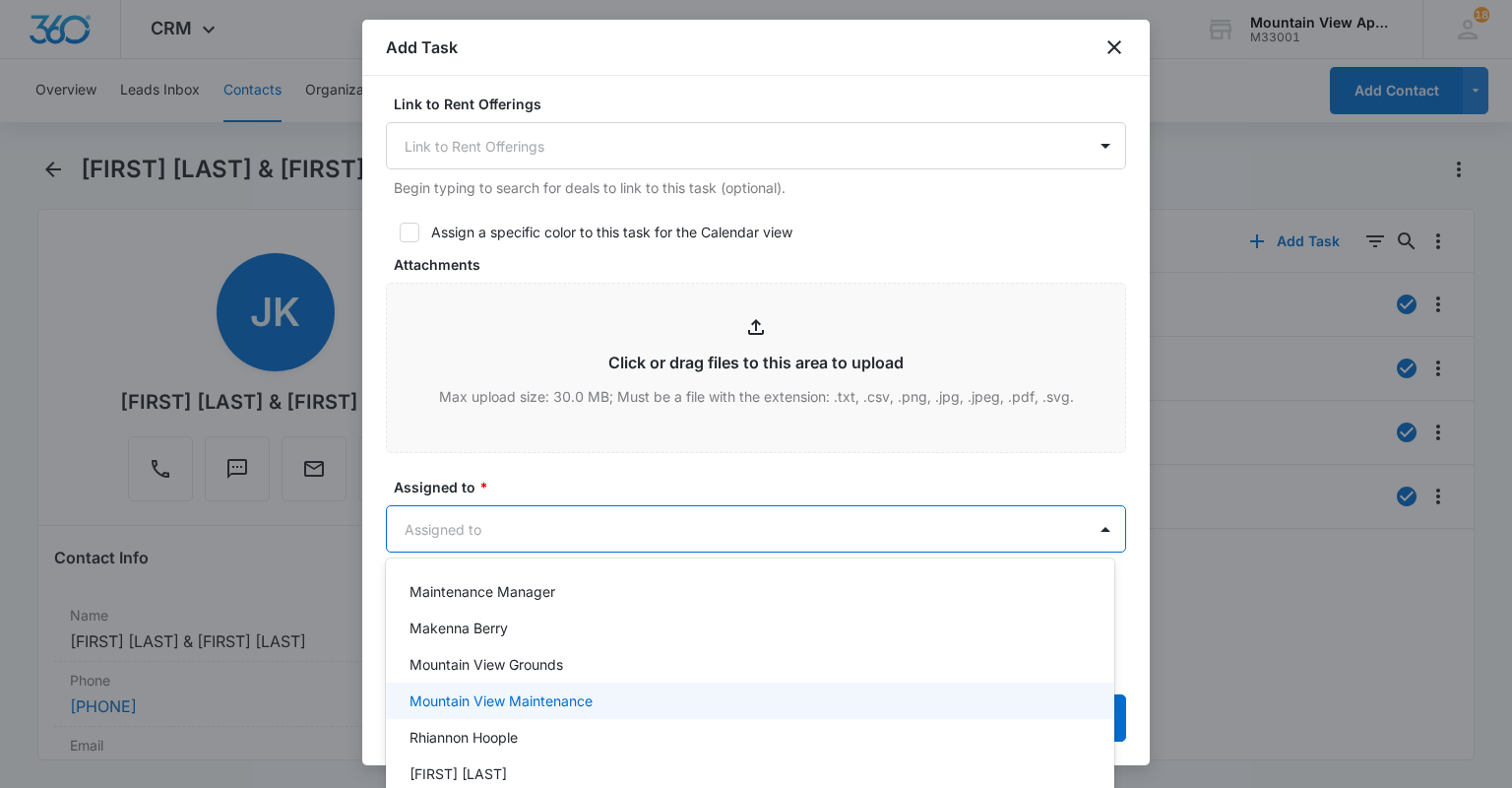 click on "Mountain View Maintenance" at bounding box center [748, 700] 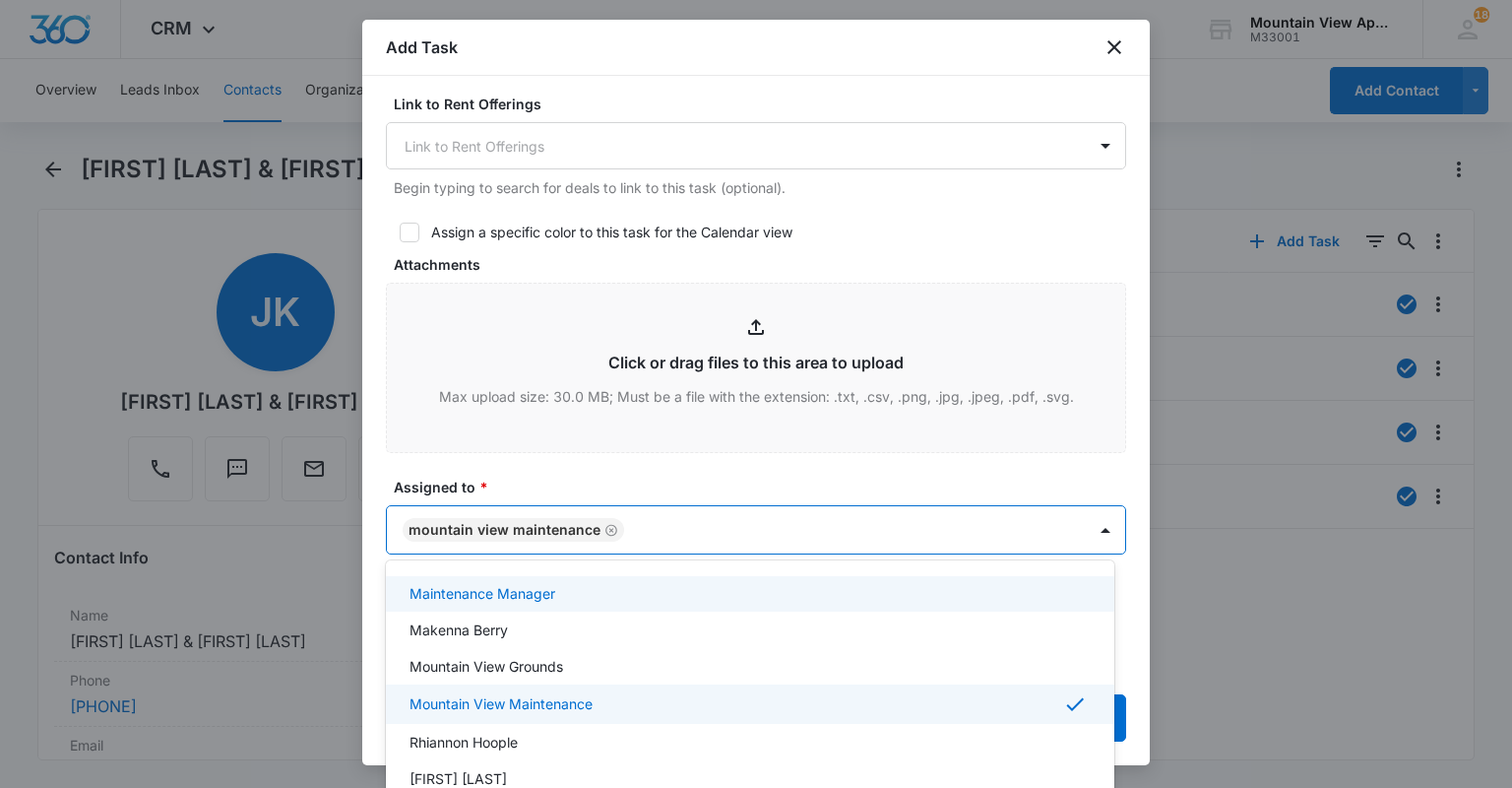 click at bounding box center (756, 394) 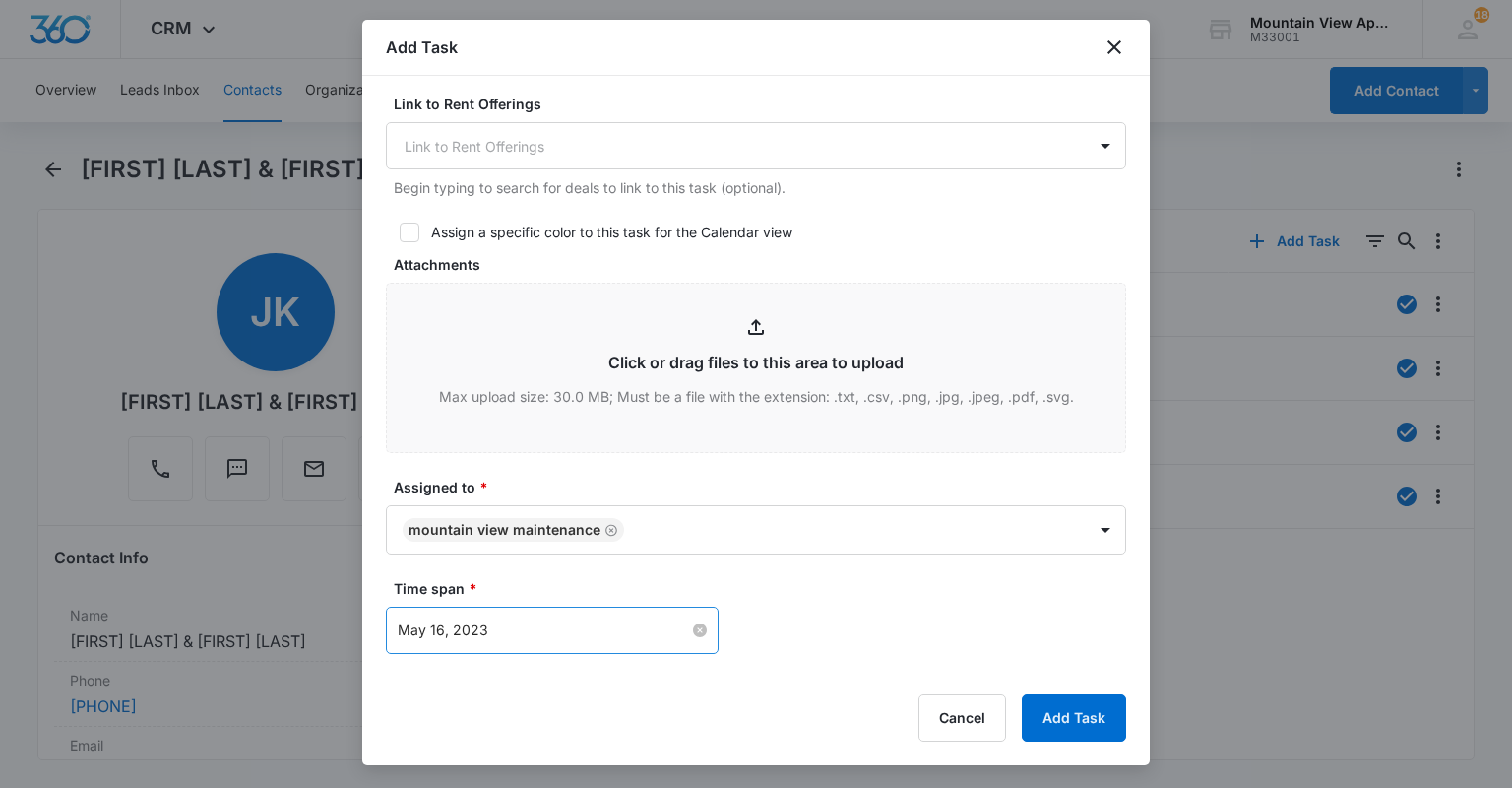 click on "May 16, 2023" at bounding box center [543, 630] 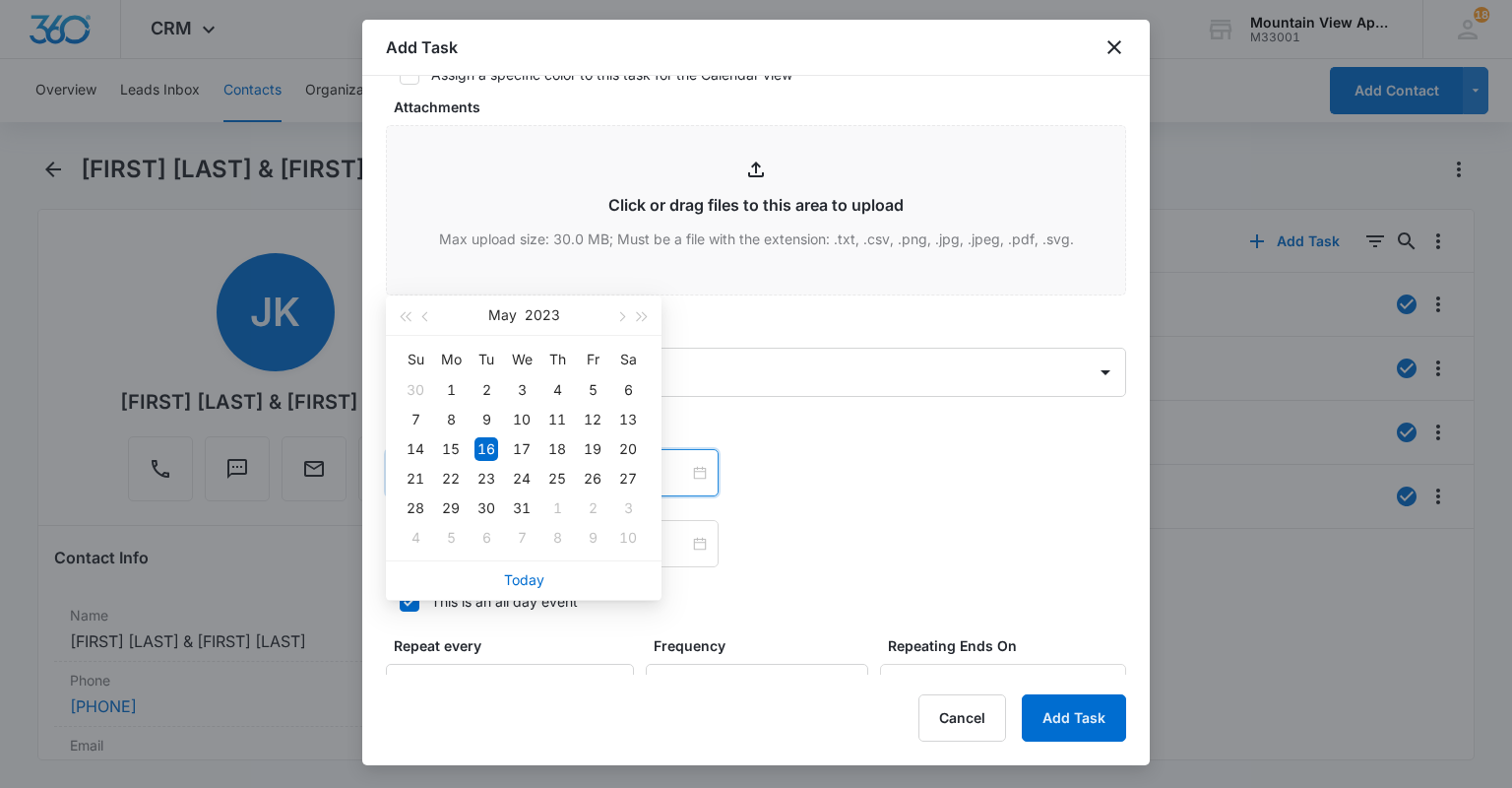 scroll, scrollTop: 1024, scrollLeft: 0, axis: vertical 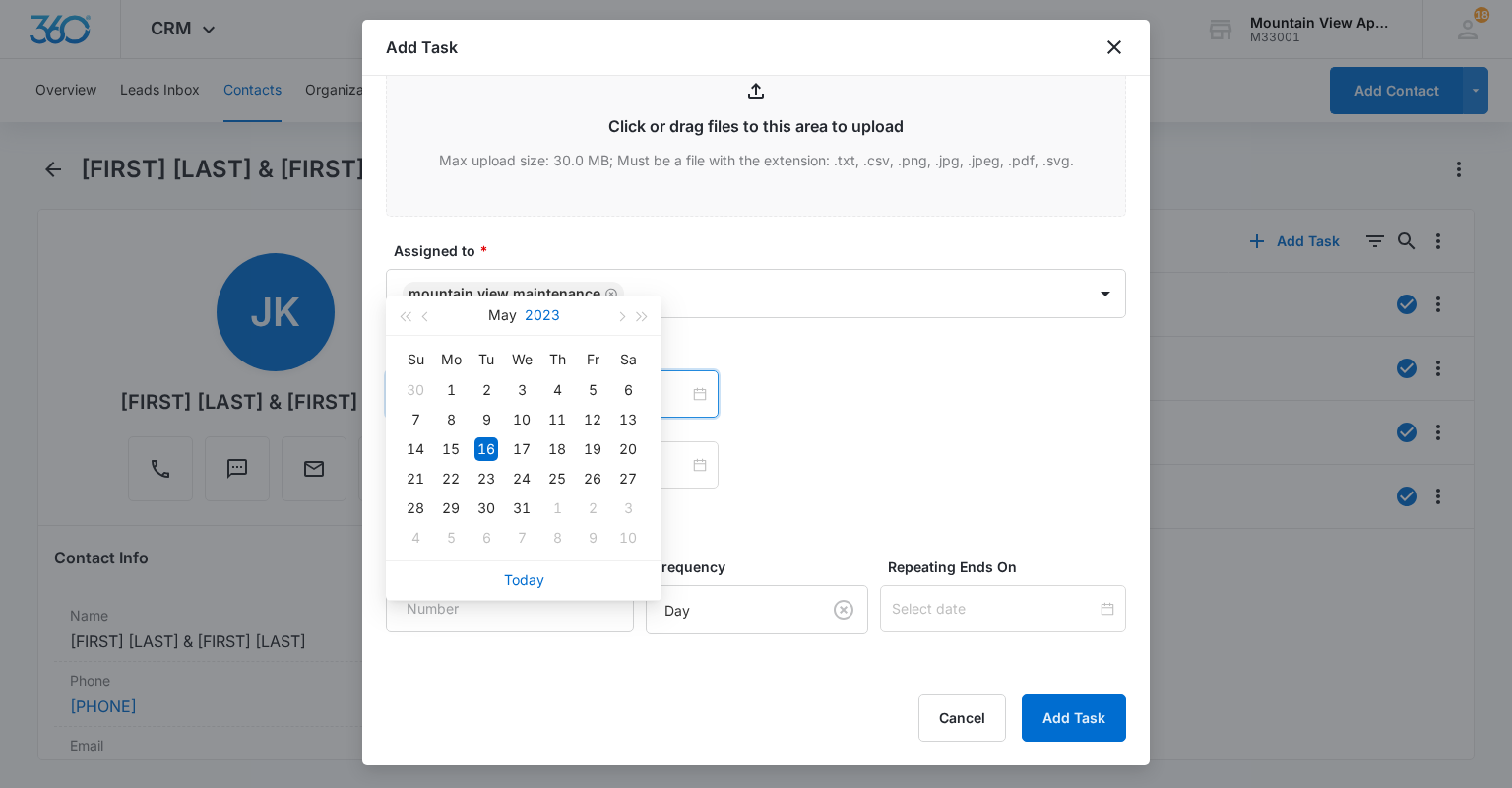 click on "2023" at bounding box center [542, 315] 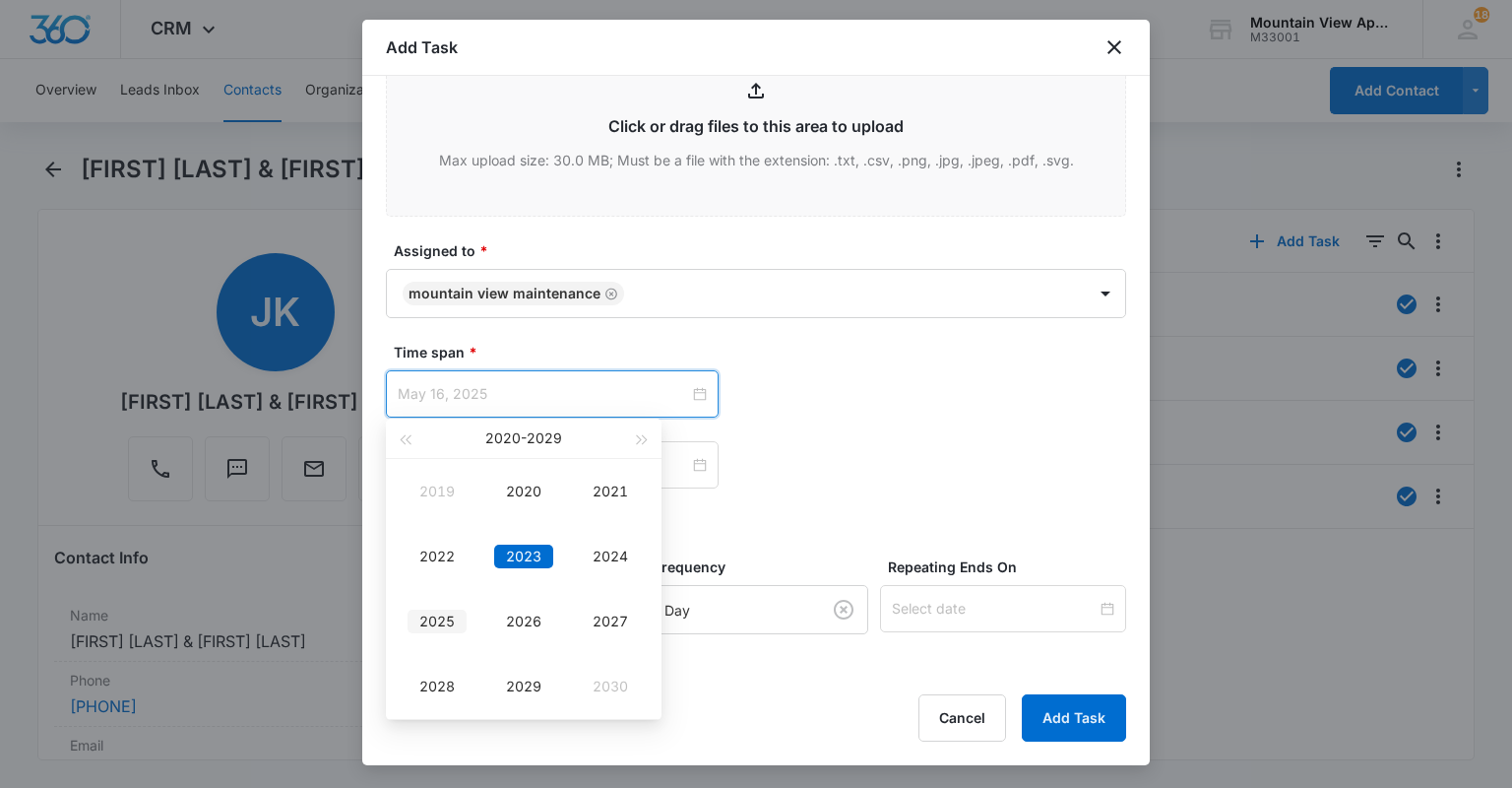 click on "2025" at bounding box center (437, 622) 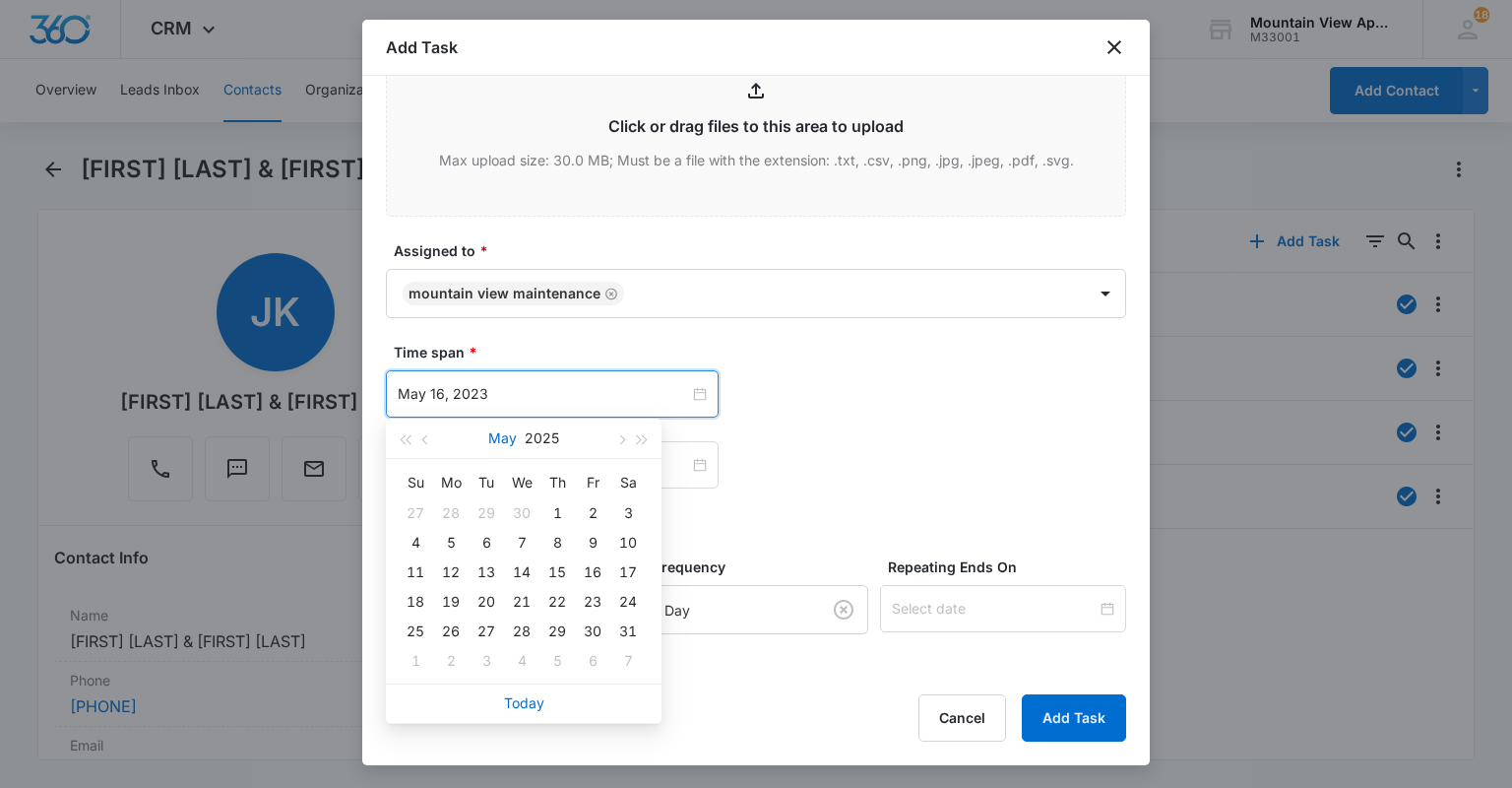 click on "May" at bounding box center (502, 438) 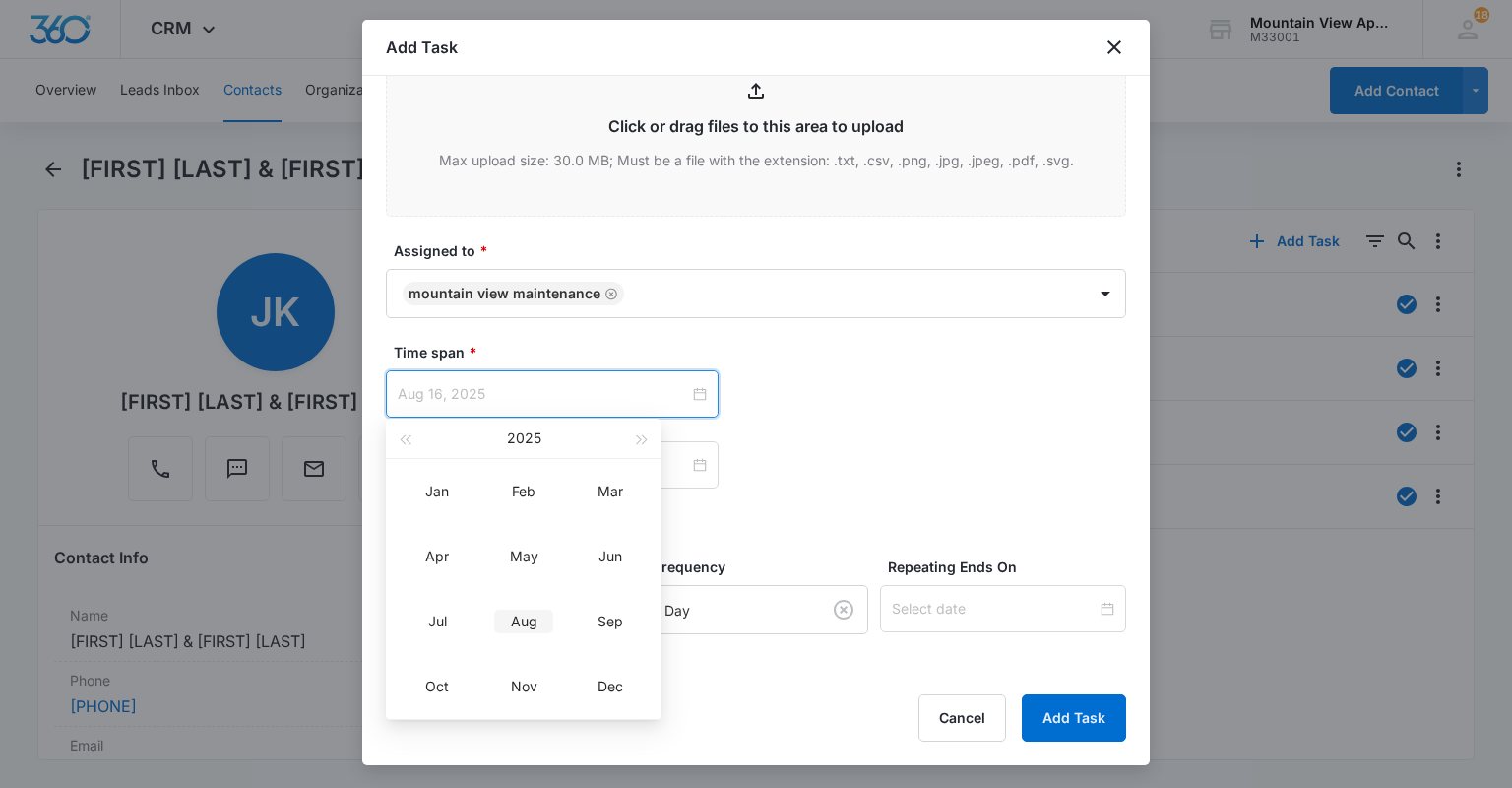 click on "Aug" at bounding box center [524, 622] 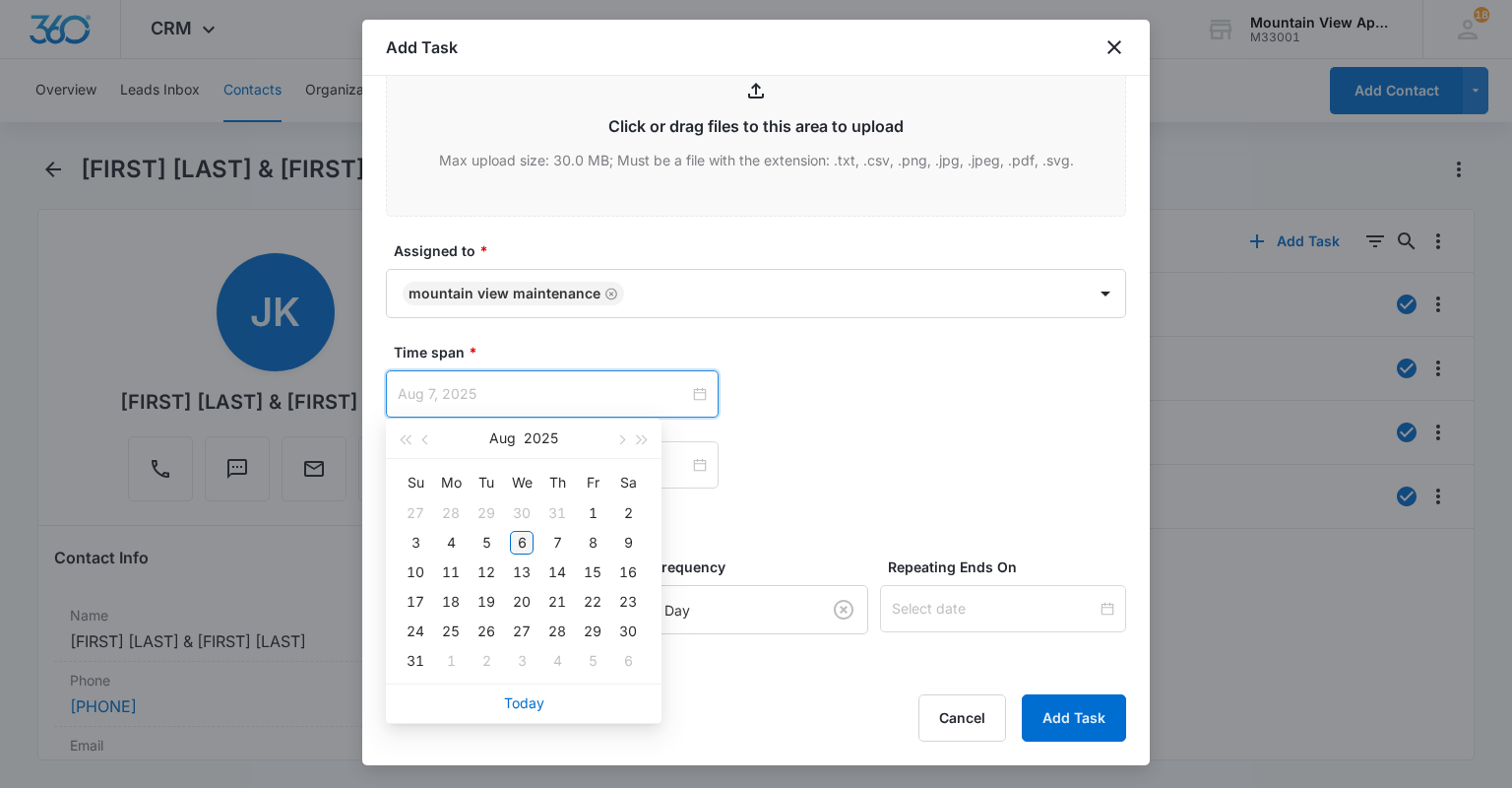 type on "Aug 6, 2025" 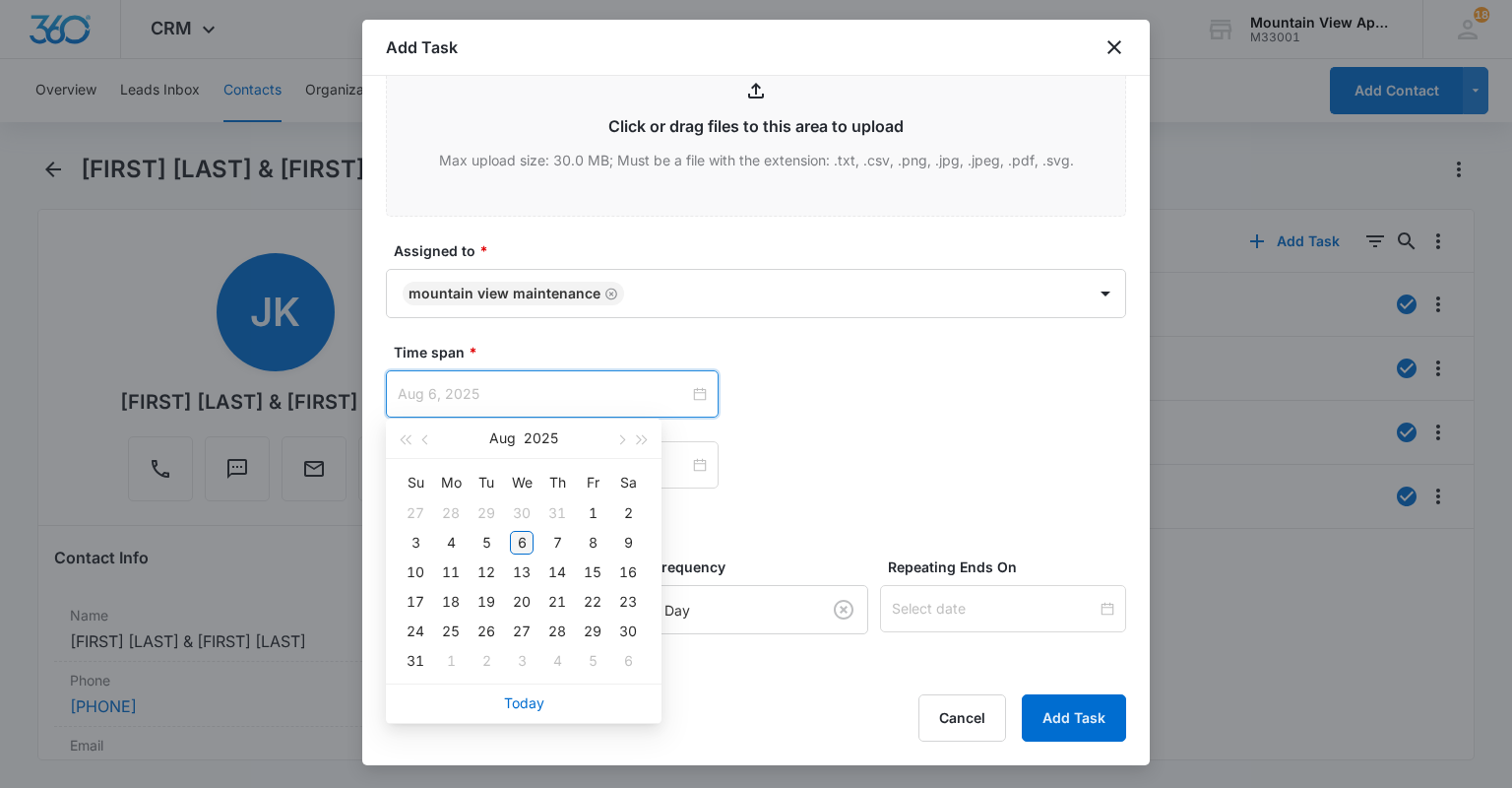 click on "6" at bounding box center (522, 543) 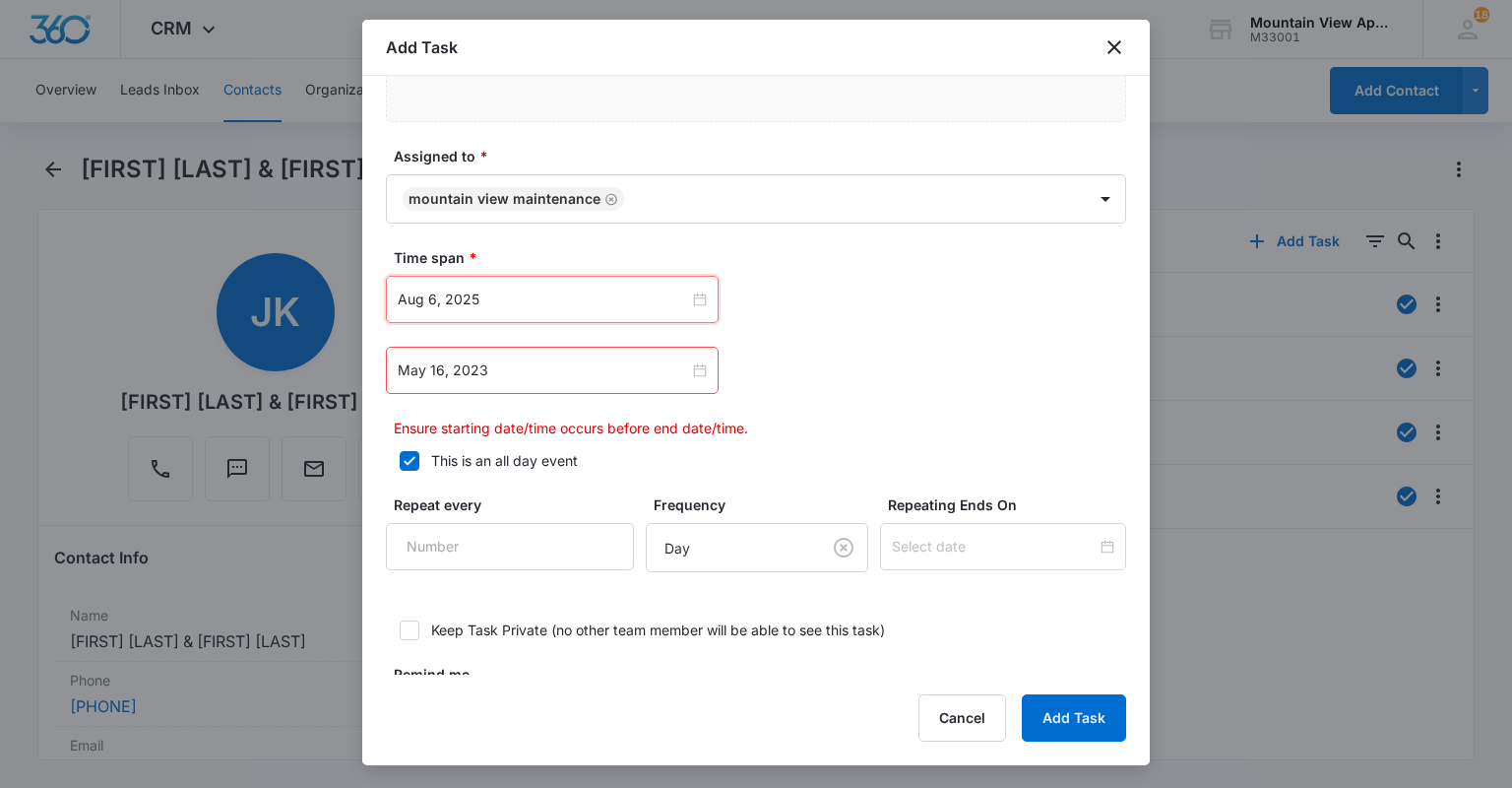 scroll, scrollTop: 1182, scrollLeft: 0, axis: vertical 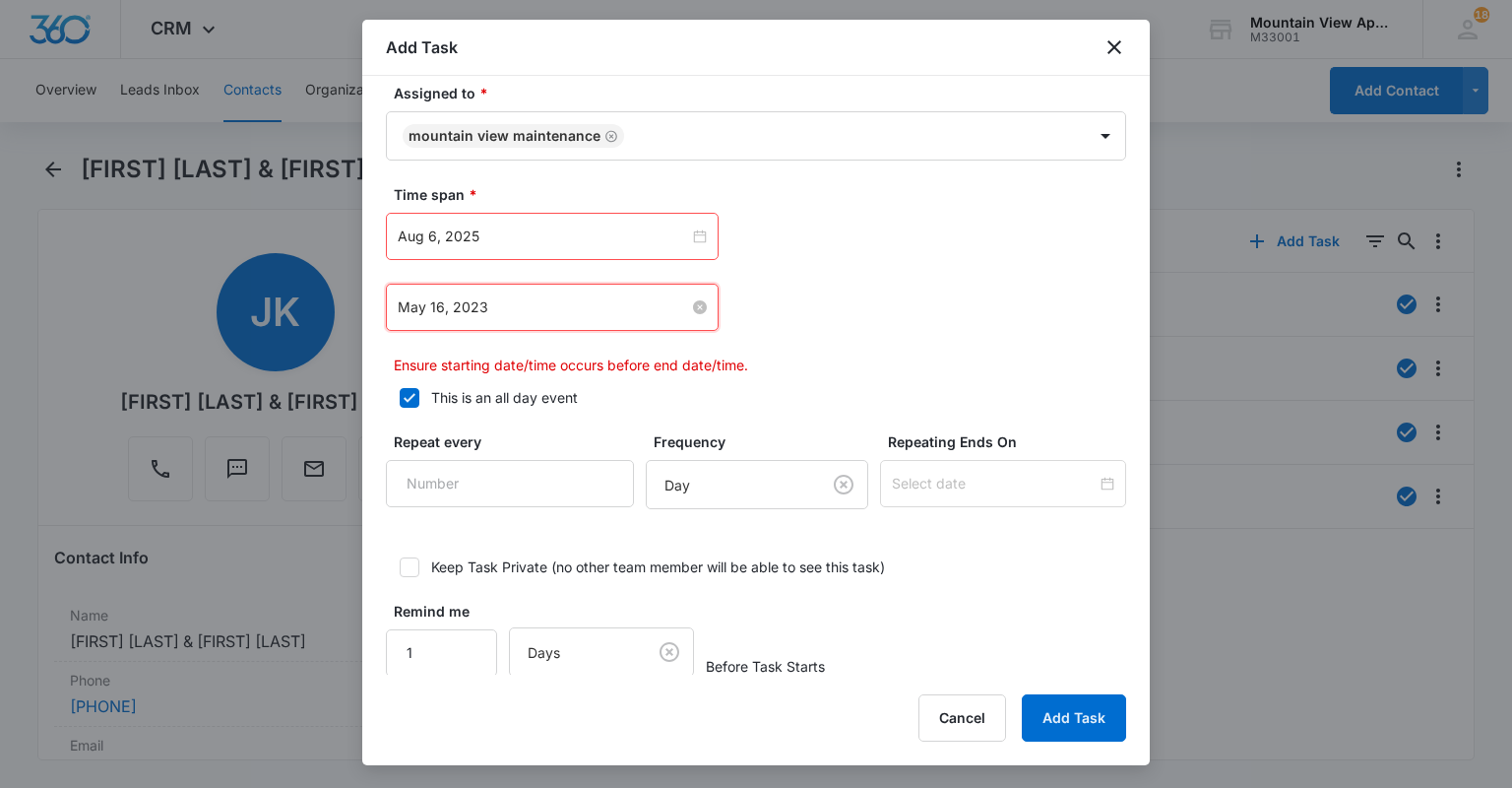 click on "May 16, 2023" at bounding box center [543, 307] 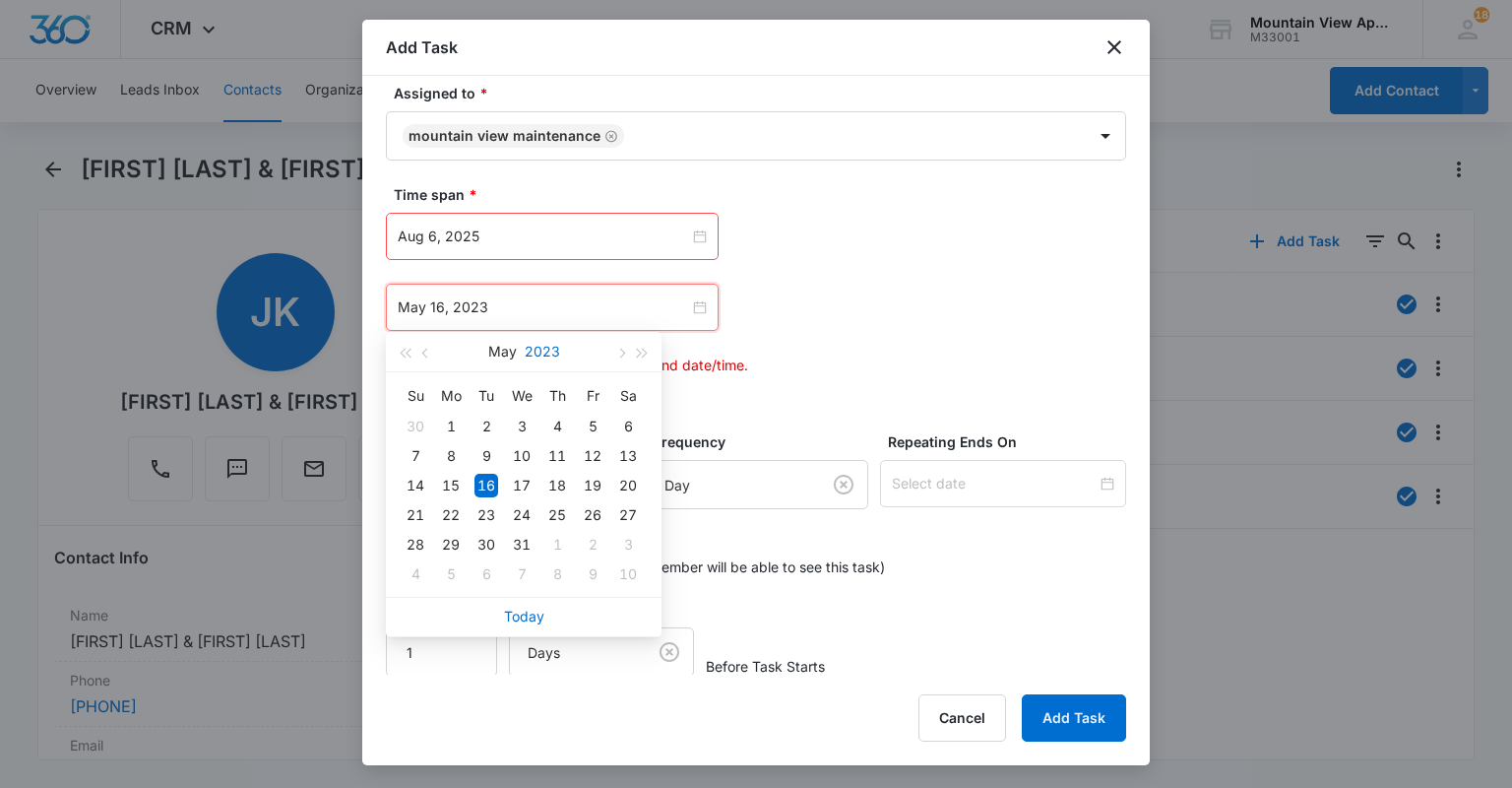 click on "2023" at bounding box center (542, 352) 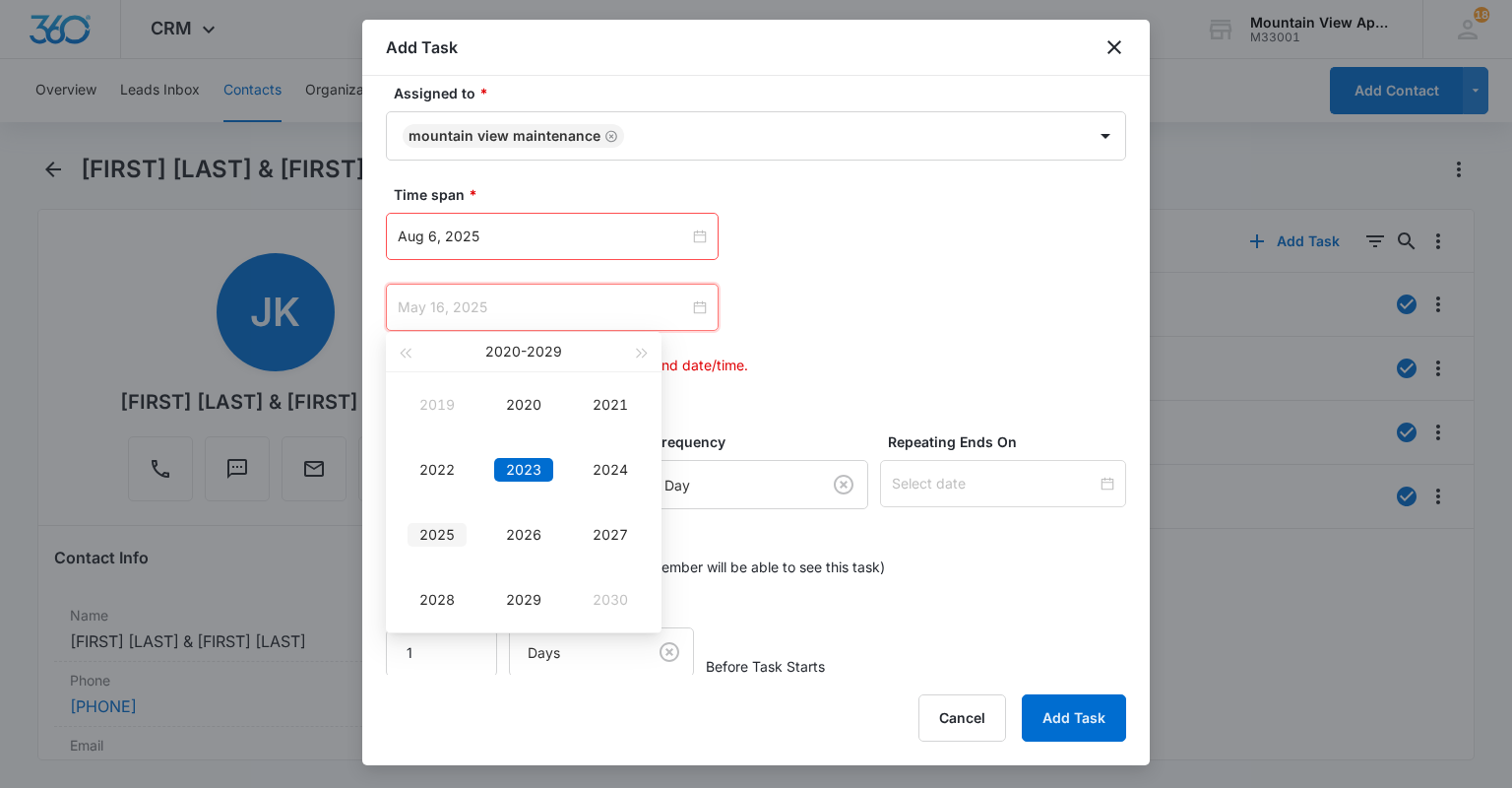click on "2025" at bounding box center [437, 535] 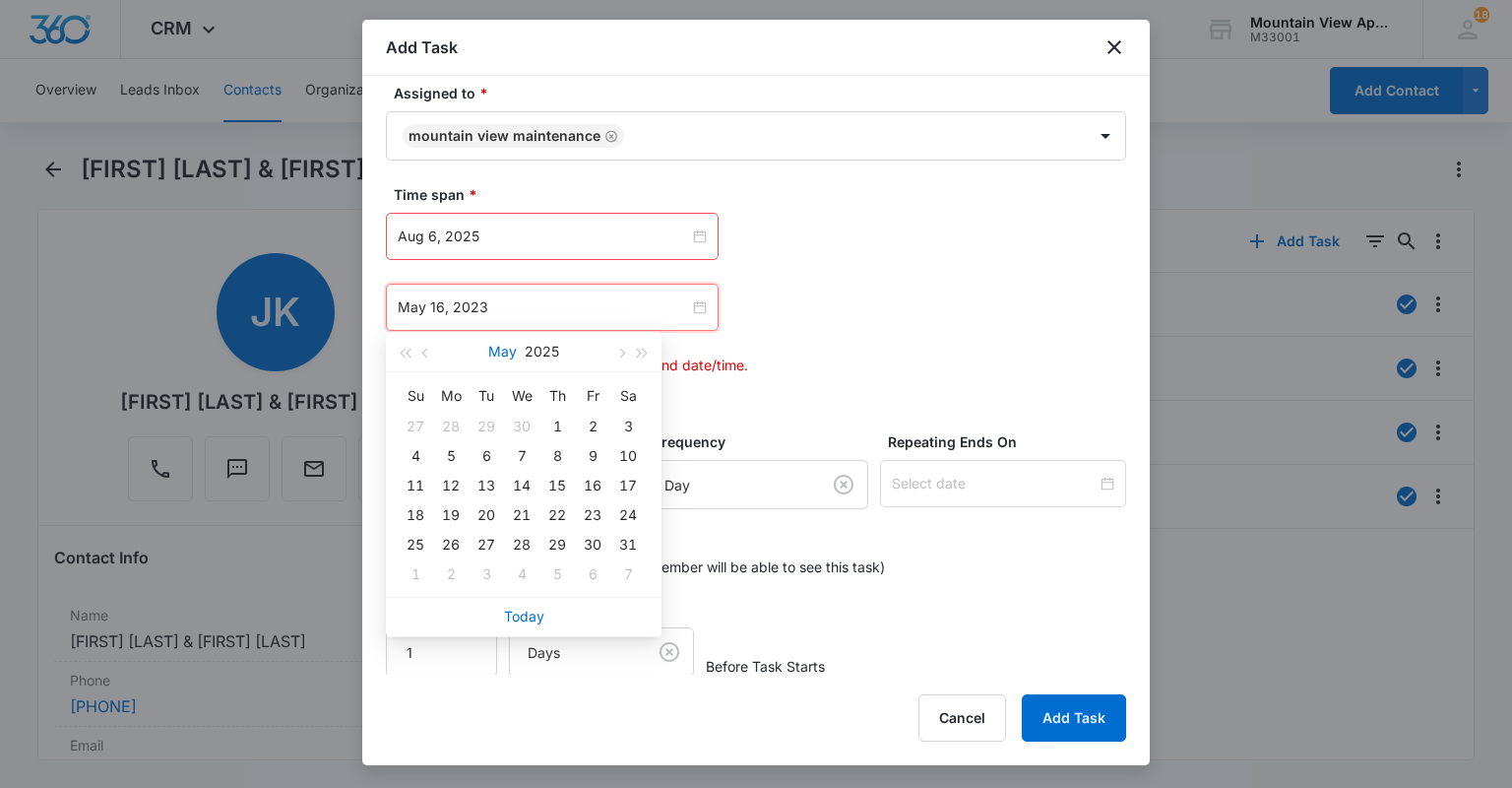 click on "May" at bounding box center (502, 352) 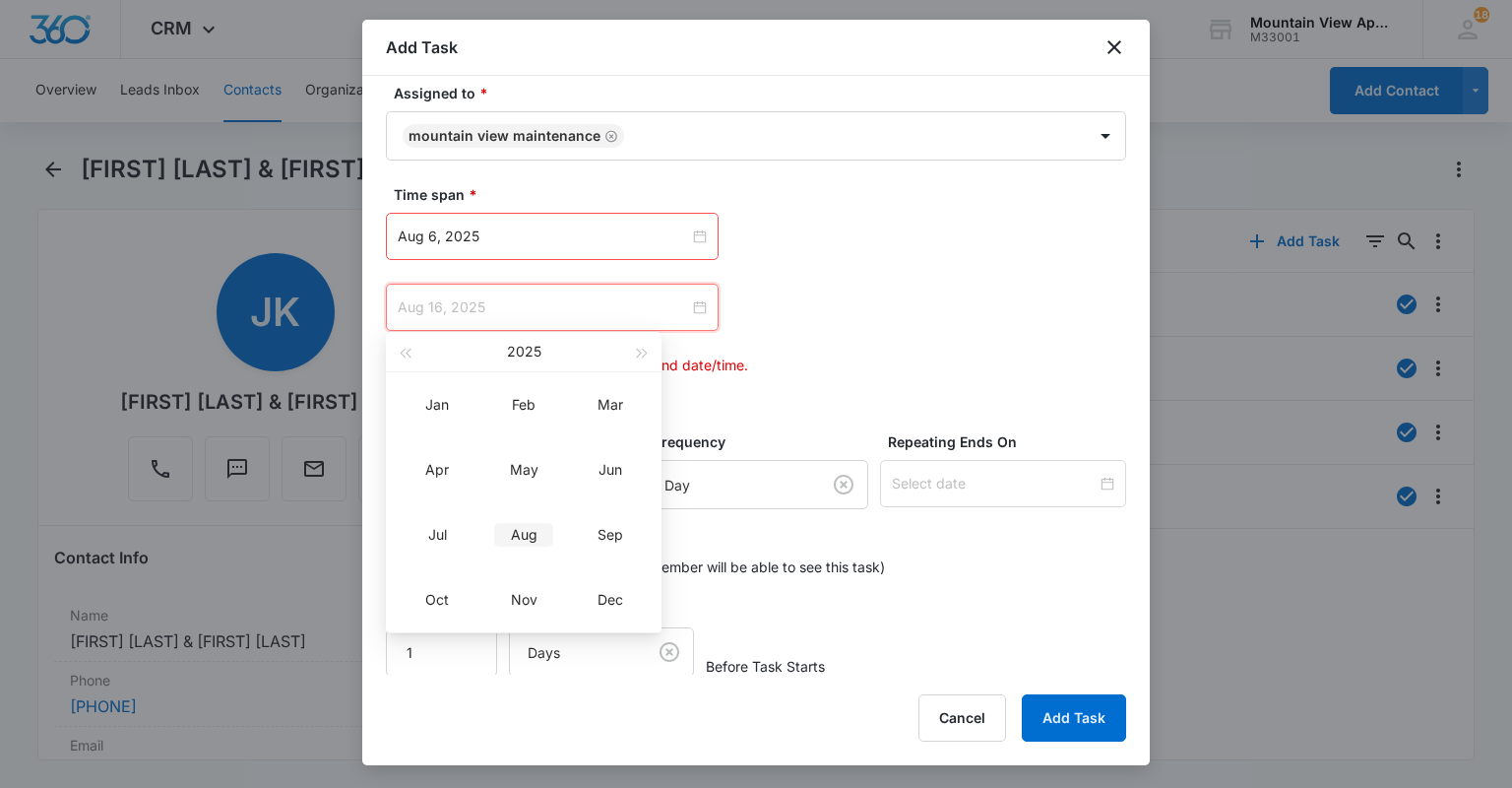 click on "Aug" at bounding box center [524, 535] 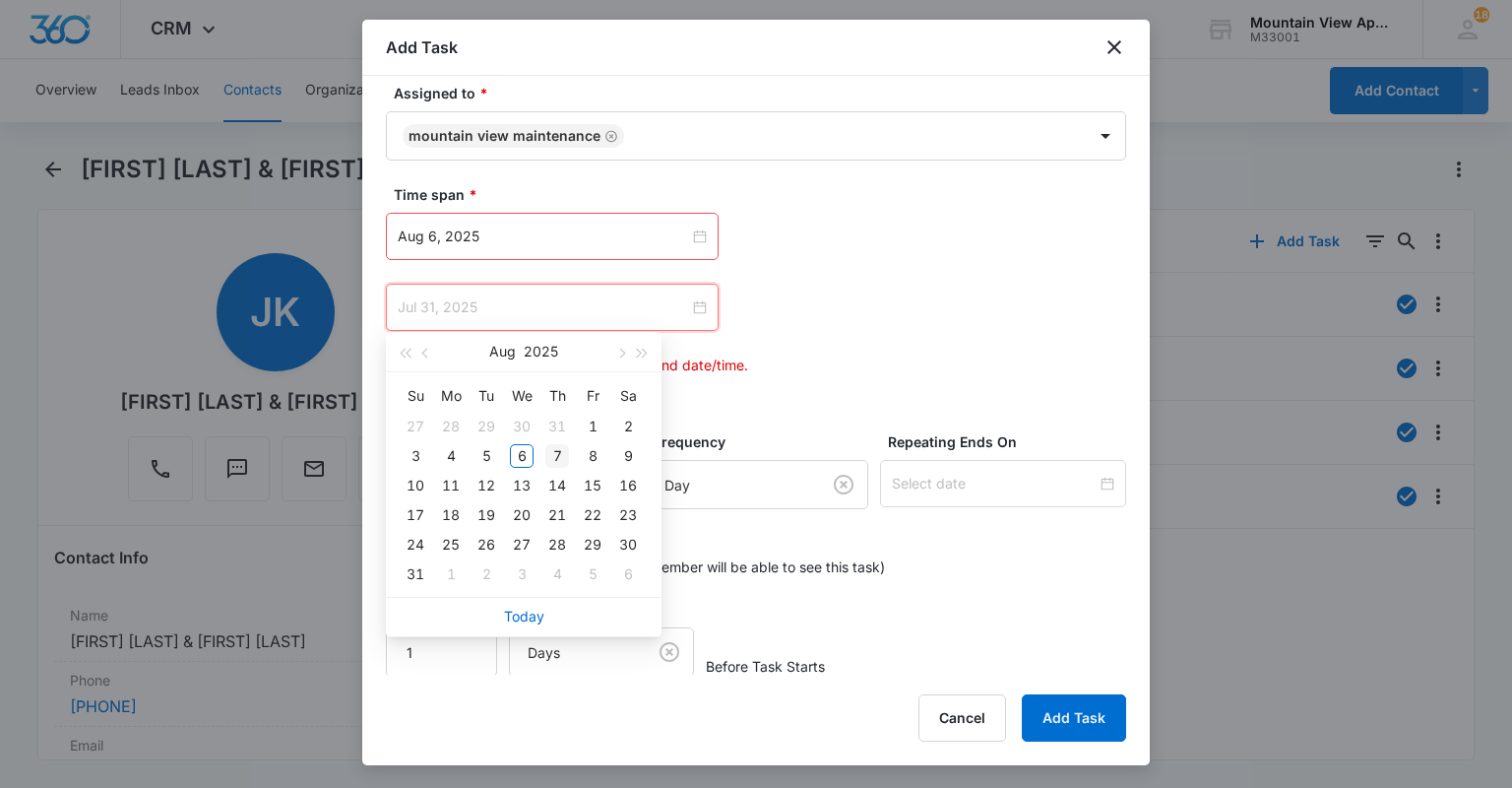 type on "Aug 7, 2025" 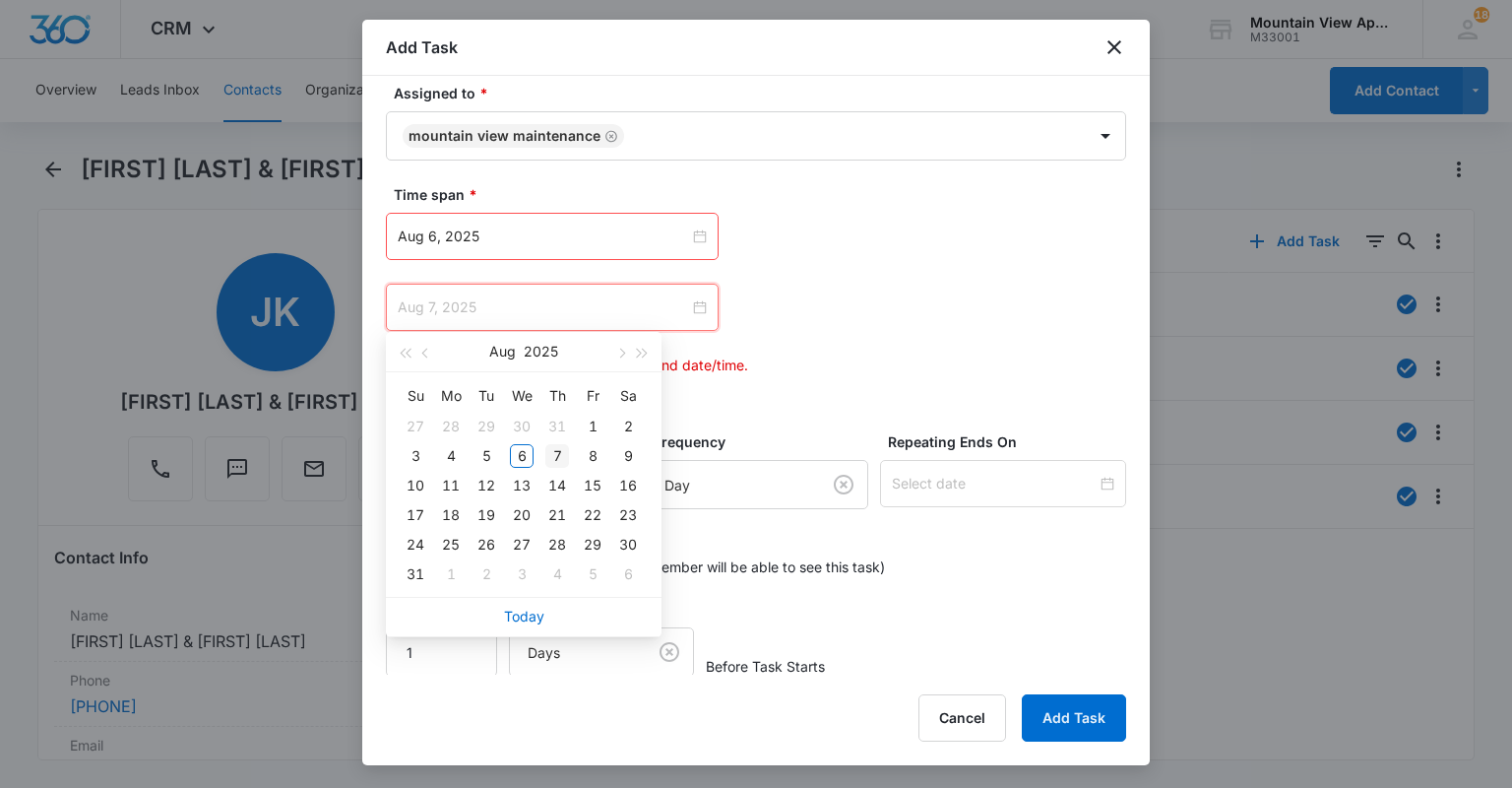 click on "7" at bounding box center [557, 456] 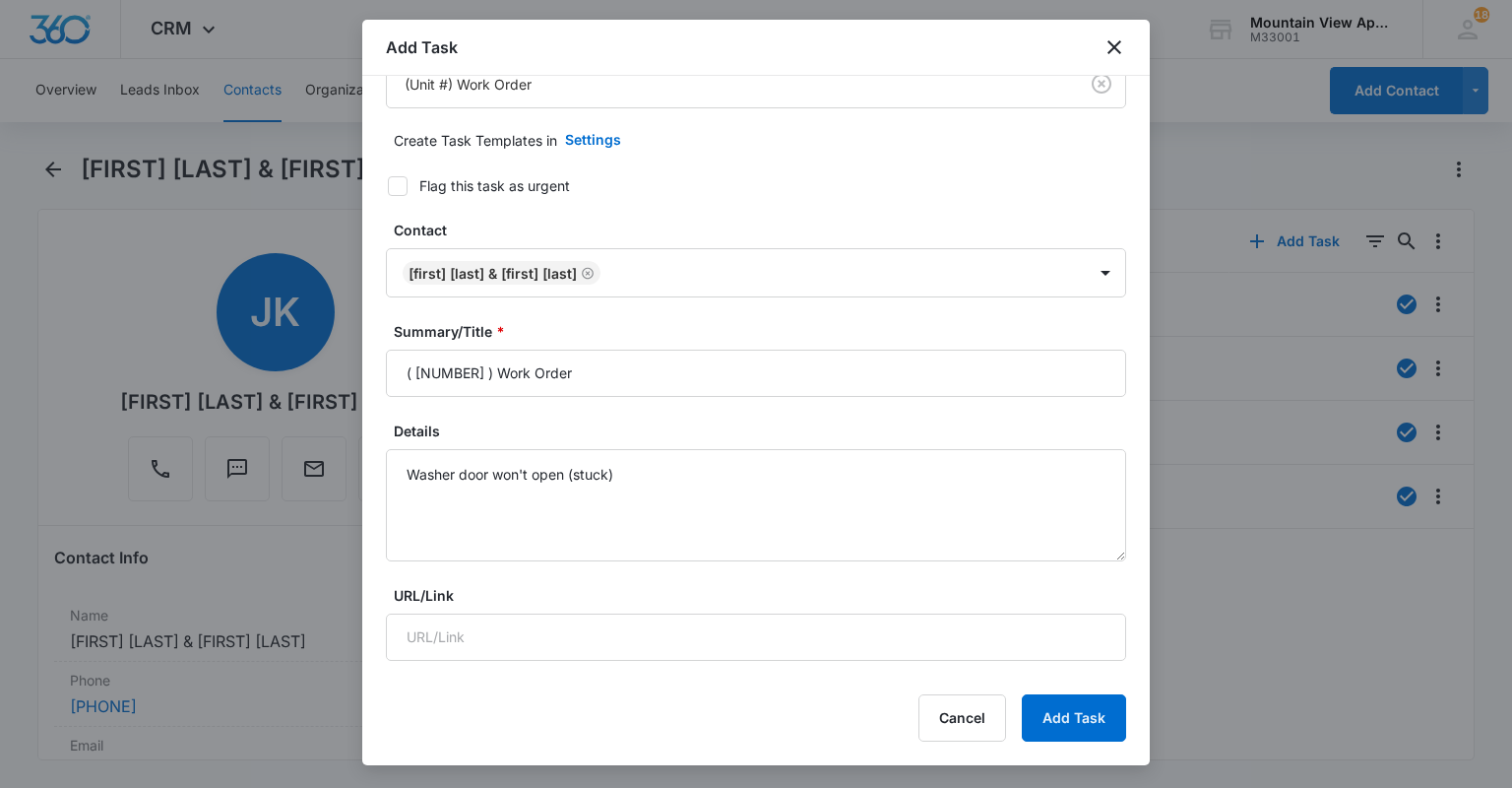 scroll, scrollTop: 0, scrollLeft: 0, axis: both 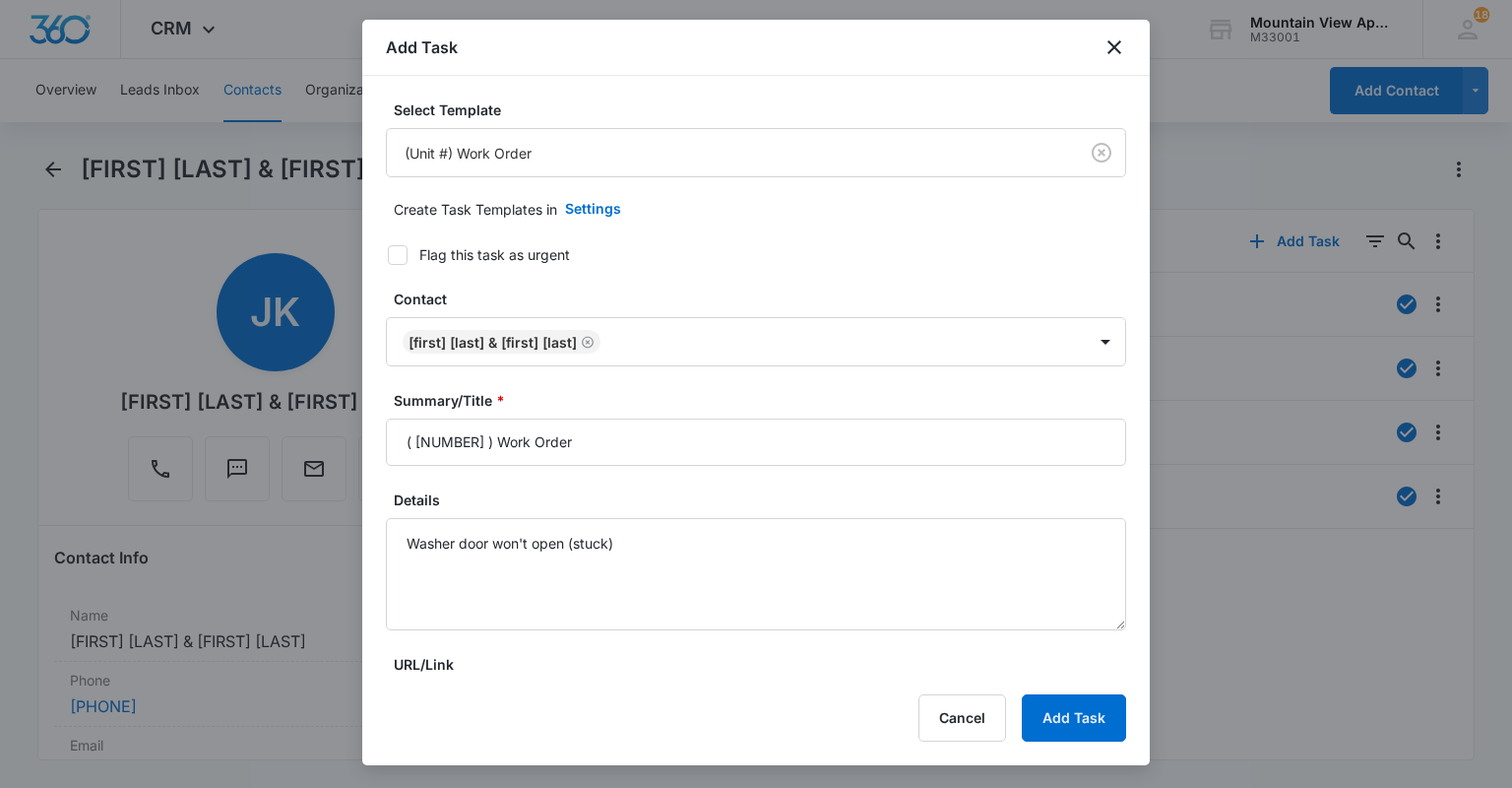 click 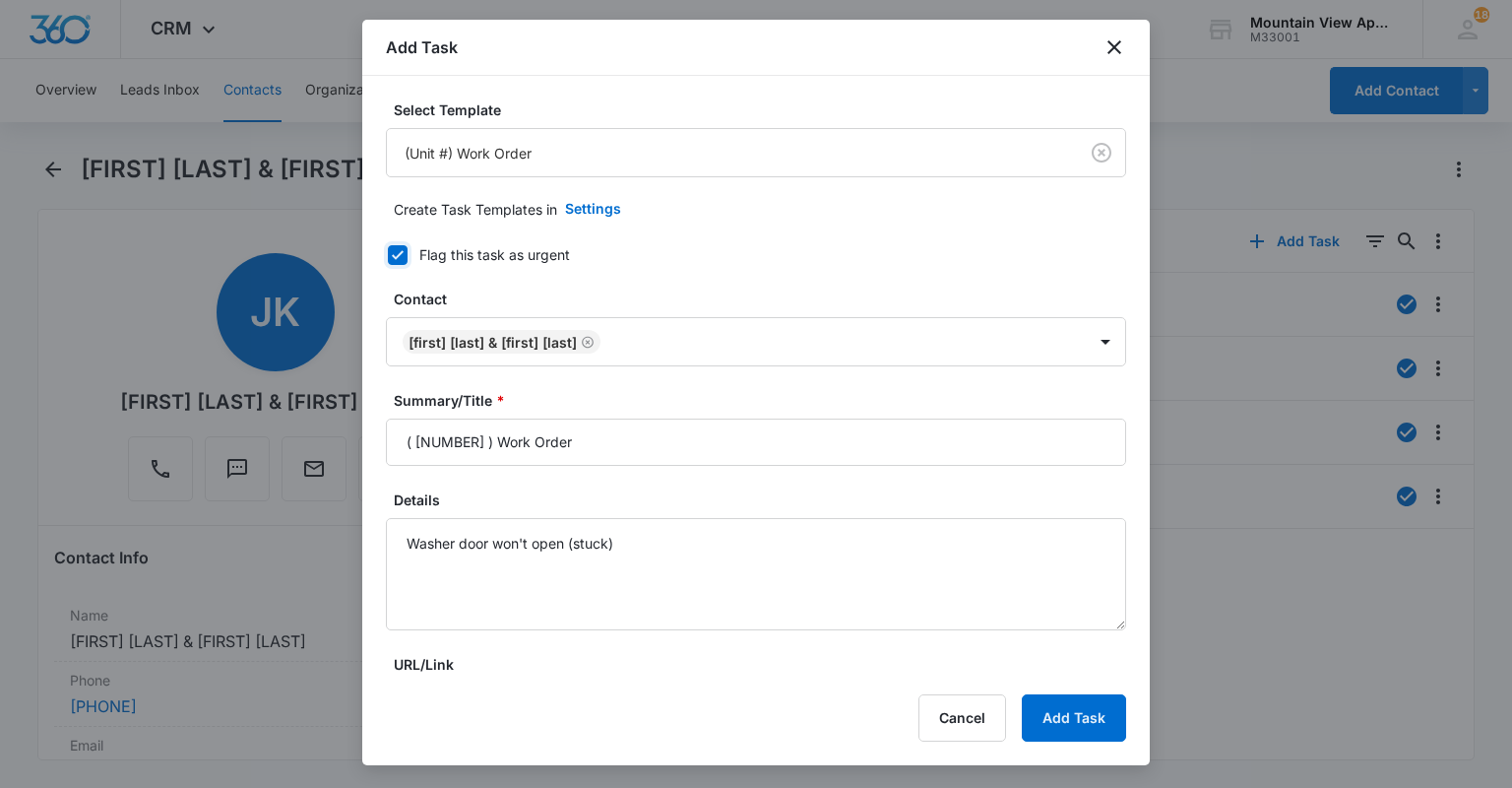 checkbox on "true" 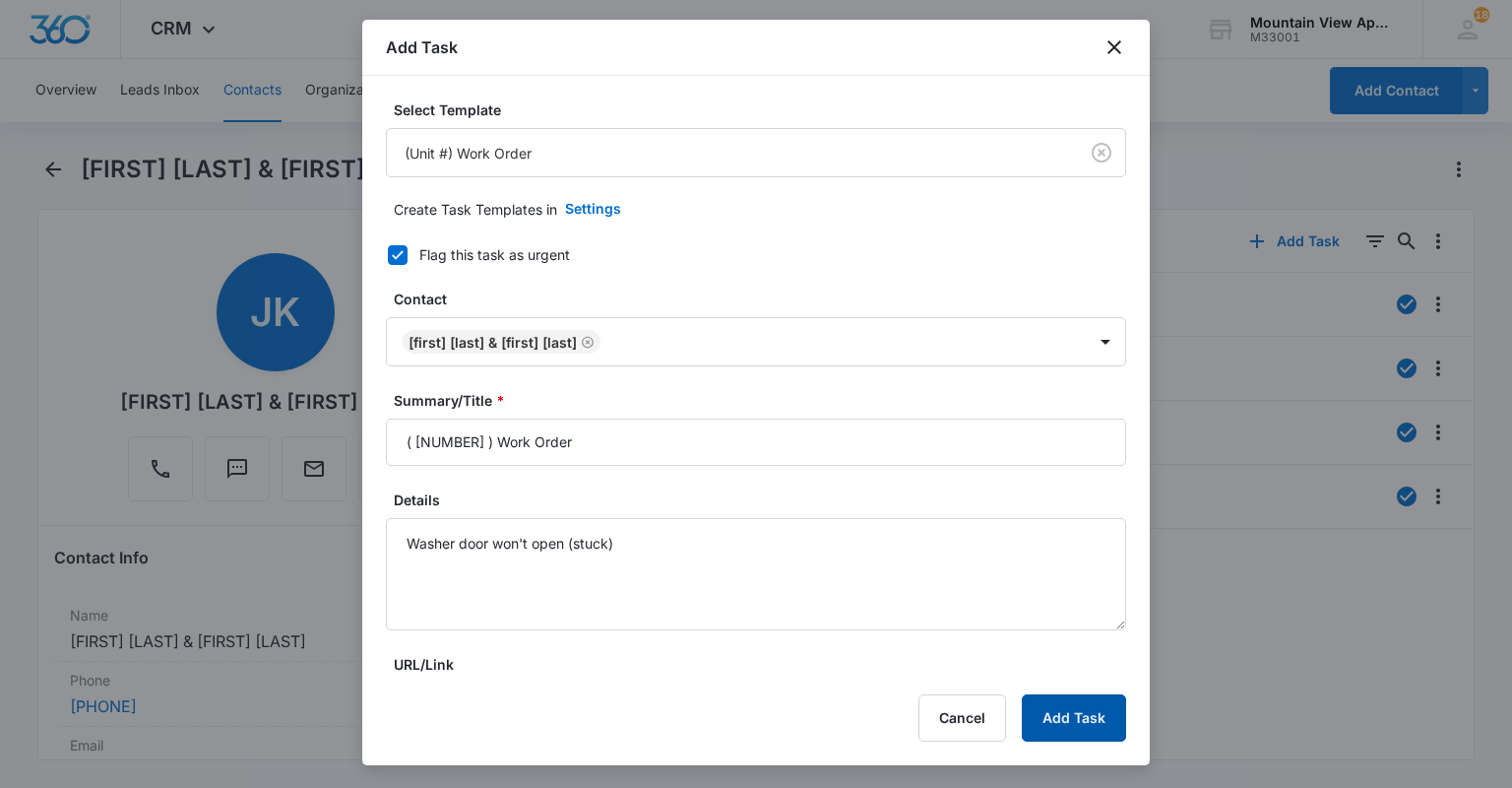 click on "Add Task" at bounding box center (1074, 718) 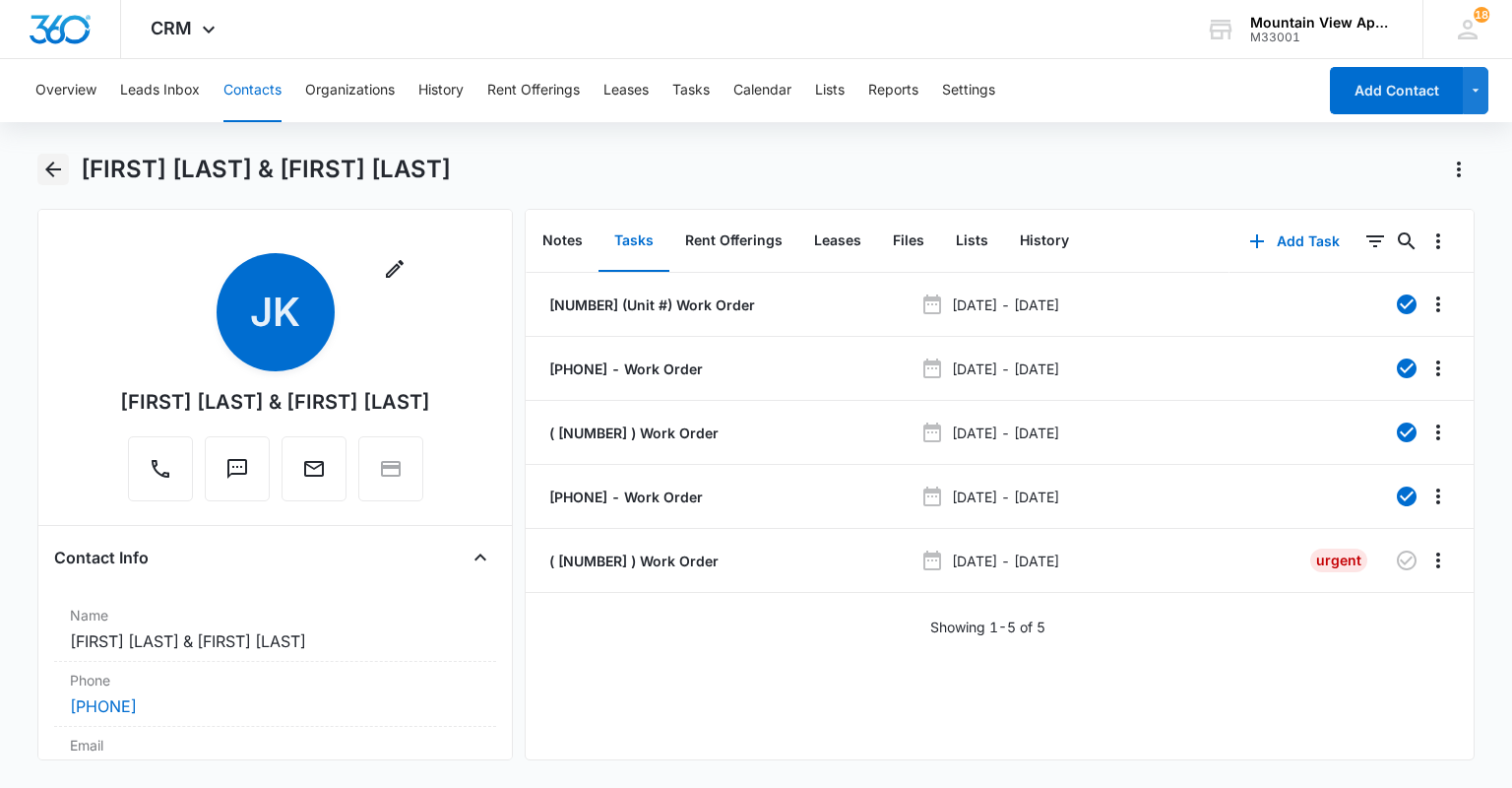 click 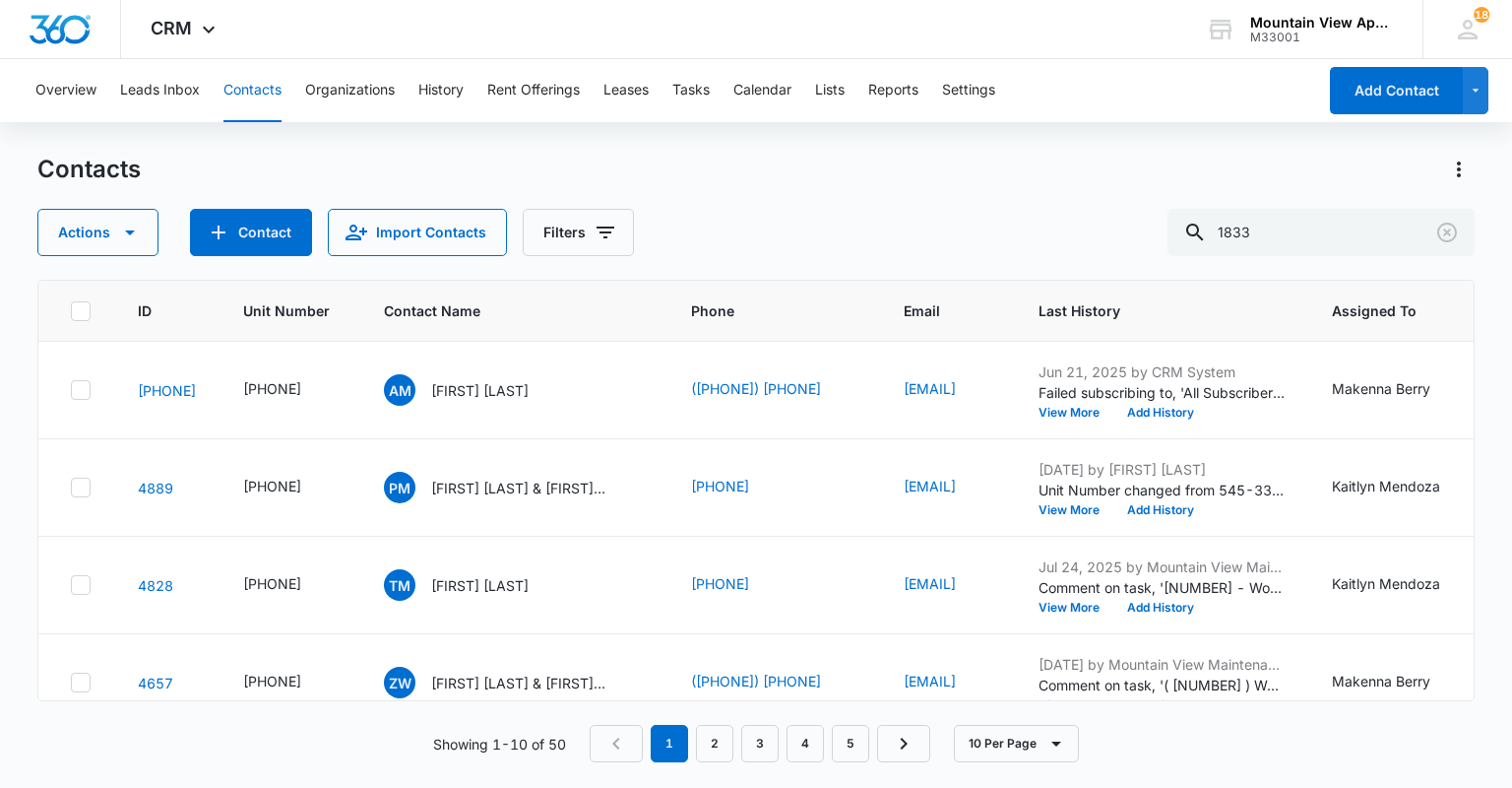 scroll, scrollTop: 552, scrollLeft: 0, axis: vertical 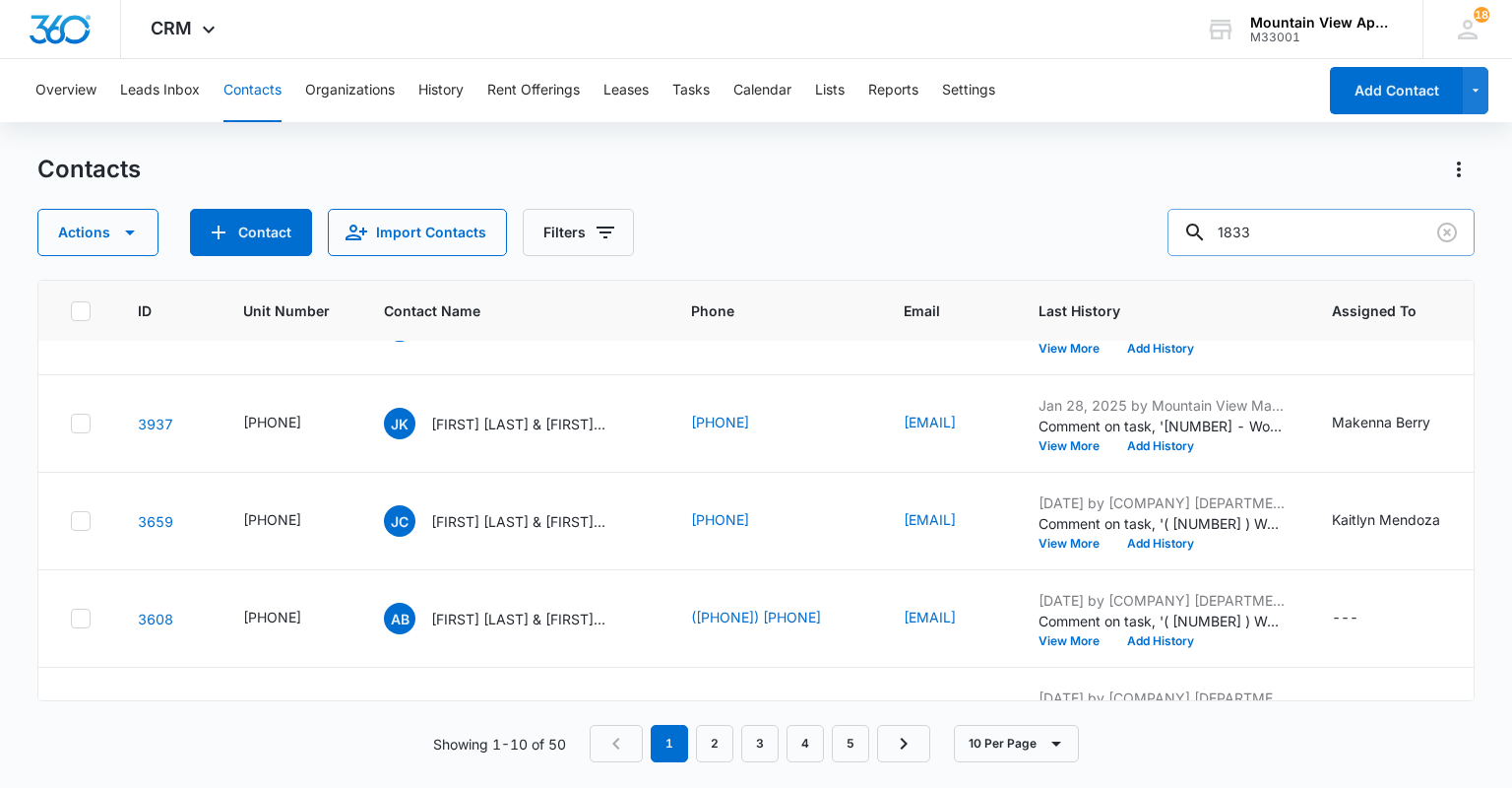 click on "1833" at bounding box center [1321, 232] 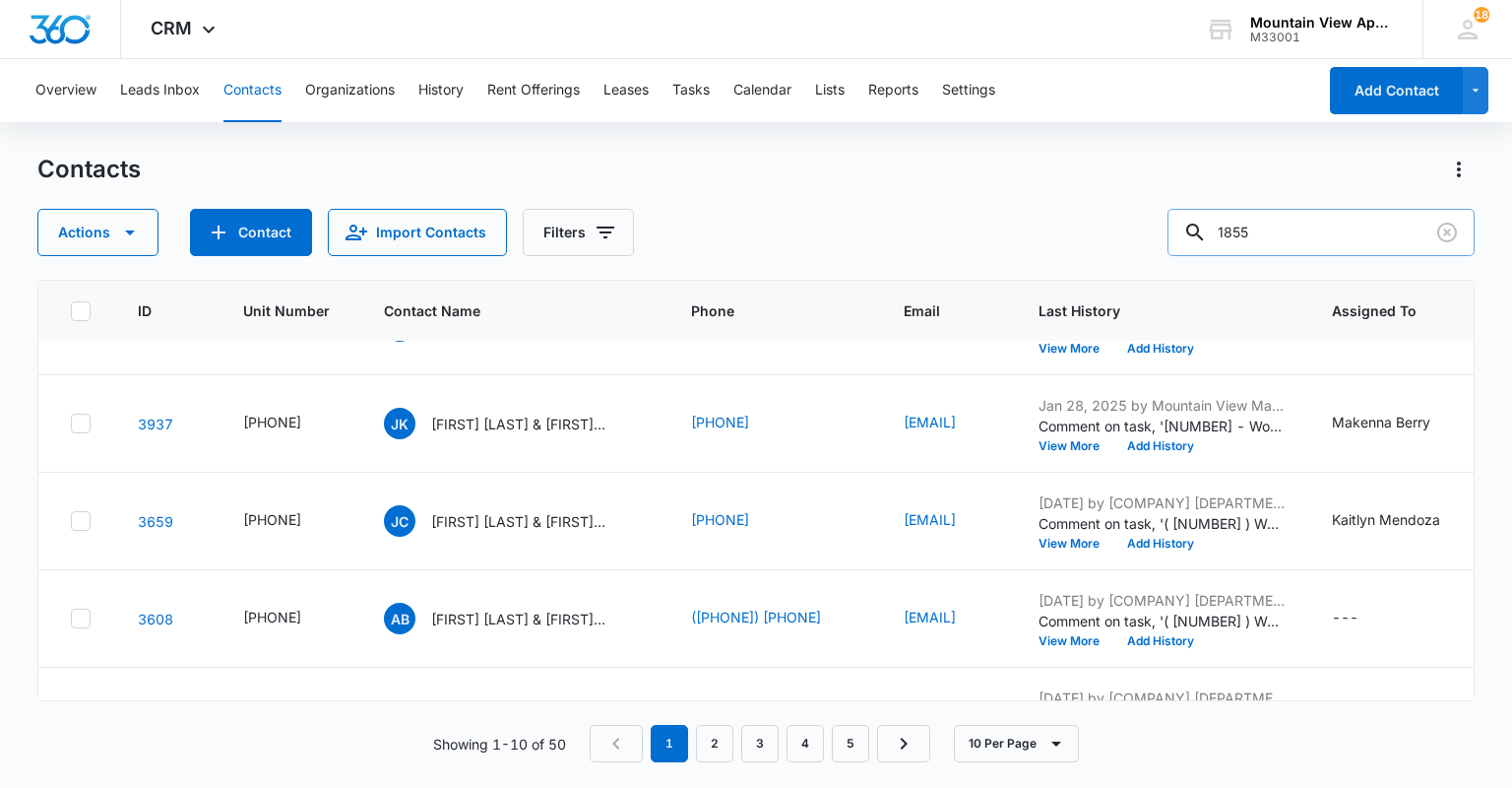 type on "1855" 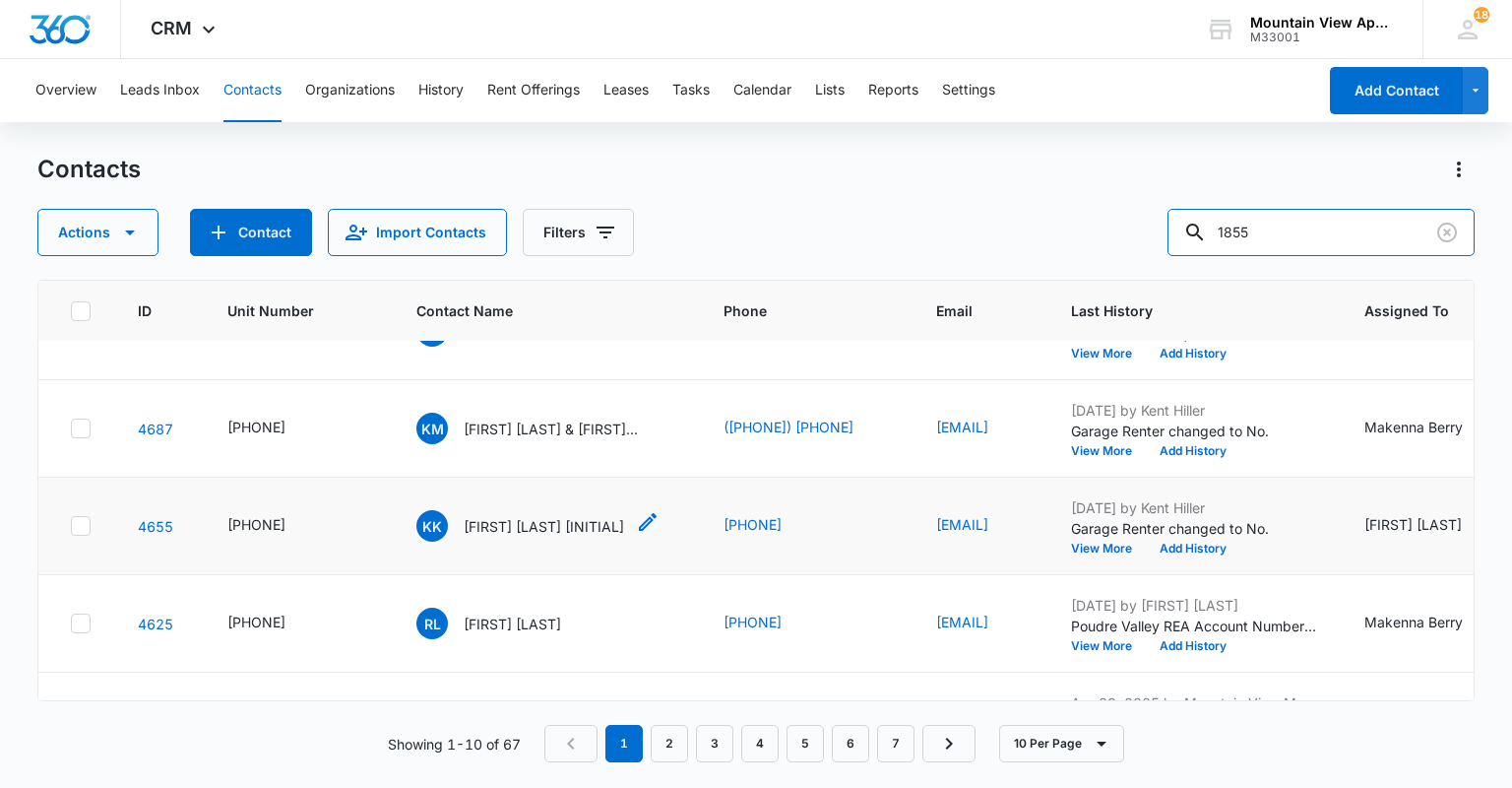 scroll, scrollTop: 158, scrollLeft: 0, axis: vertical 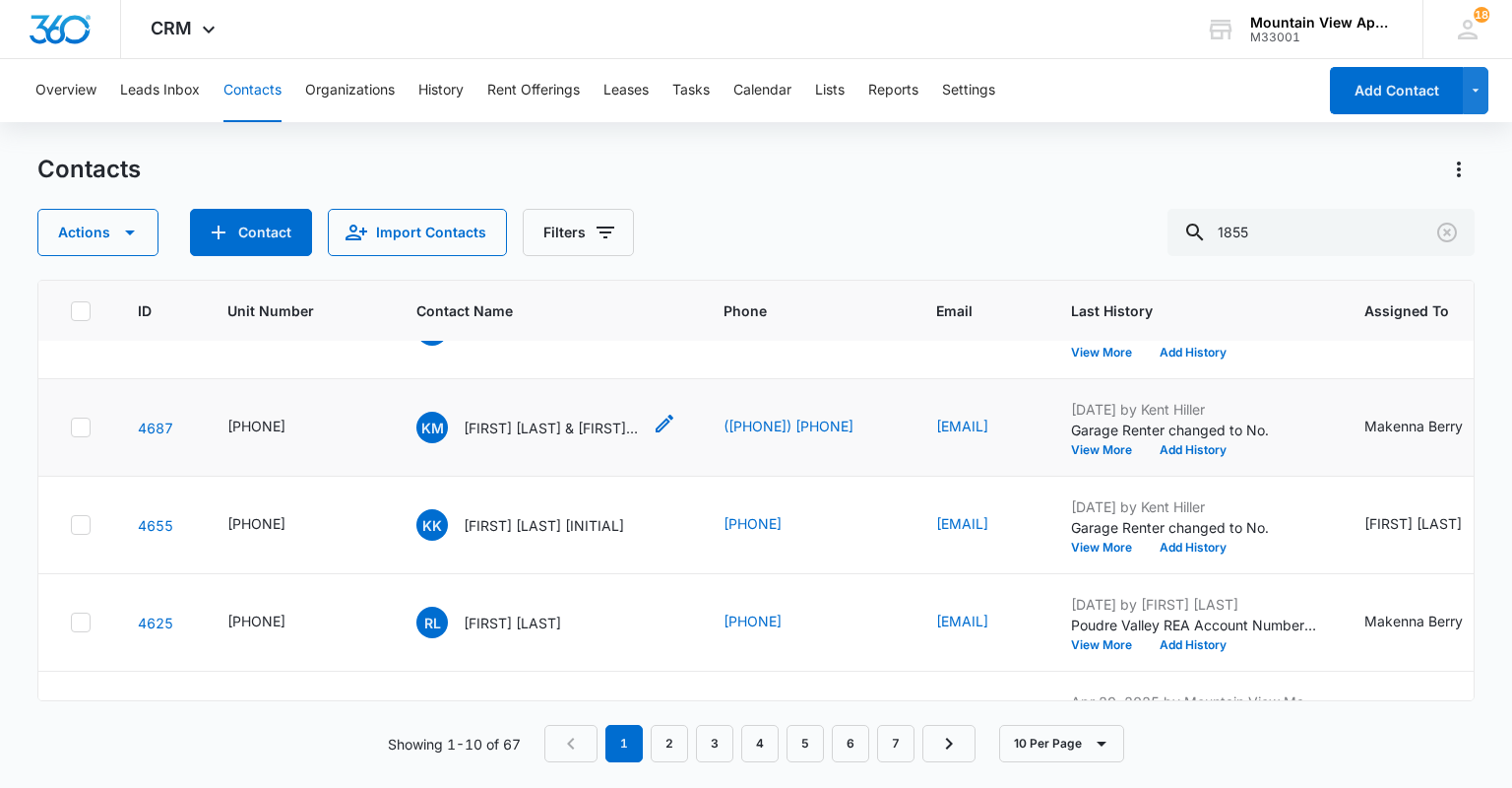 click on "[FIRST] [LAST] & [FIRST] [LAST]" at bounding box center (552, 427) 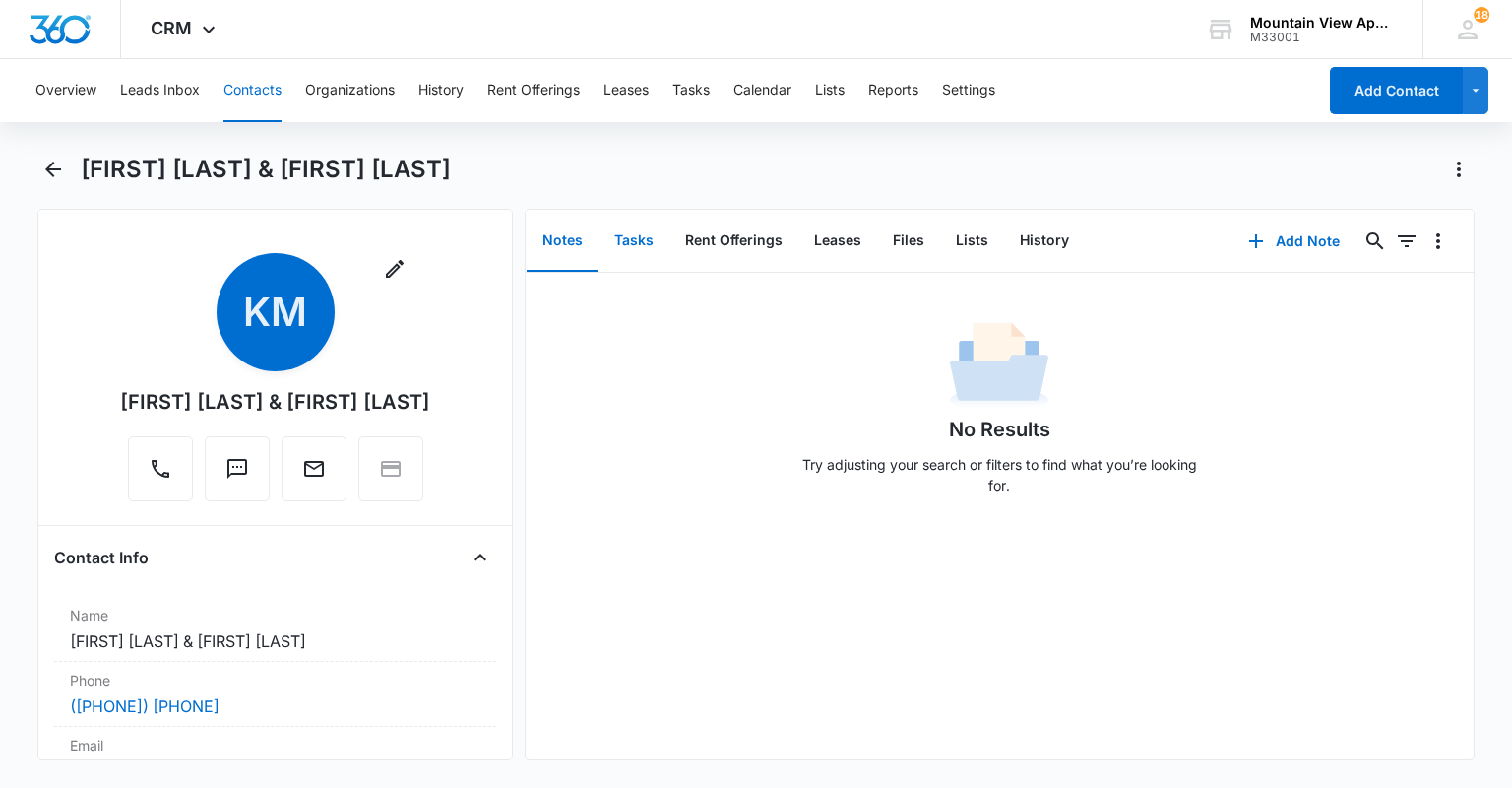 click on "Tasks" at bounding box center (634, 241) 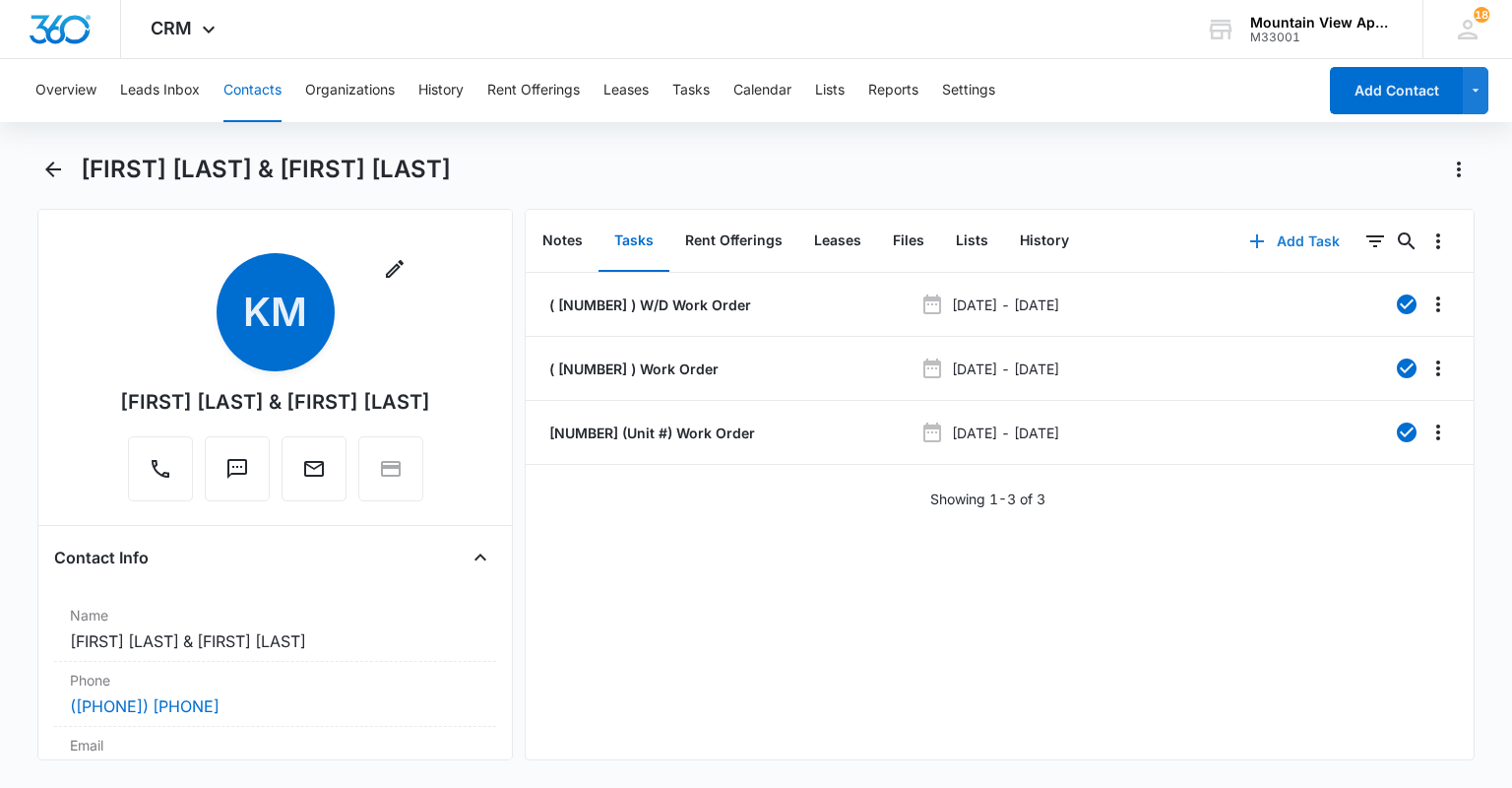 click on "Add Task" at bounding box center (1294, 241) 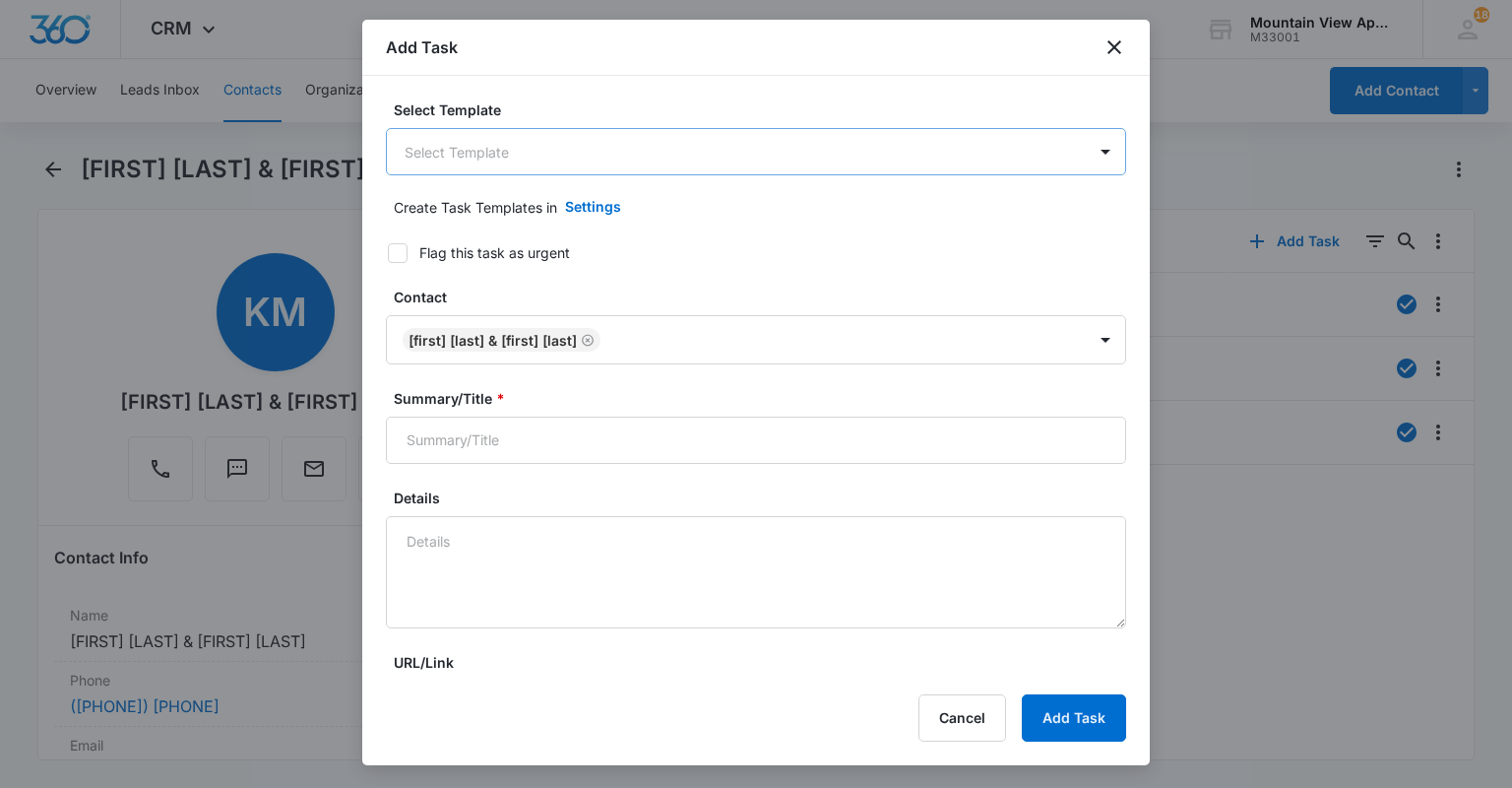 click on "CRM Apps Reputation Websites Forms CRM Email Social Content Ads Intelligence Files Brand Settings Mountain View Apartments At Raindance M33001 Your Accounts View All 18 RU [FIRST] [LAST] [EMAIL] My Profile 18 Notifications Support Logout Terms & Conditions   •   Privacy Policy Overview Leads Inbox Contacts Organizations History Rent Offerings Leases Tasks Calendar Lists Reports Settings Add Contact [FIRST] [LAST] & [FIRST] [LAST] Remove [INITIALS] [FIRST] [LAST] & [FIRST] [LAST] Contact Info Name Cancel Save Changes [FIRST] [LAST] & [FIRST] [LAST] Phone Cancel Save Changes ( [PHONE] ) Email Cancel Save Changes [EMAIL] Organization Cancel Save Changes --- Address Cancel Save Changes --- Details Source Cancel Save Changes Other Contact Type Cancel Save Changes Current Resident  Contact Status Cancel Save Changes Current Resident, E-Mail Subscriber Assigned To Cancel Save Changes [FIRST] [LAST] Tags Cancel Save Changes --- Next Contact Date Cancel ---" at bounding box center [756, 394] 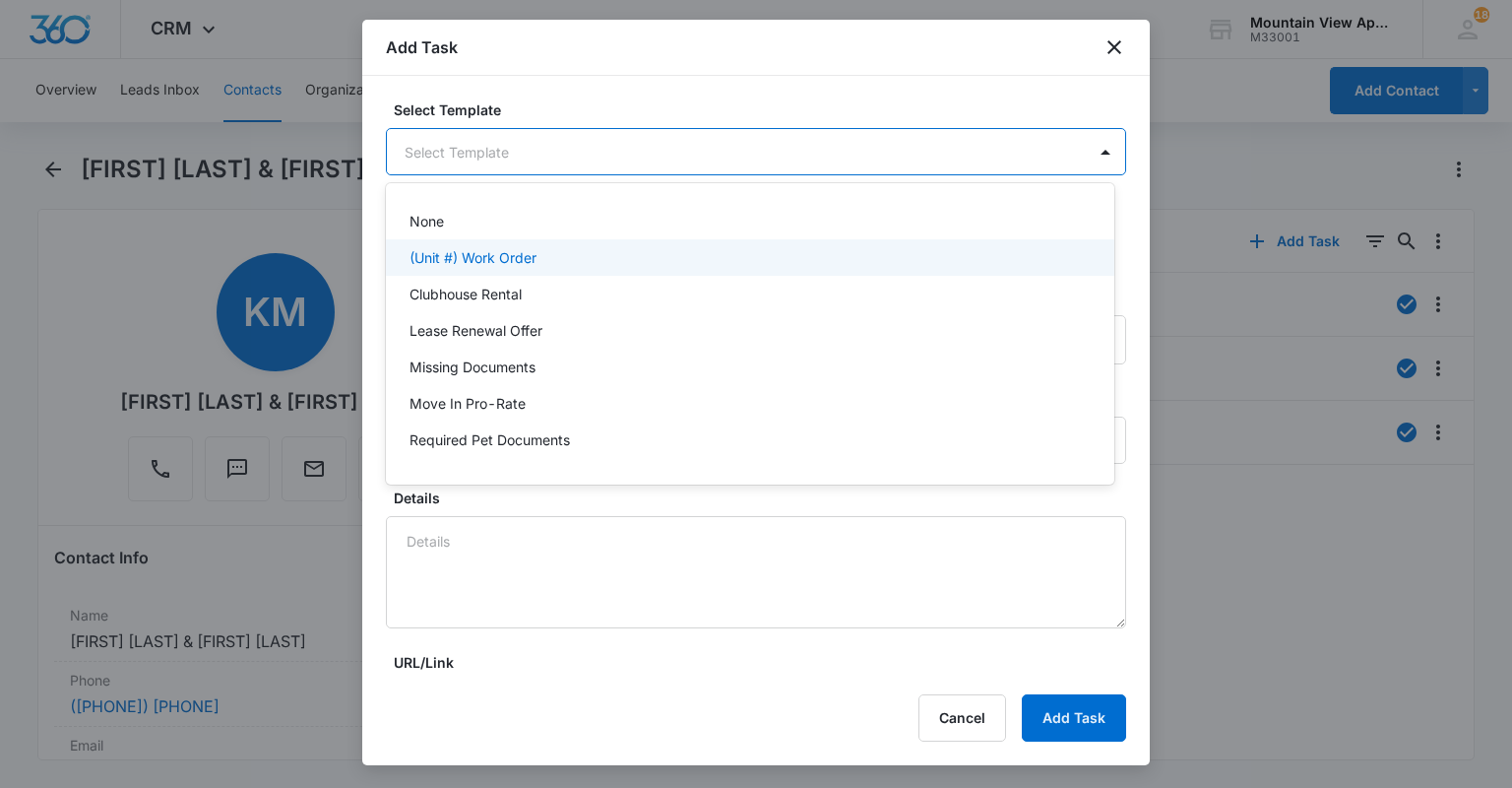 click on "(Unit #) Work Order" at bounding box center (750, 257) 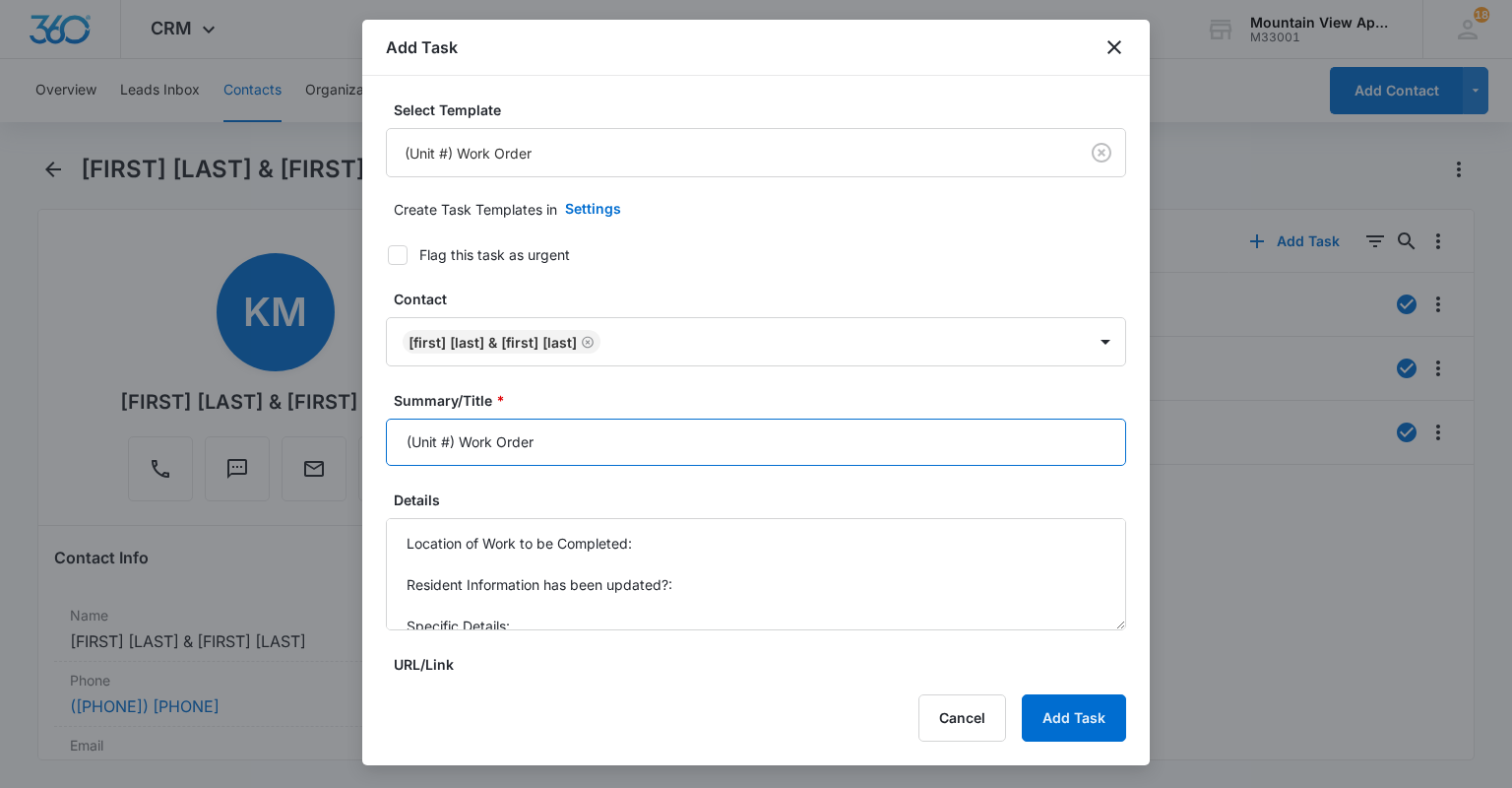 click on "(Unit #) Work Order" at bounding box center (756, 442) 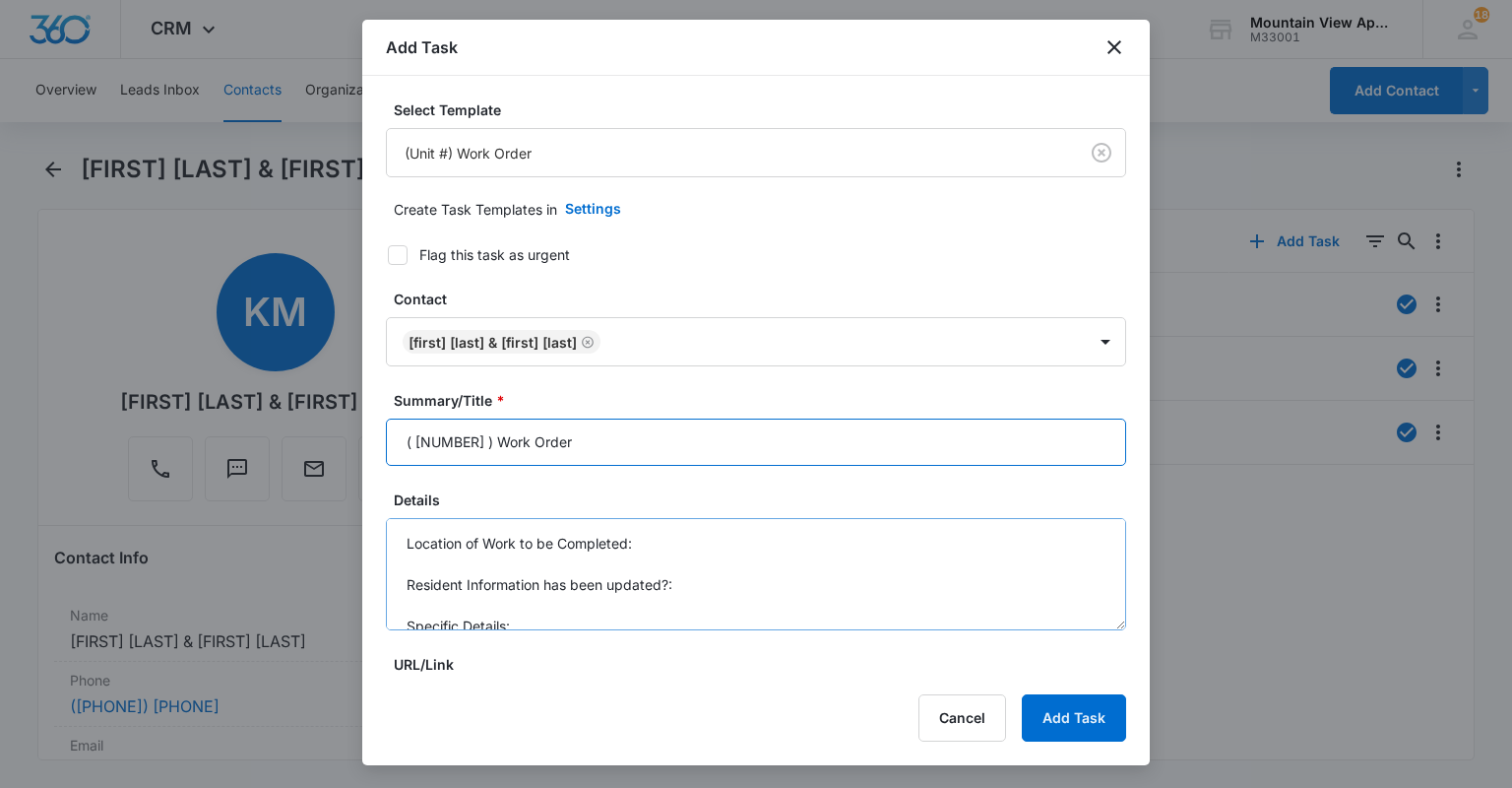 type on "( [NUMBER] ) Work Order" 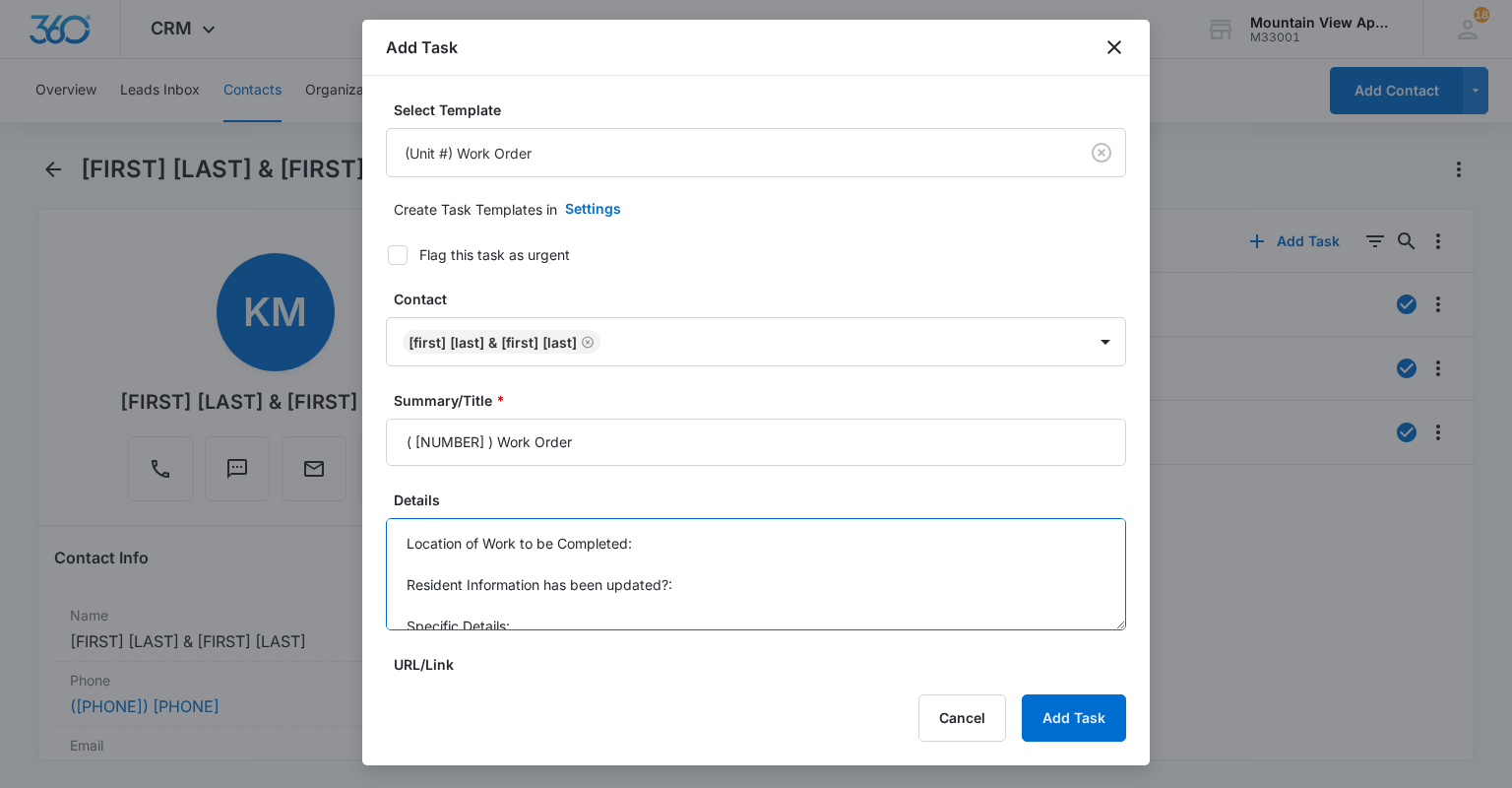 click on "Location of Work to be Completed:
Resident Information has been updated?:
Specific Details:" at bounding box center (756, 574) 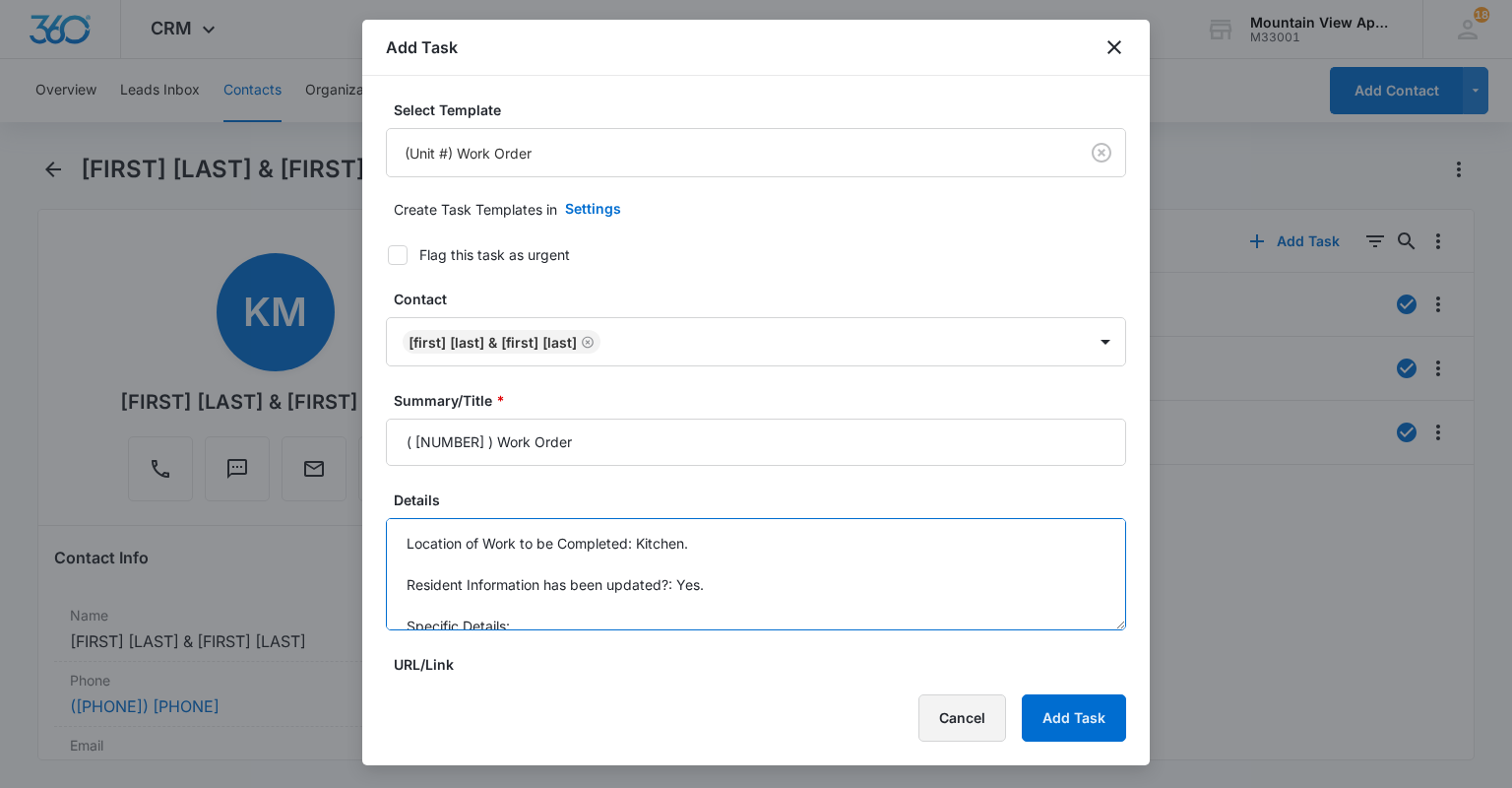 type on "Location of Work to be Completed: Kitchen.
Resident Information has been updated?: Yes.
Specific Details:" 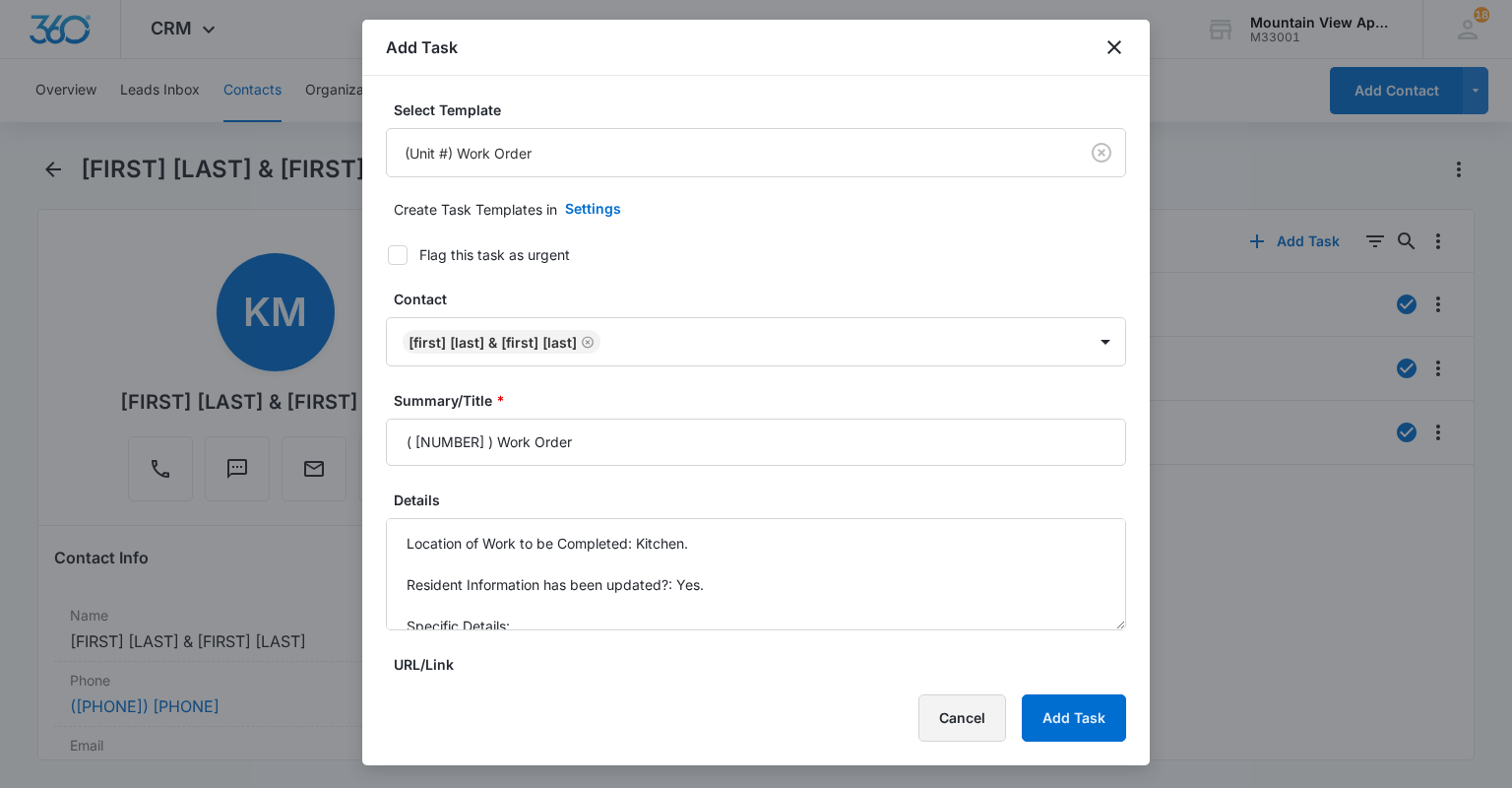click on "Cancel" at bounding box center (962, 718) 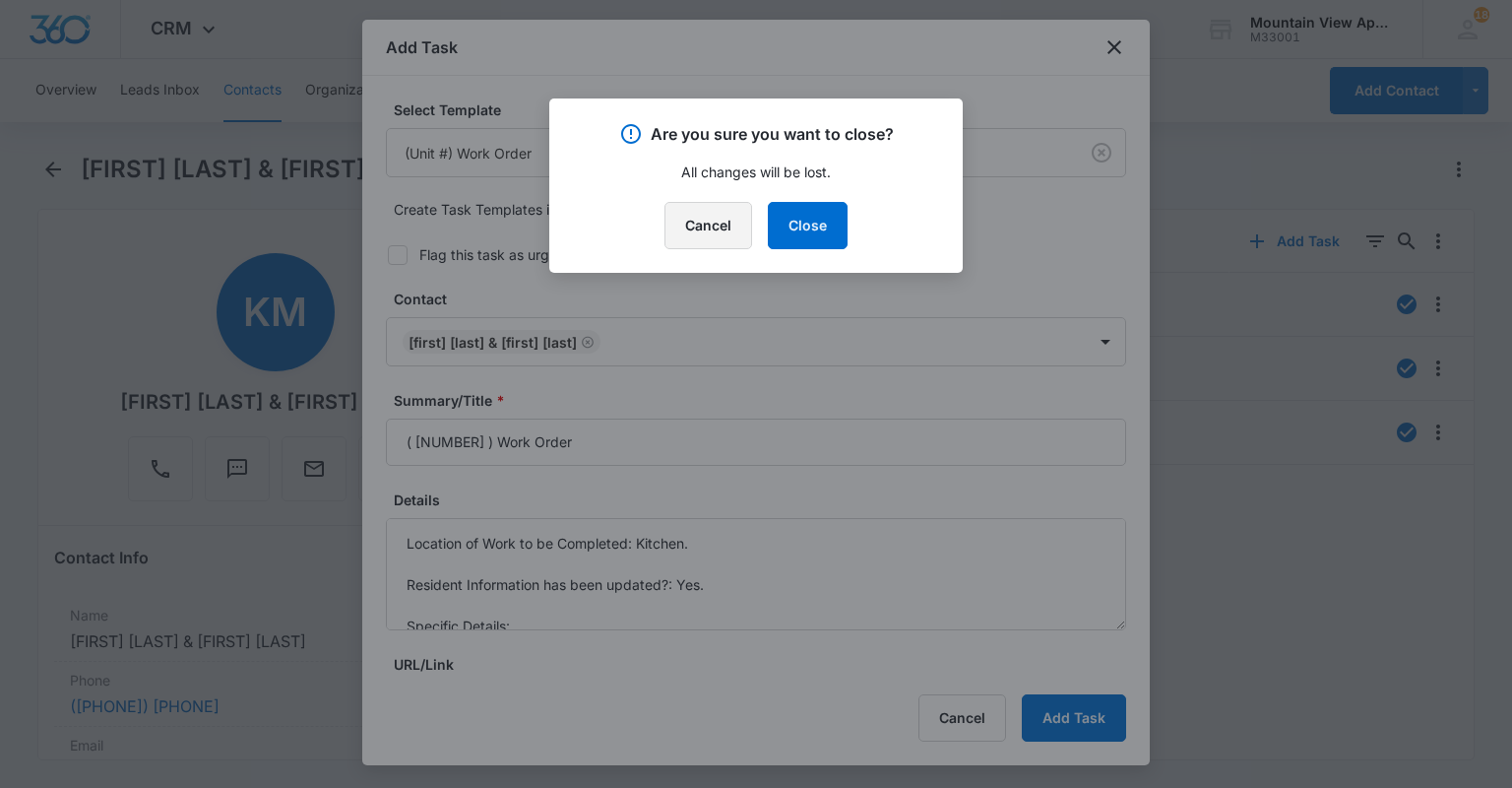 click on "Cancel" at bounding box center (708, 226) 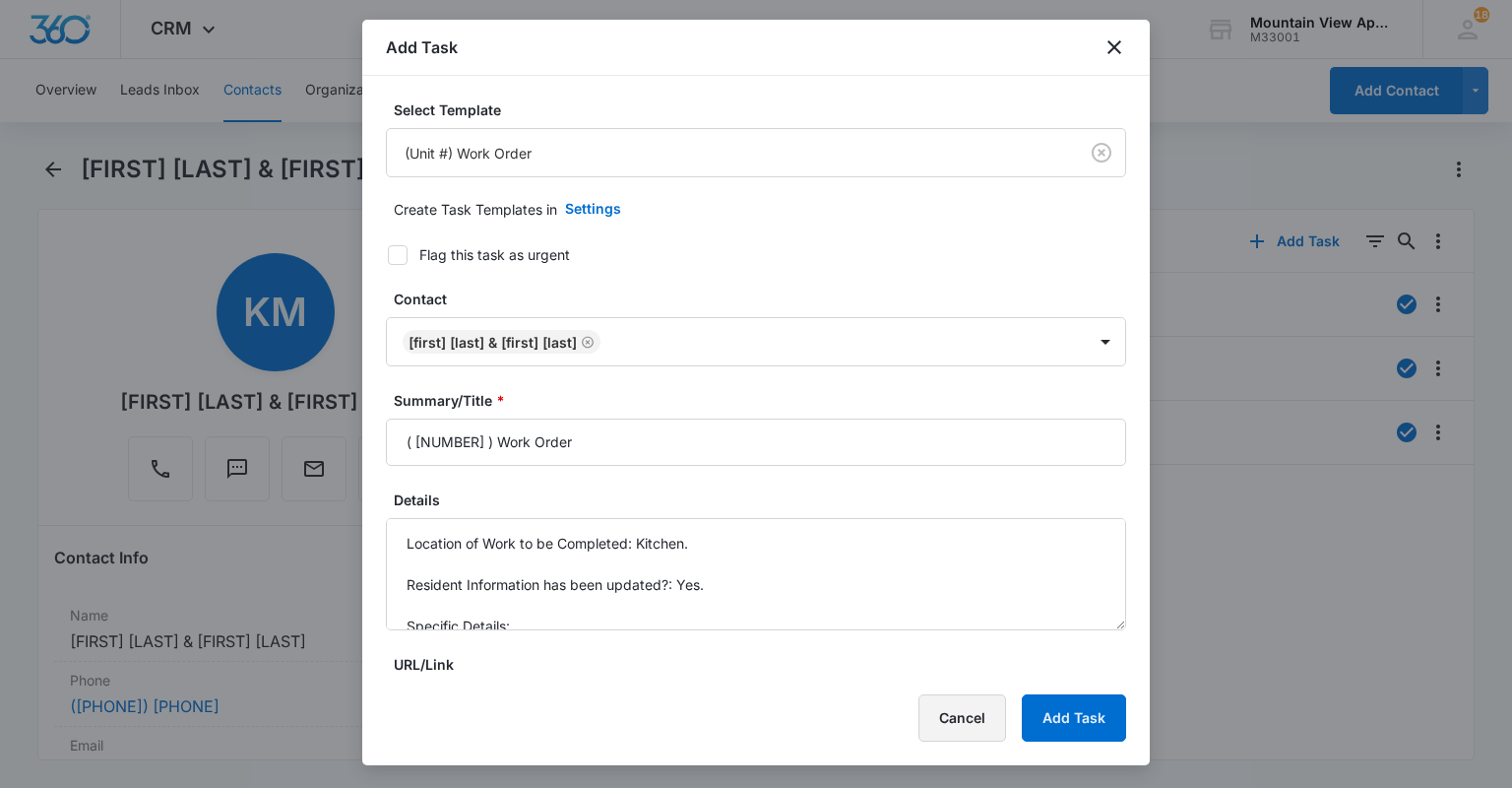 click on "Cancel" at bounding box center (962, 718) 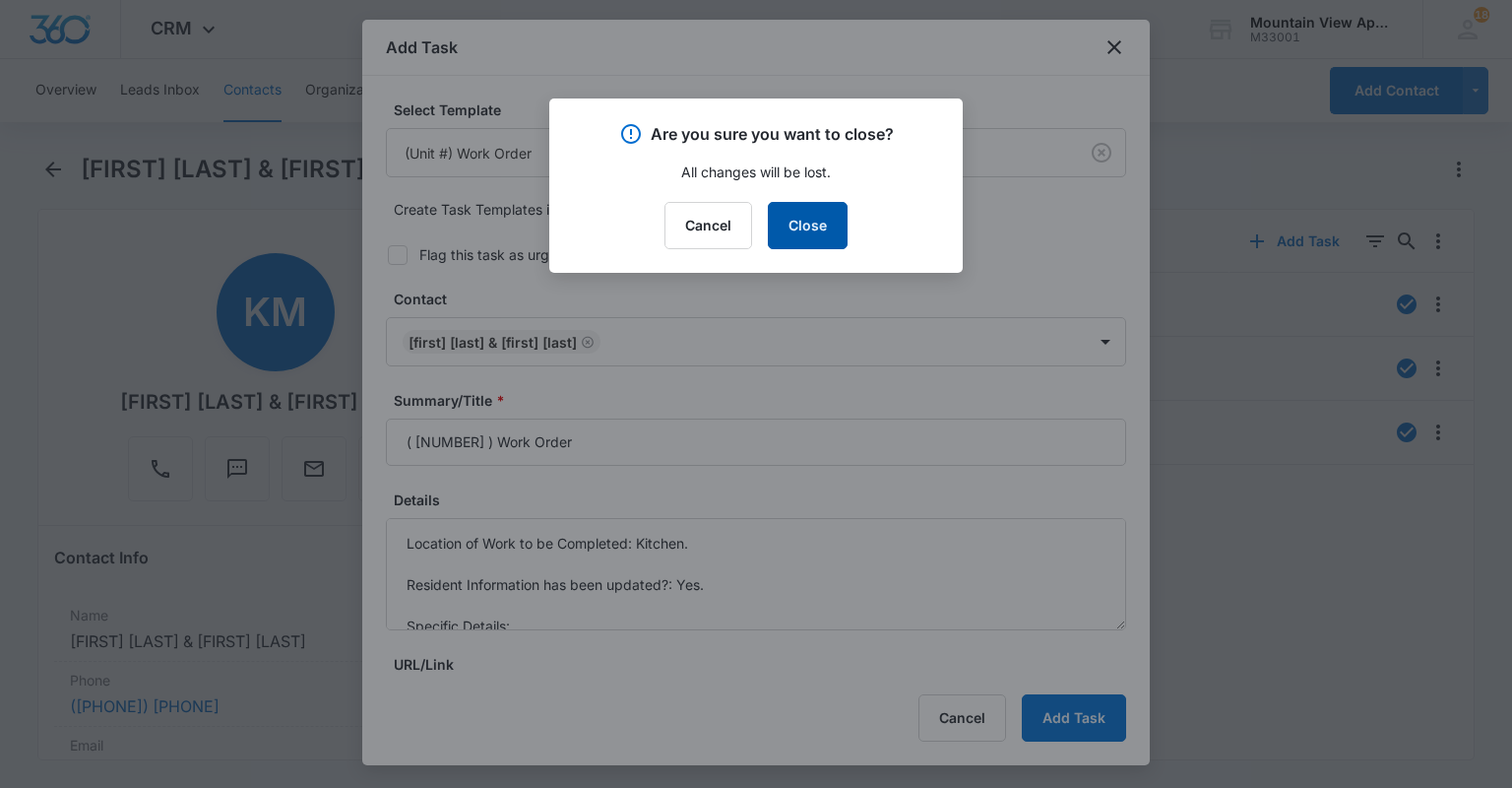 click on "Close" at bounding box center (807, 226) 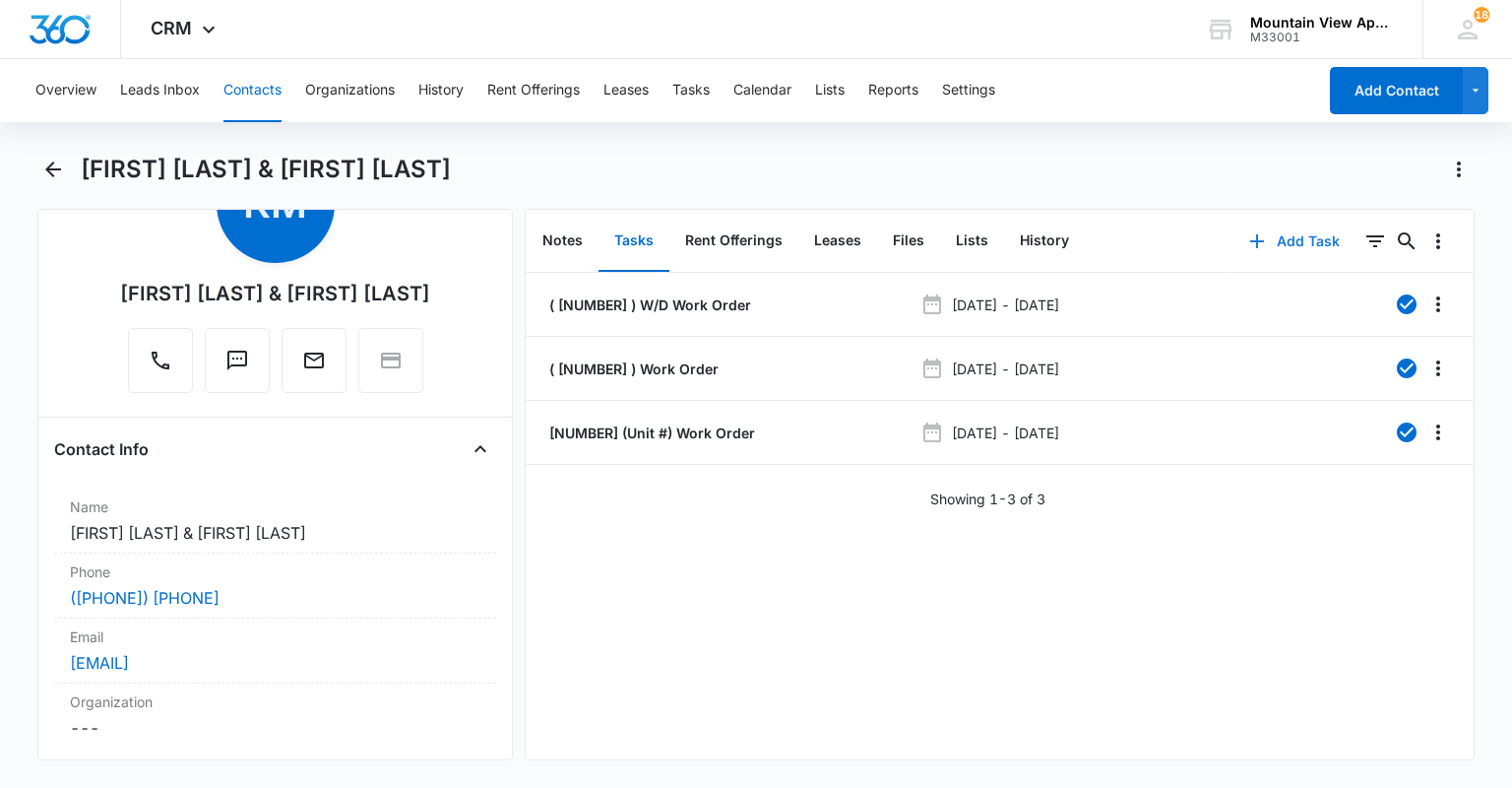 scroll, scrollTop: 0, scrollLeft: 0, axis: both 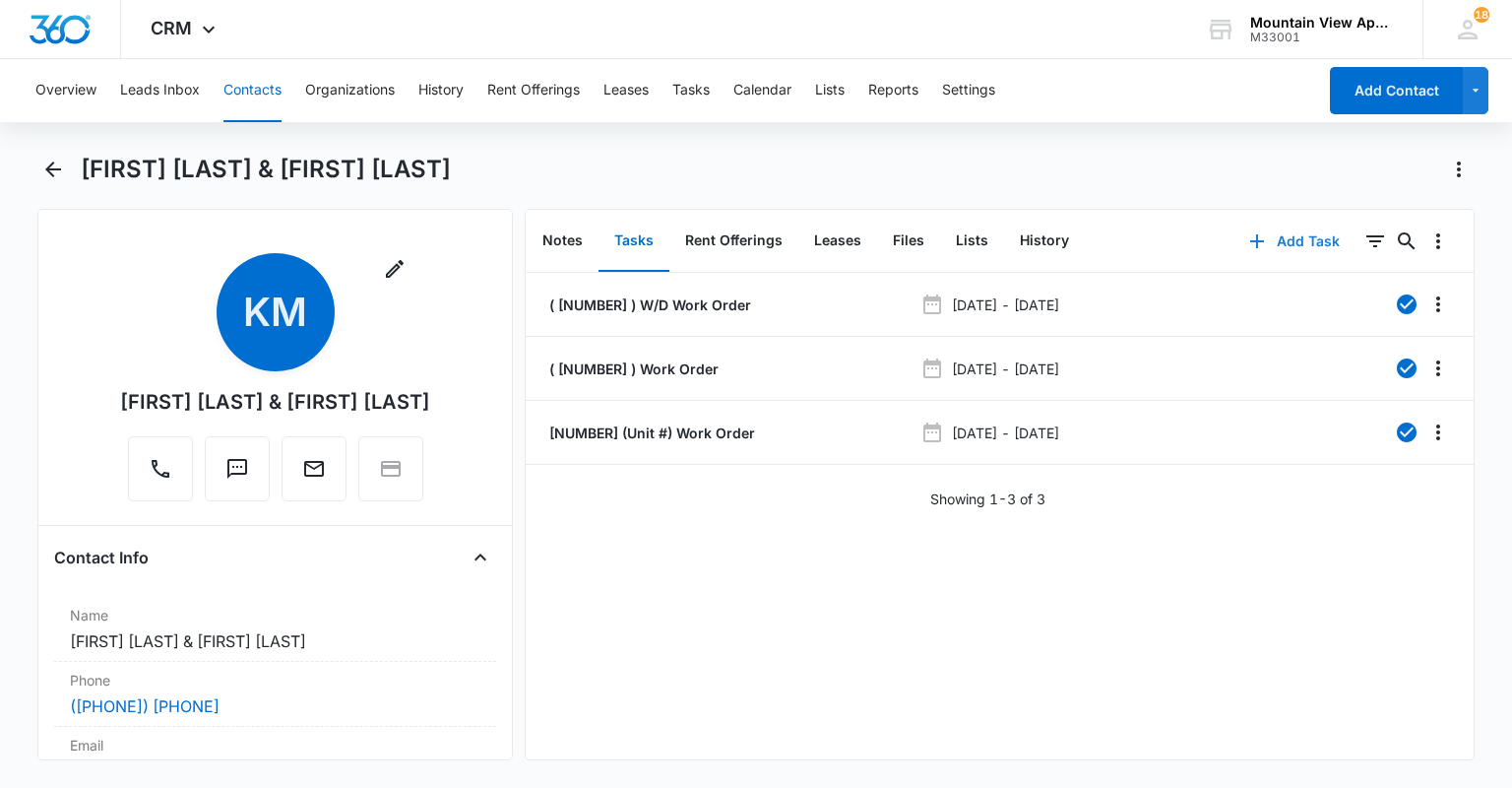 click on "Add Task" at bounding box center [1294, 241] 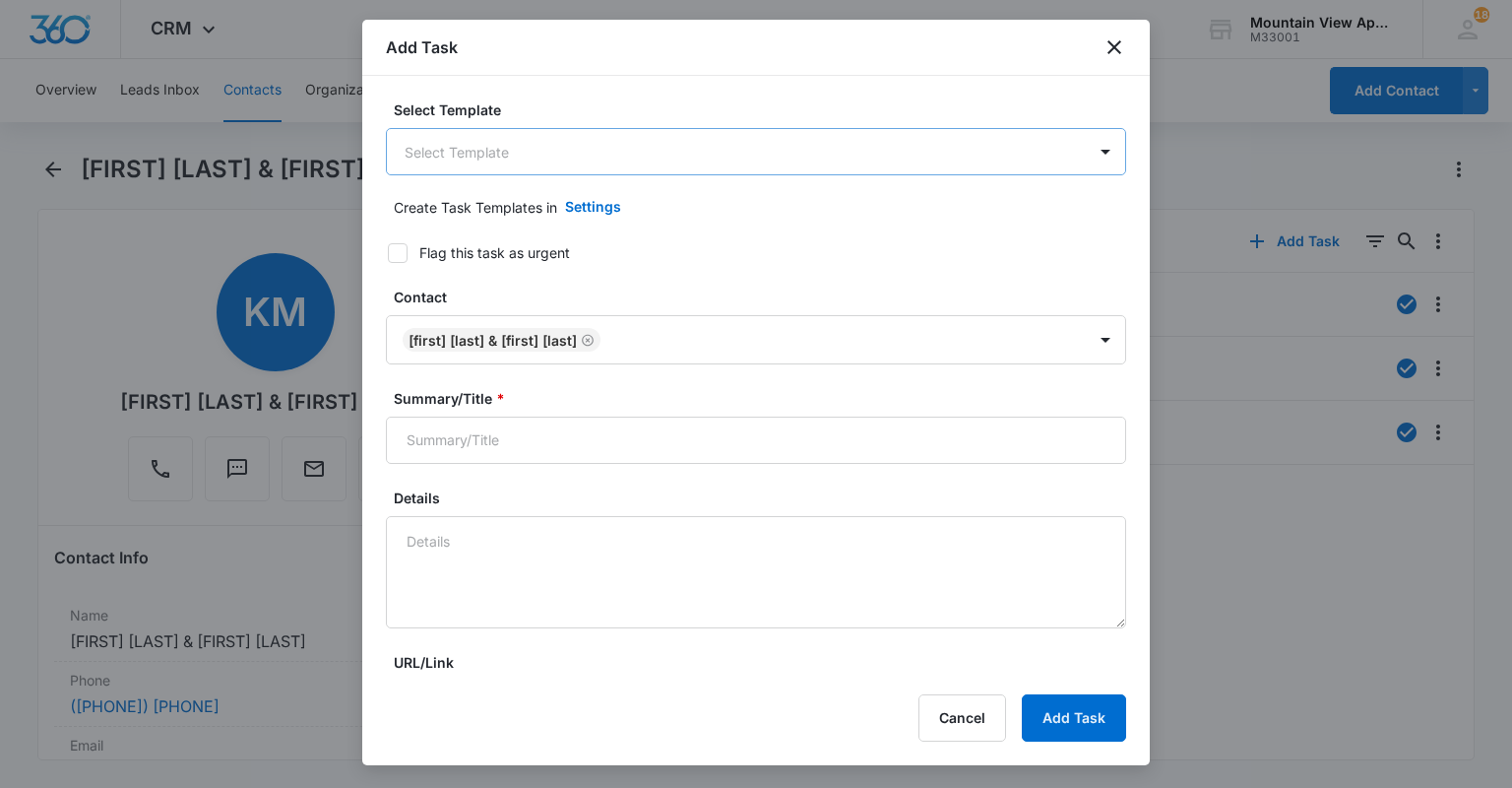 click on "CRM Apps Reputation Websites Forms CRM Email Social Content Ads Intelligence Files Brand Settings Mountain View Apartments At Raindance M33001 Your Accounts View All 18 RU [FIRST] [LAST] [EMAIL] My Profile 18 Notifications Support Logout Terms & Conditions   •   Privacy Policy Overview Leads Inbox Contacts Organizations History Rent Offerings Leases Tasks Calendar Lists Reports Settings Add Contact [FIRST] [LAST] & [FIRST] [LAST] Remove [INITIALS] [FIRST] [LAST] & [FIRST] [LAST] Contact Info Name Cancel Save Changes [FIRST] [LAST] & [FIRST] [LAST] Phone Cancel Save Changes ( [PHONE] ) Email Cancel Save Changes [EMAIL] Organization Cancel Save Changes --- Address Cancel Save Changes --- Details Source Cancel Save Changes Other Contact Type Cancel Save Changes Current Resident  Contact Status Cancel Save Changes Current Resident, E-Mail Subscriber Assigned To Cancel Save Changes [FIRST] [LAST] Tags Cancel Save Changes --- Next Contact Date Cancel ---" at bounding box center (756, 394) 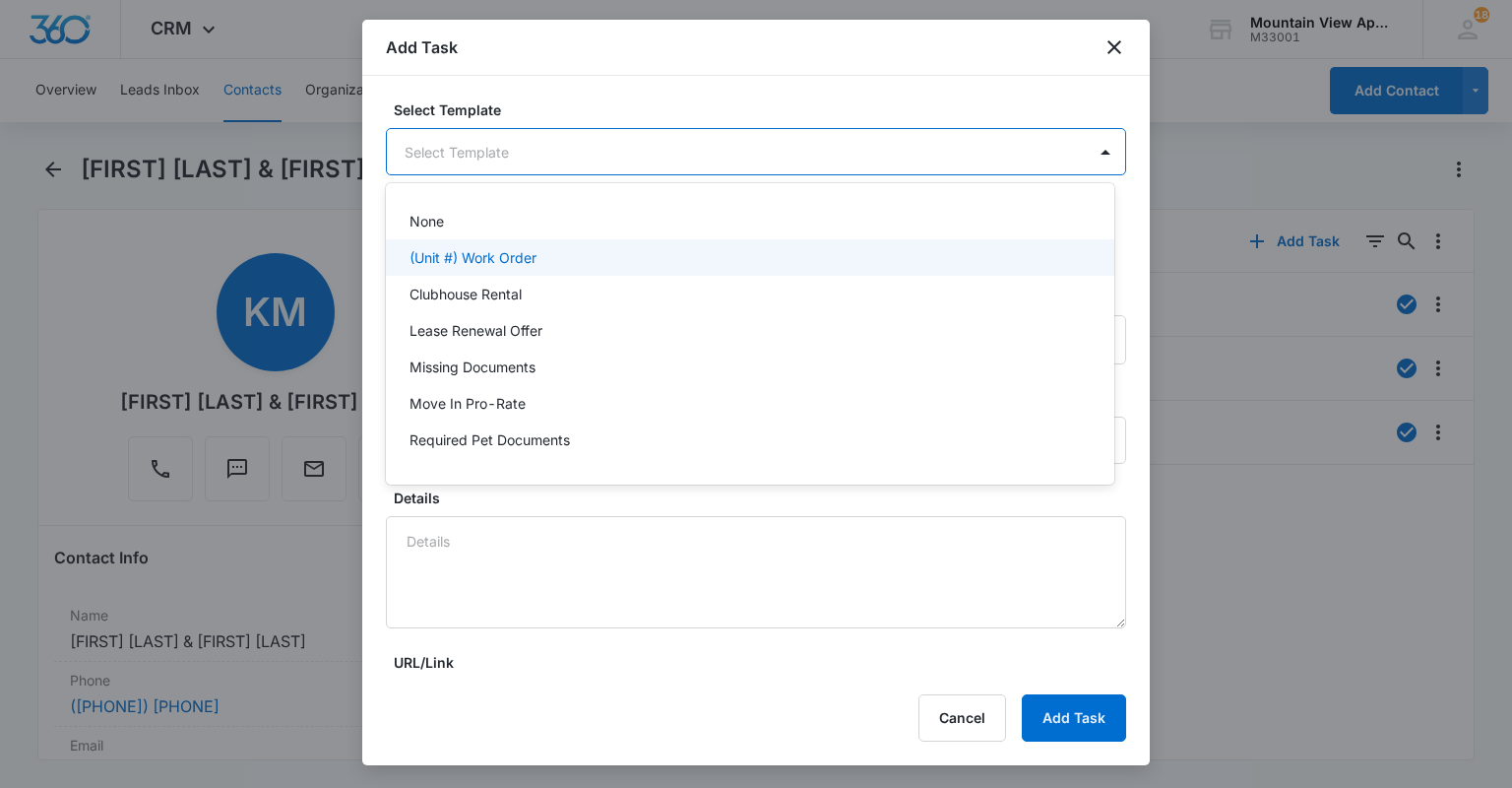 click on "(Unit #) Work Order" at bounding box center (748, 257) 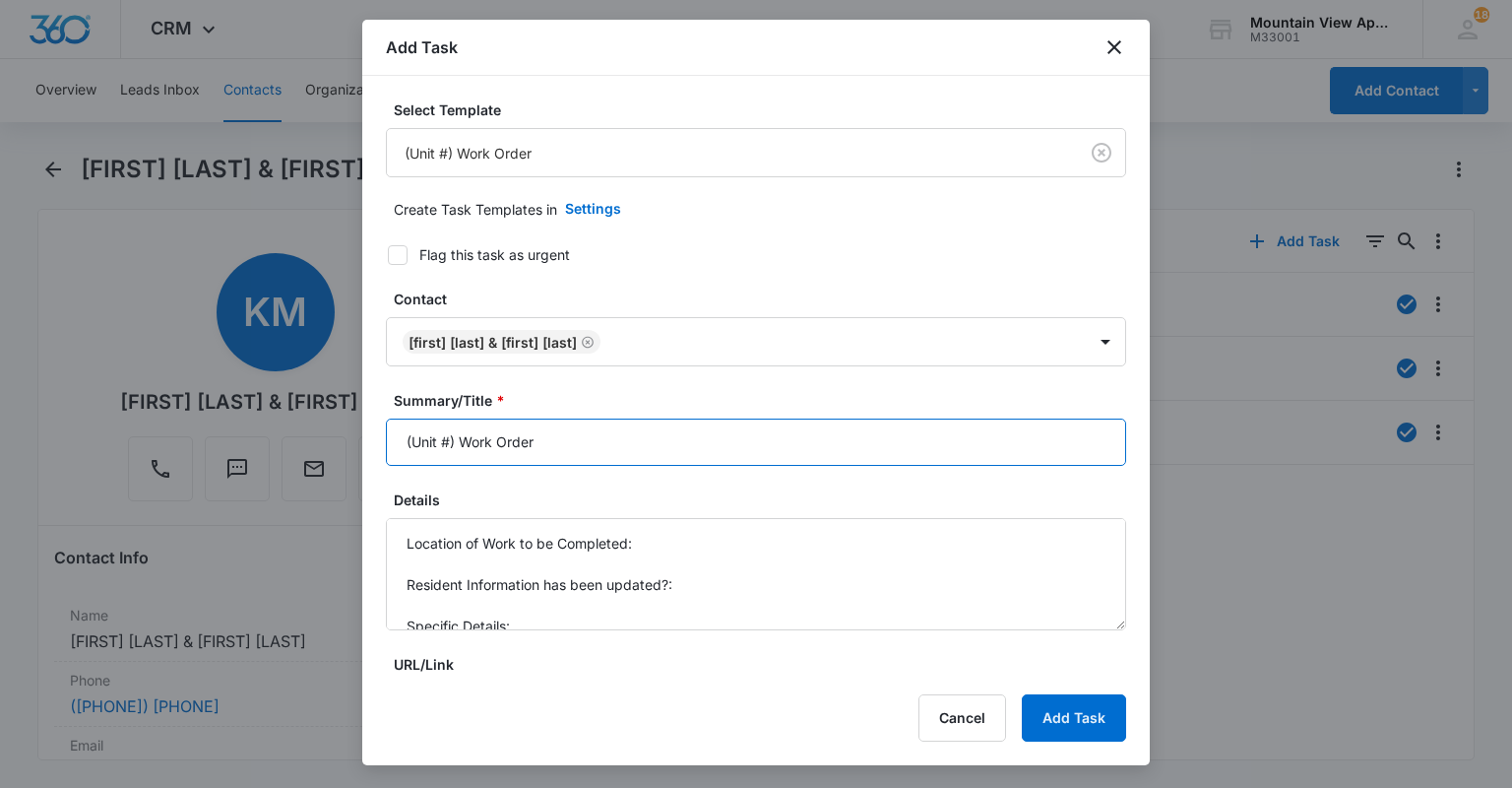 click on "(Unit #) Work Order" at bounding box center [756, 442] 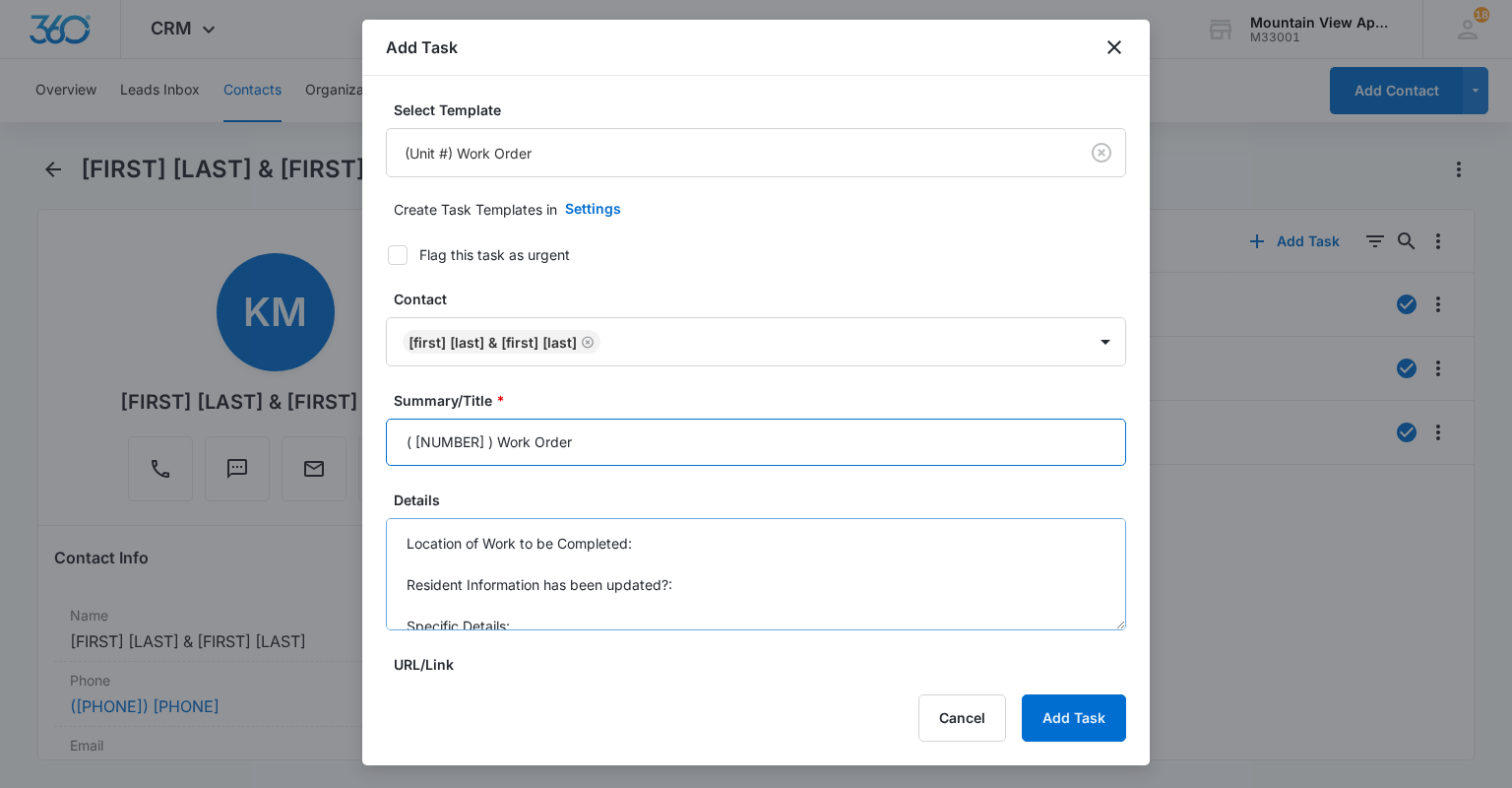 type on "( [NUMBER] ) Work Order" 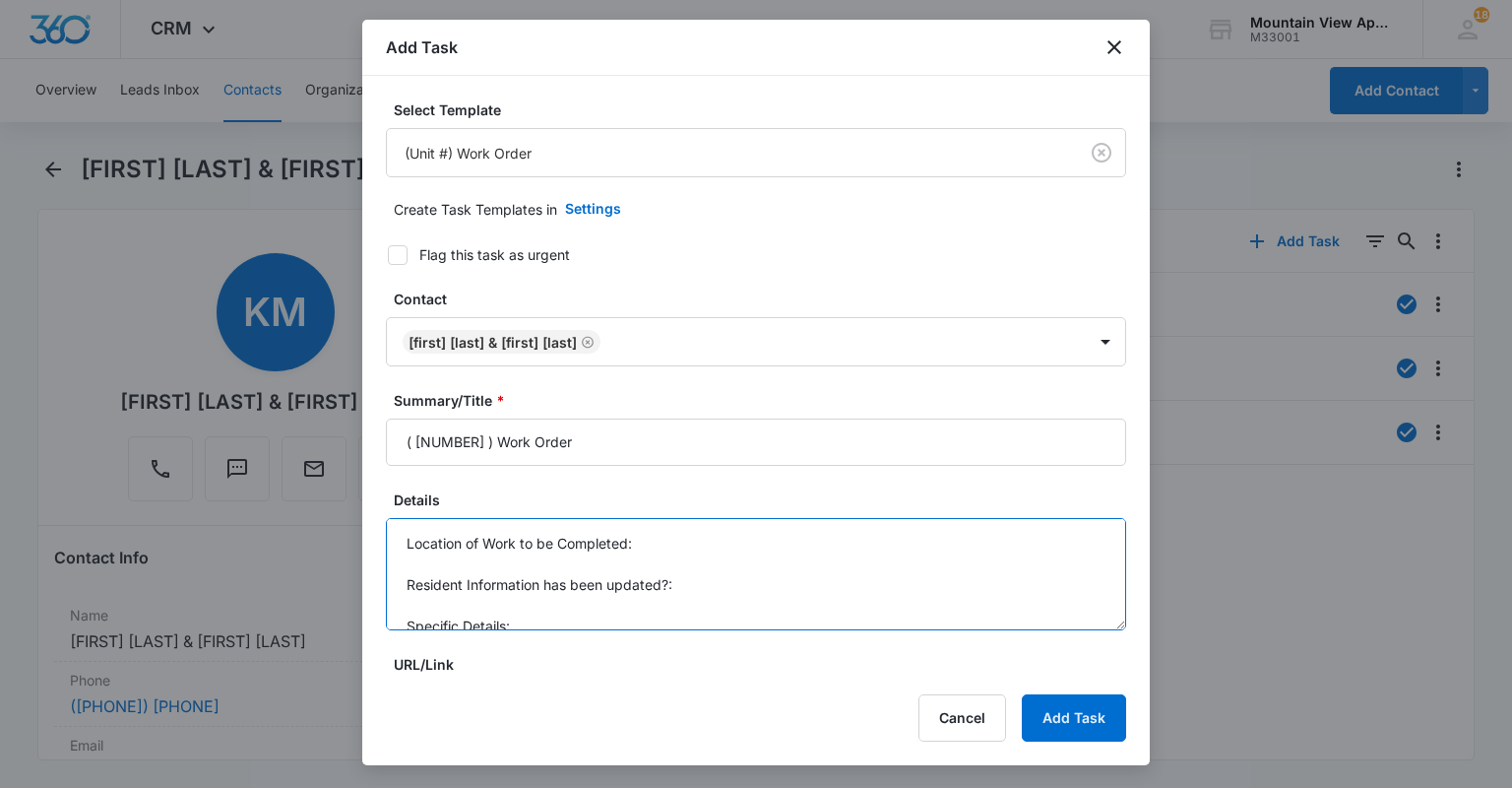 click on "Location of Work to be Completed:
Resident Information has been updated?:
Specific Details:" at bounding box center (756, 574) 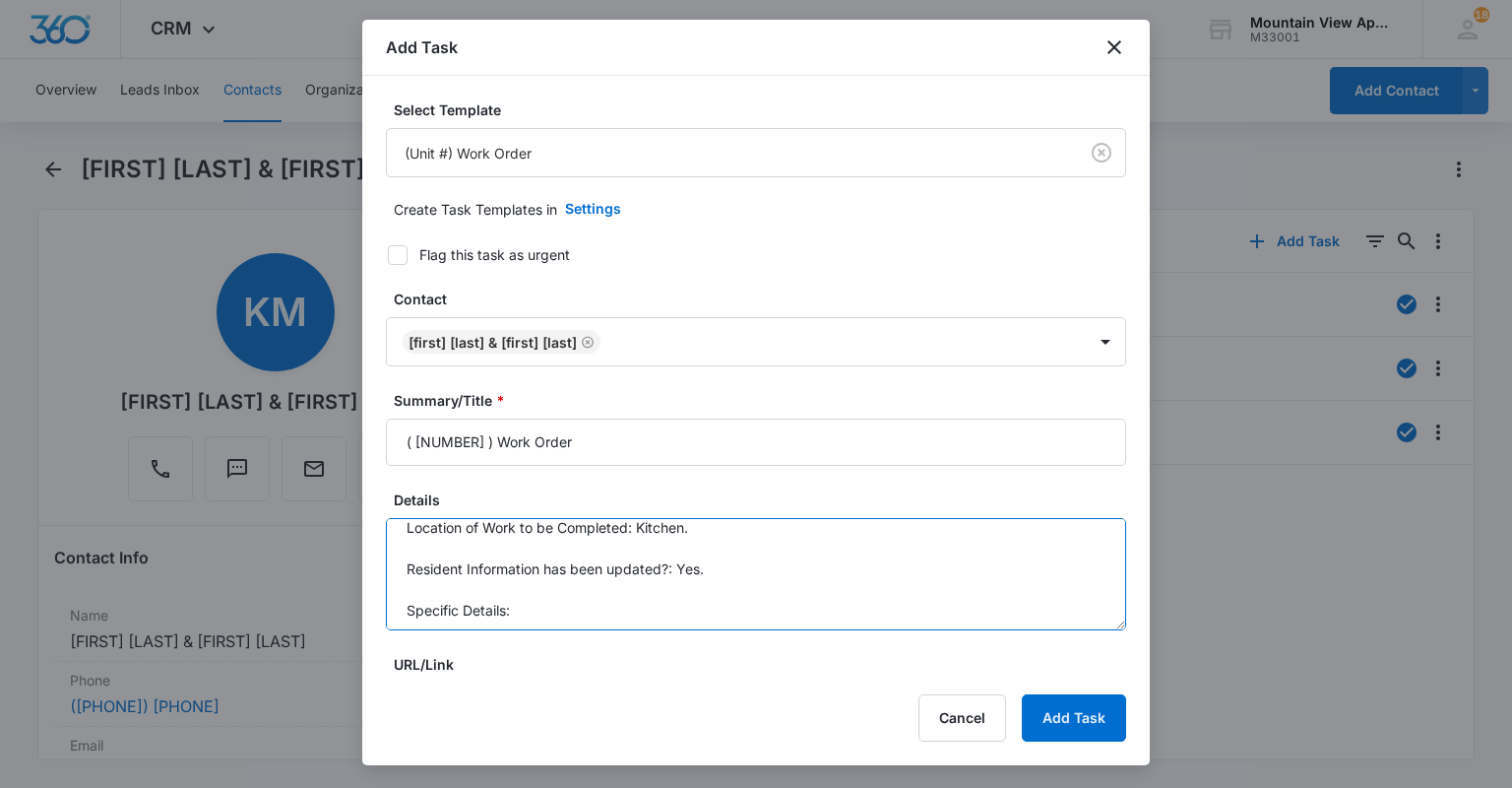 scroll, scrollTop: 20, scrollLeft: 0, axis: vertical 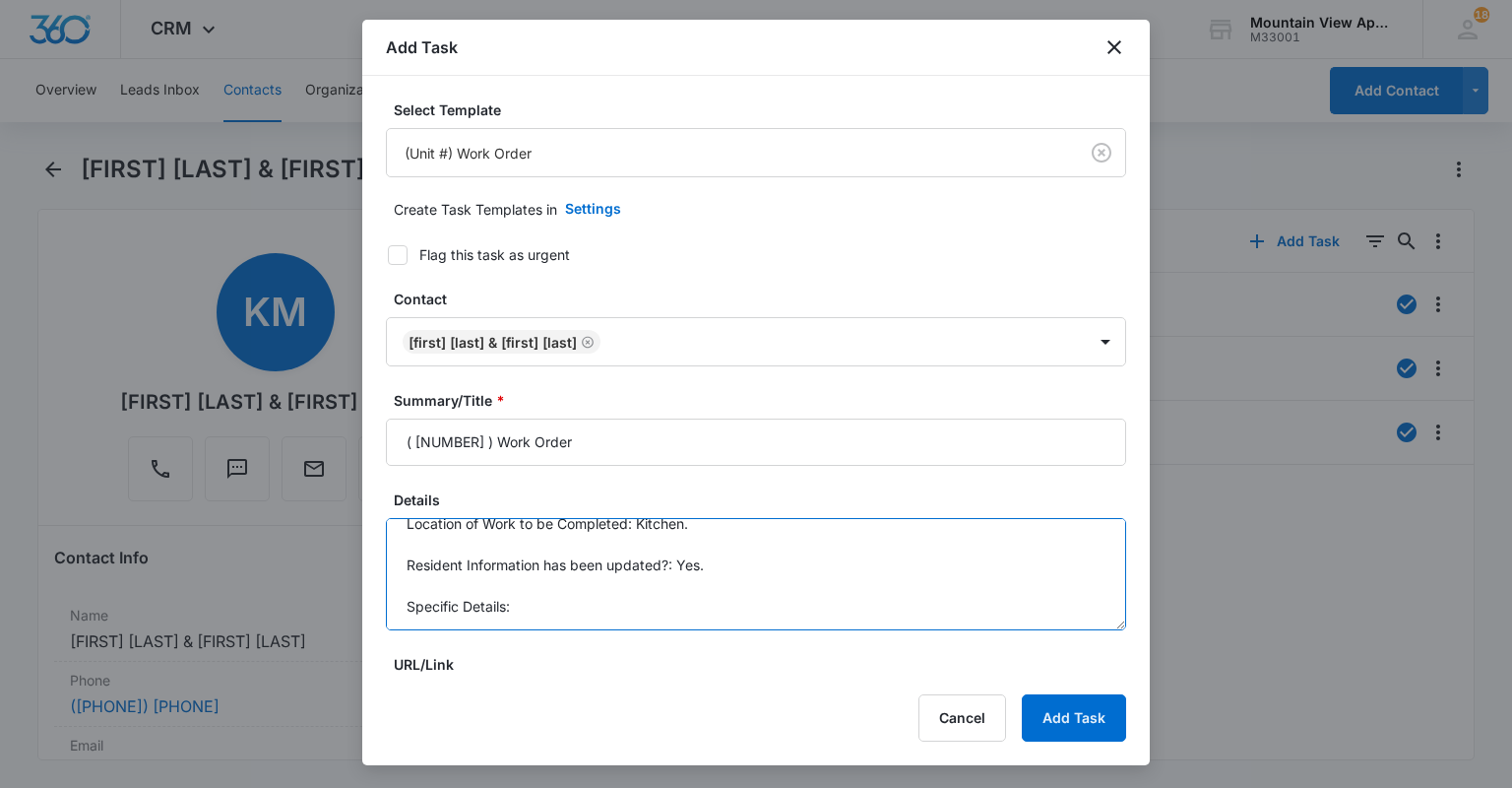 click on "Location of Work to be Completed: Kitchen.
Resident Information has been updated?: Yes.
Specific Details:" at bounding box center [756, 574] 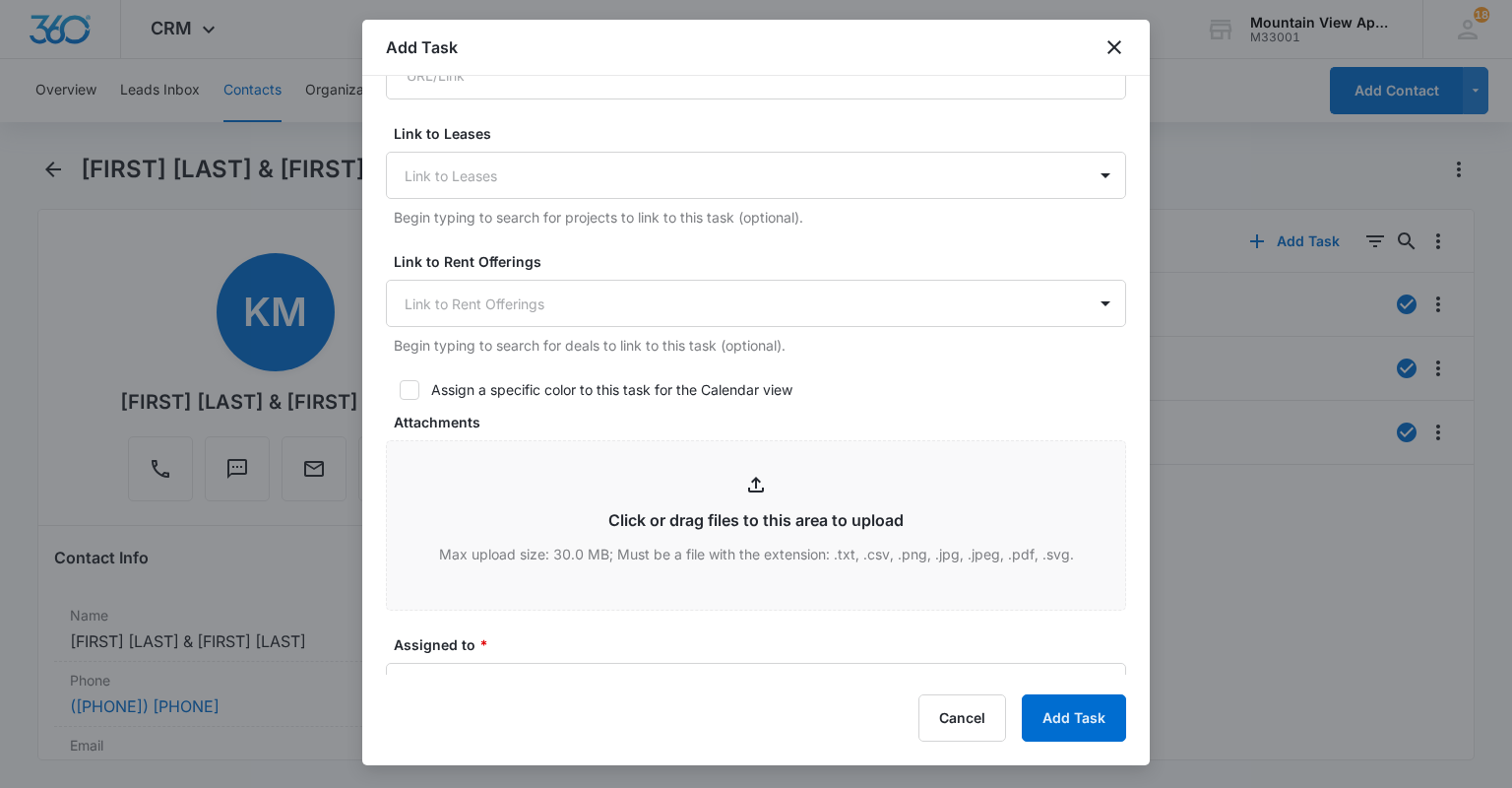 scroll, scrollTop: 946, scrollLeft: 0, axis: vertical 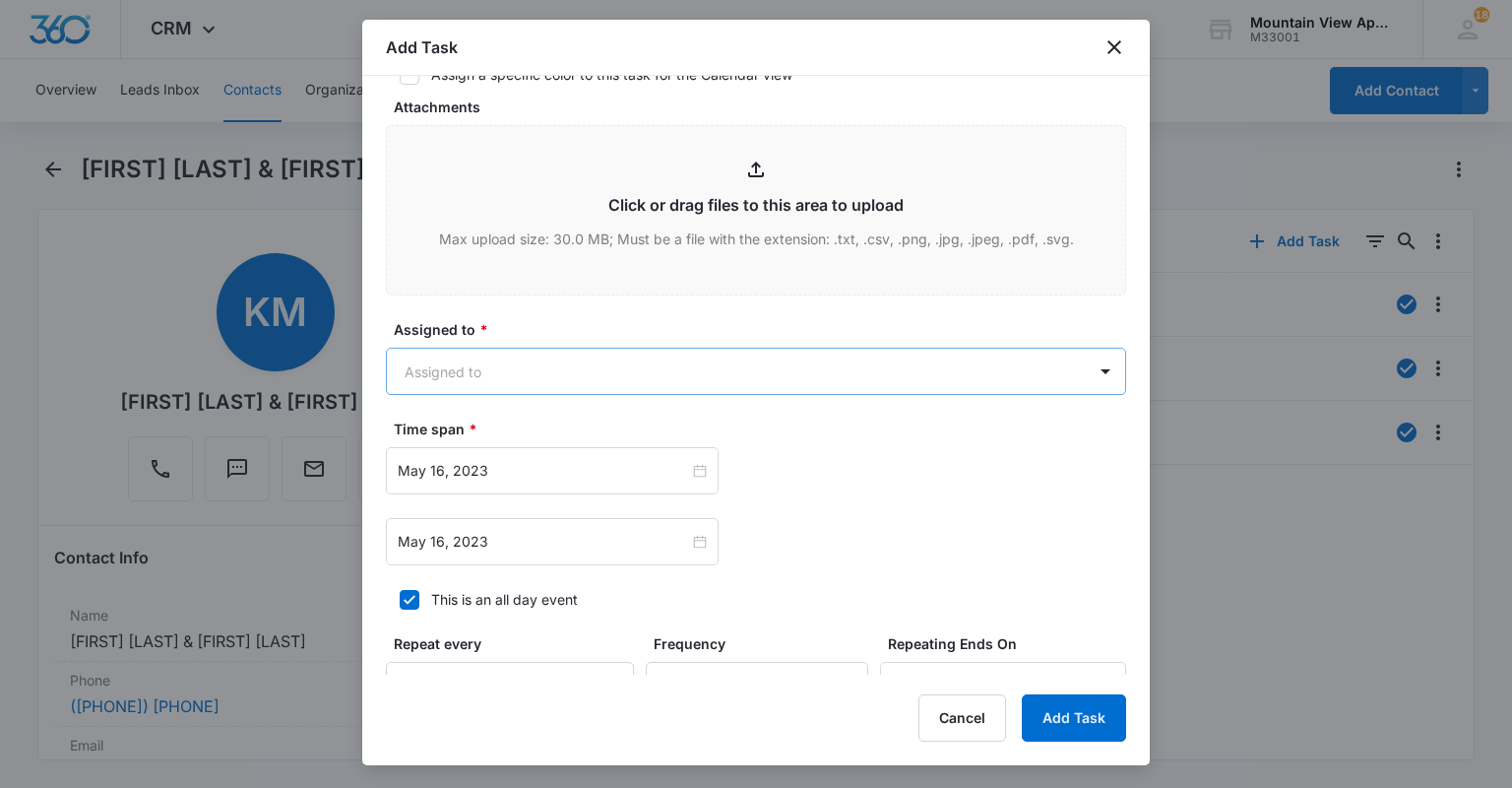type on "Cabinet door fell off the hinge." 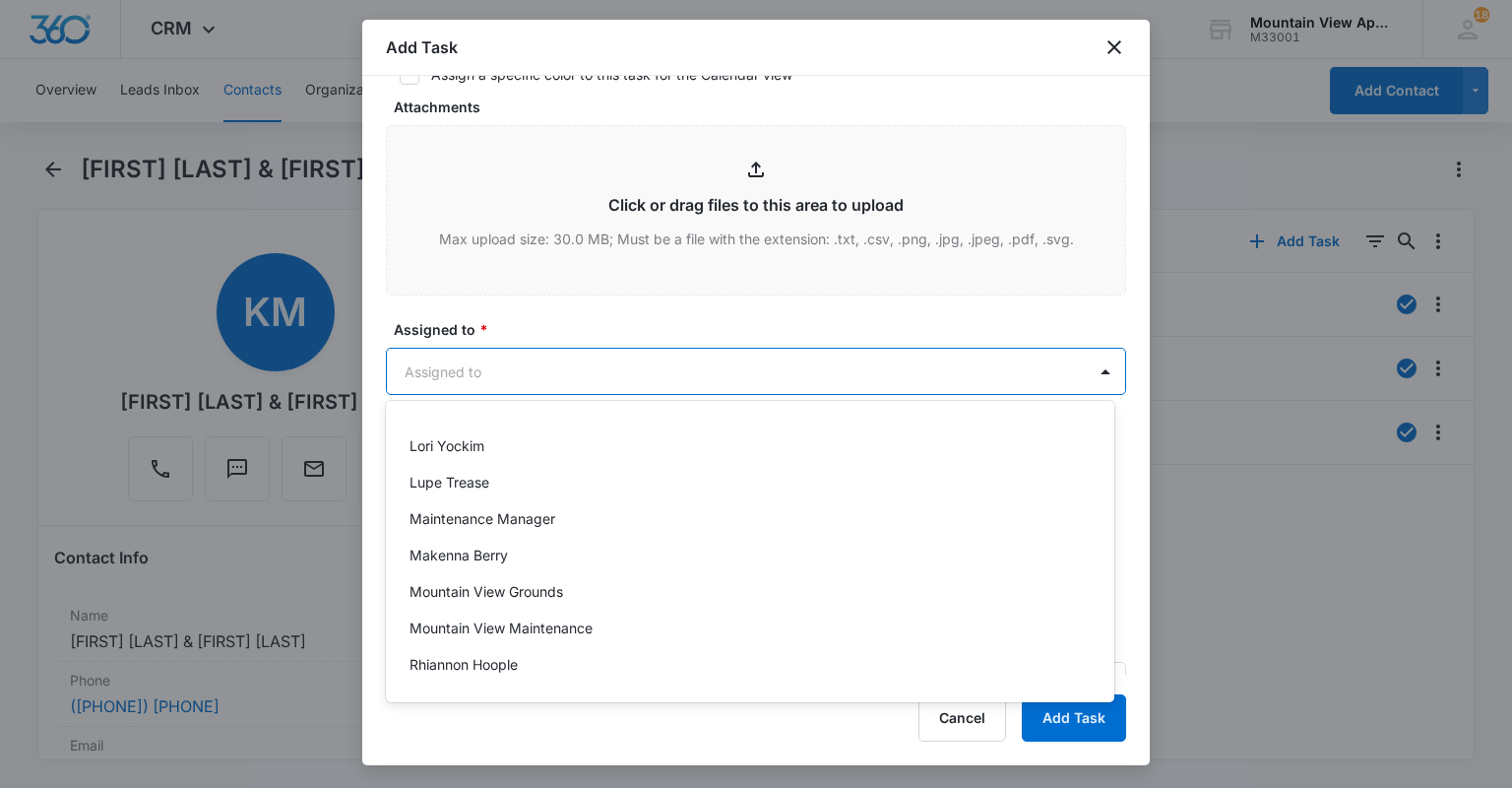 scroll, scrollTop: 429, scrollLeft: 0, axis: vertical 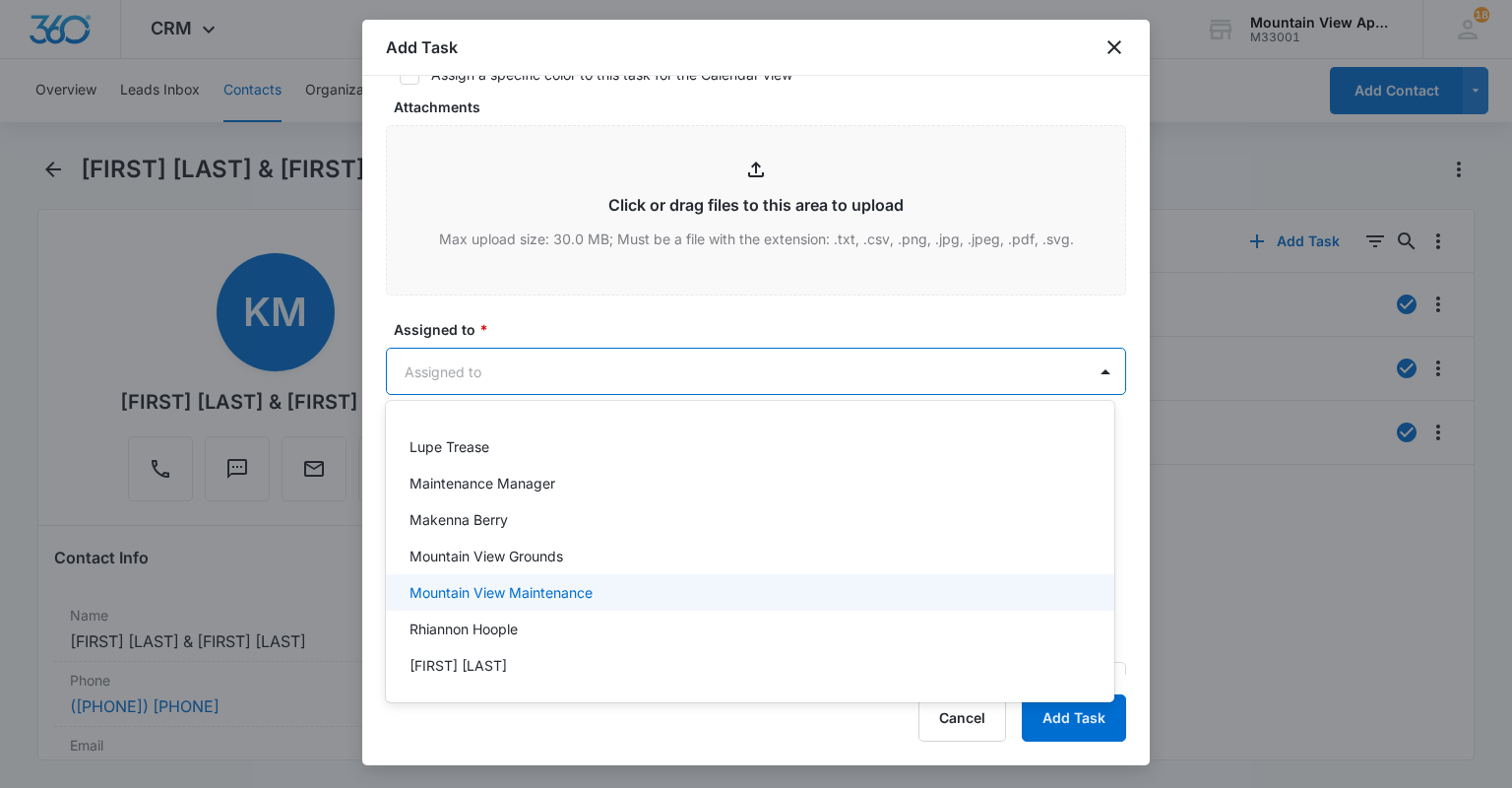 click on "Mountain View Maintenance" at bounding box center [750, 592] 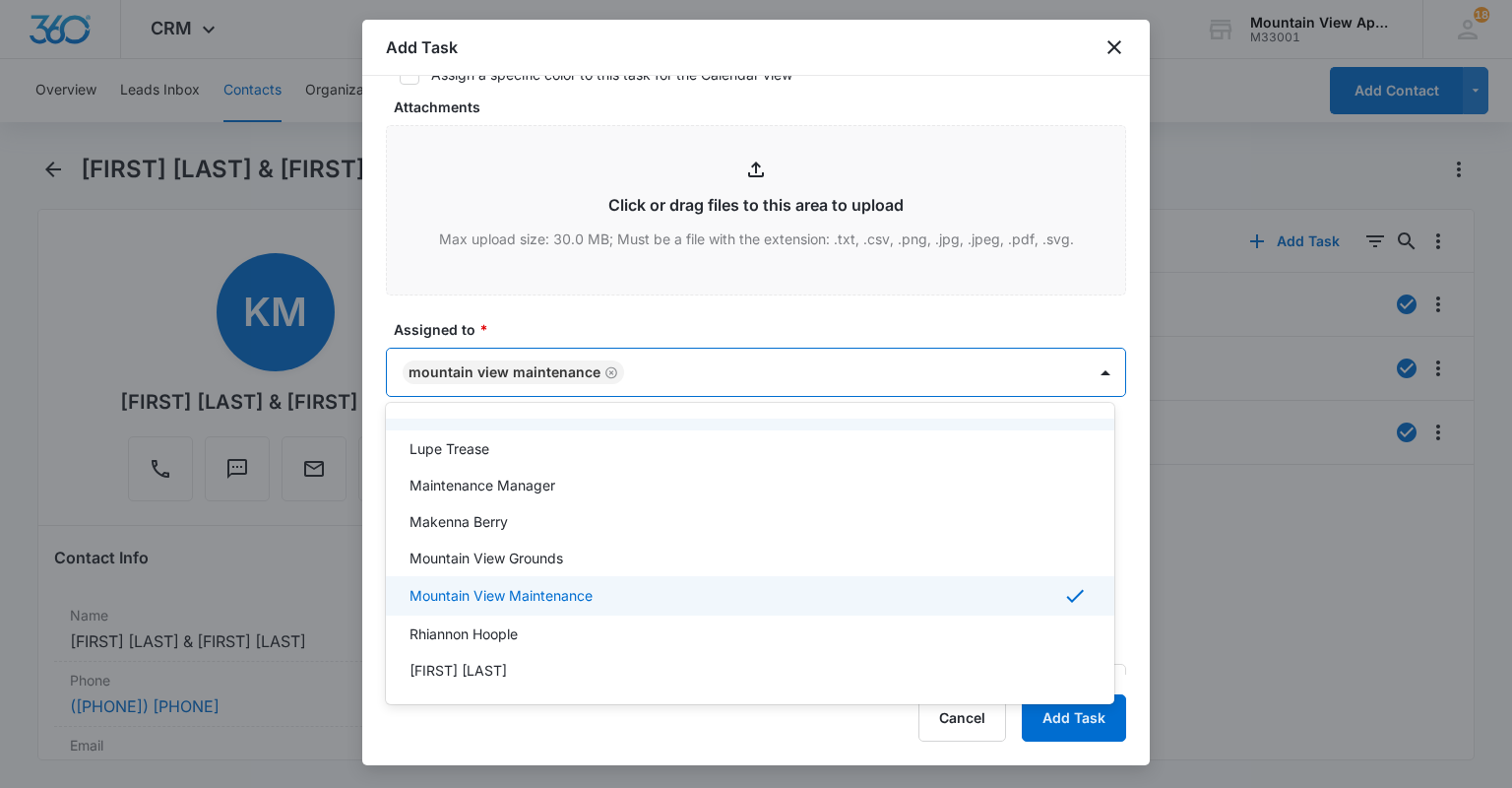 click at bounding box center [756, 394] 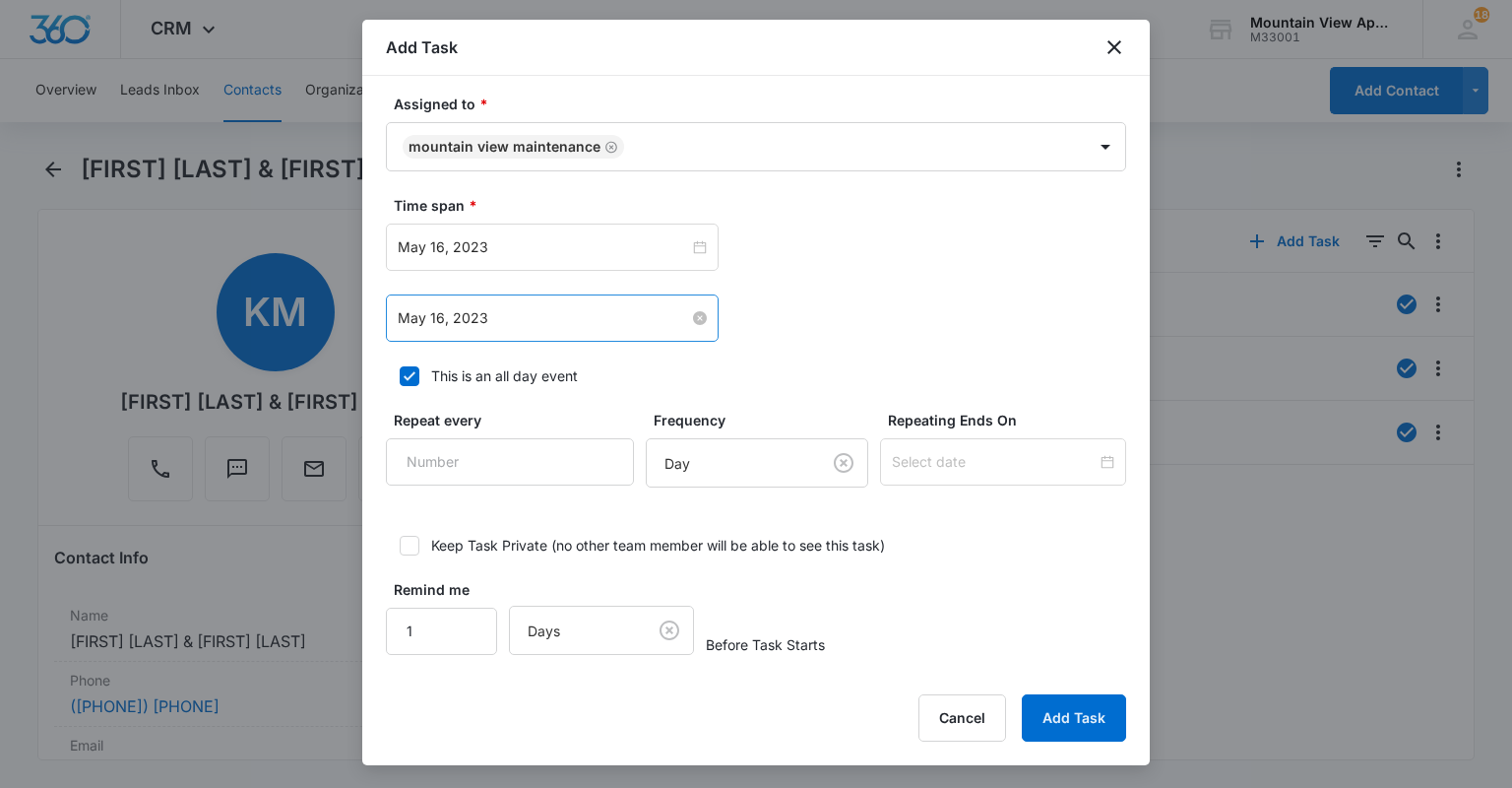 scroll, scrollTop: 1172, scrollLeft: 0, axis: vertical 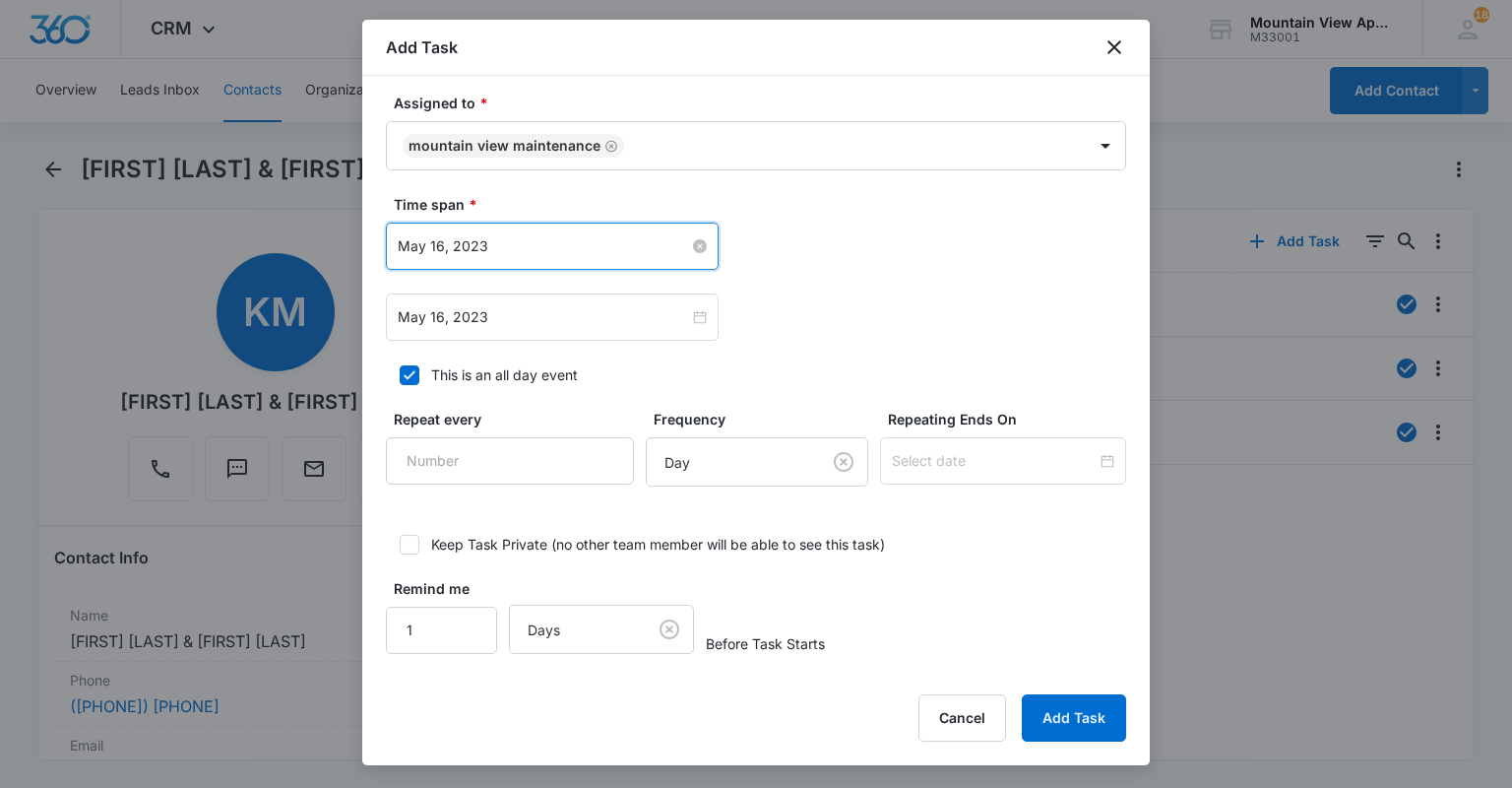 click on "May 16, 2023" at bounding box center (543, 246) 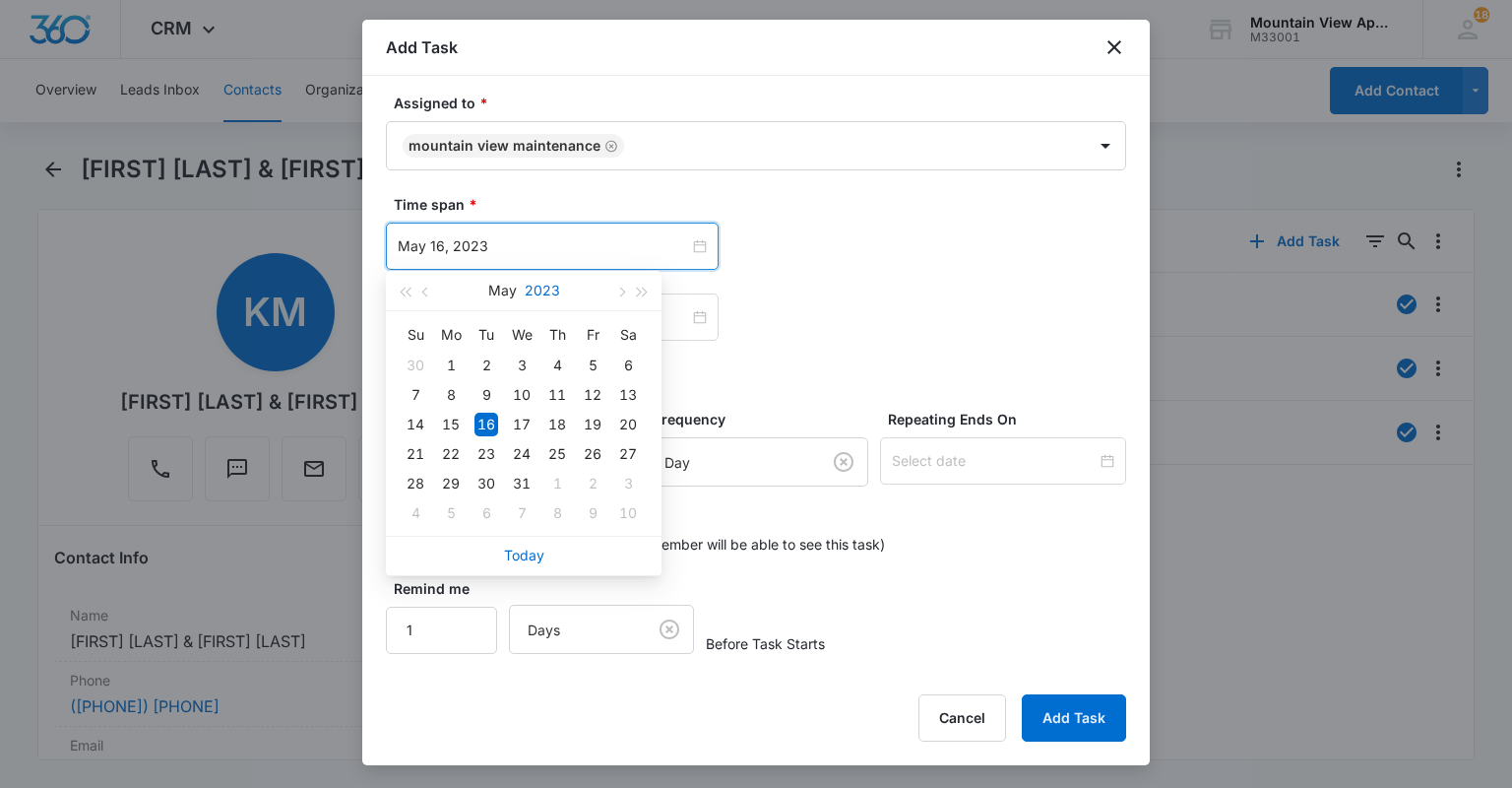 click on "2023" at bounding box center [542, 291] 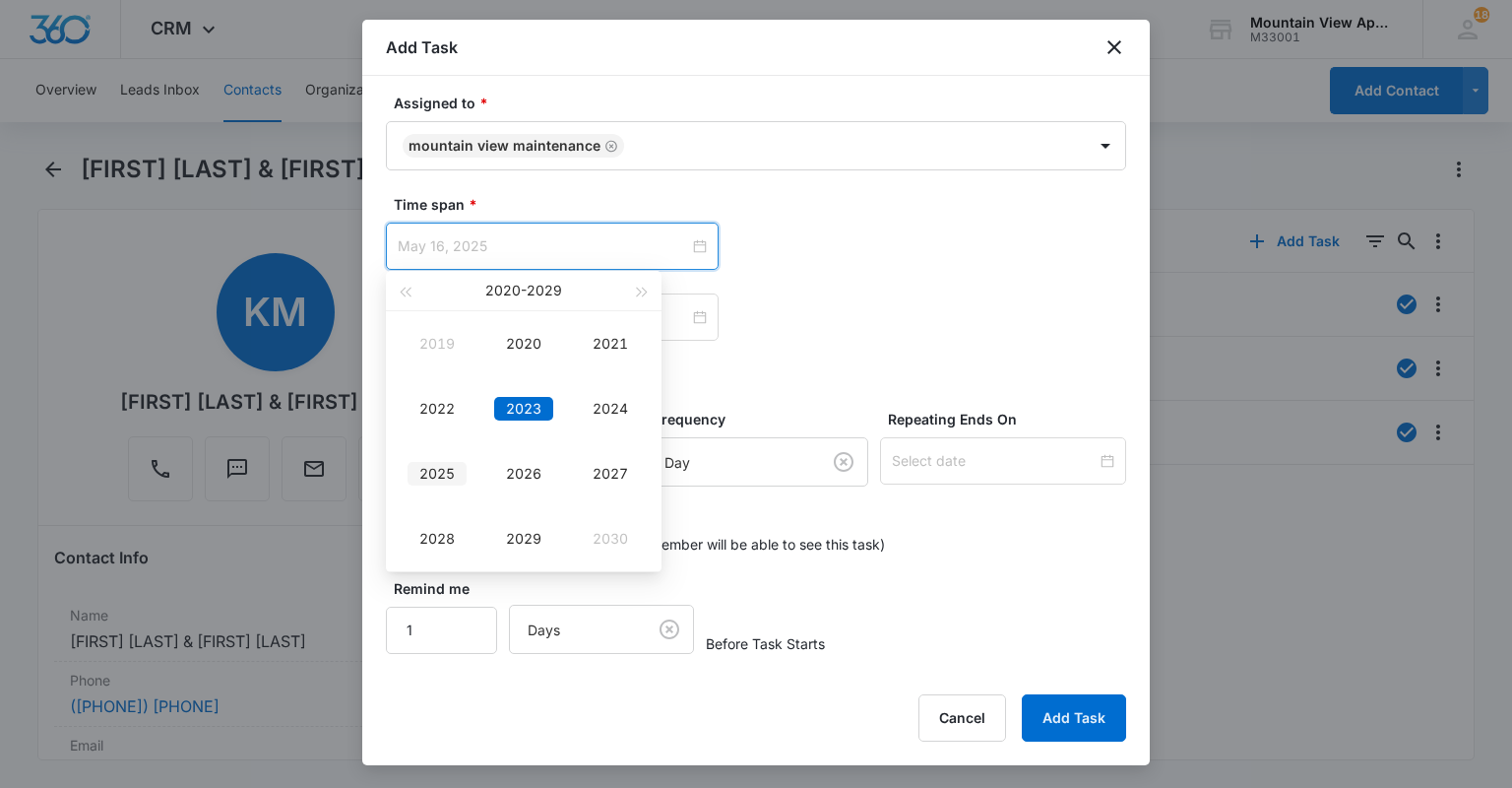 click on "2025" at bounding box center (437, 474) 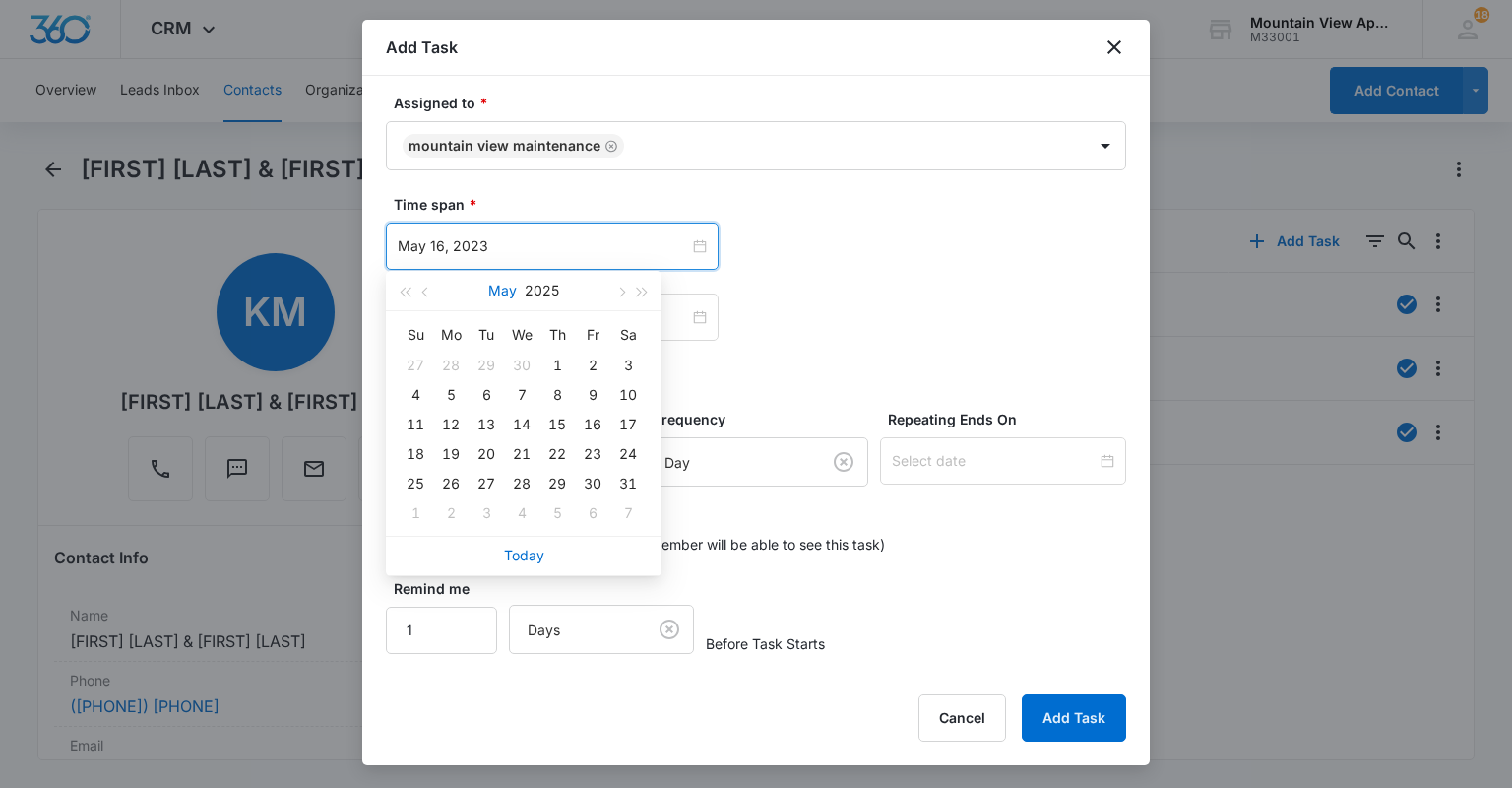 click on "May" at bounding box center (502, 291) 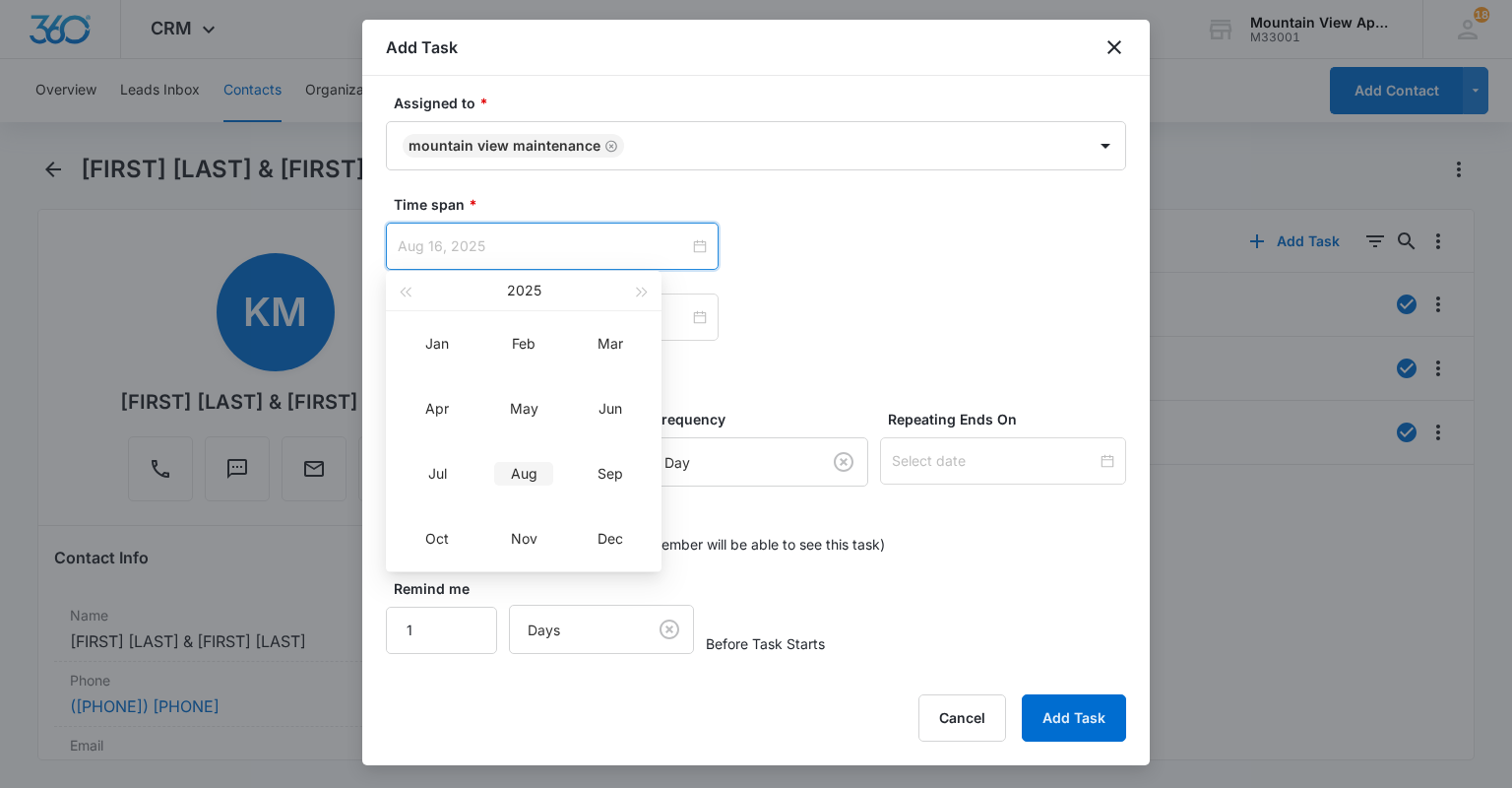 click on "Aug" at bounding box center (524, 474) 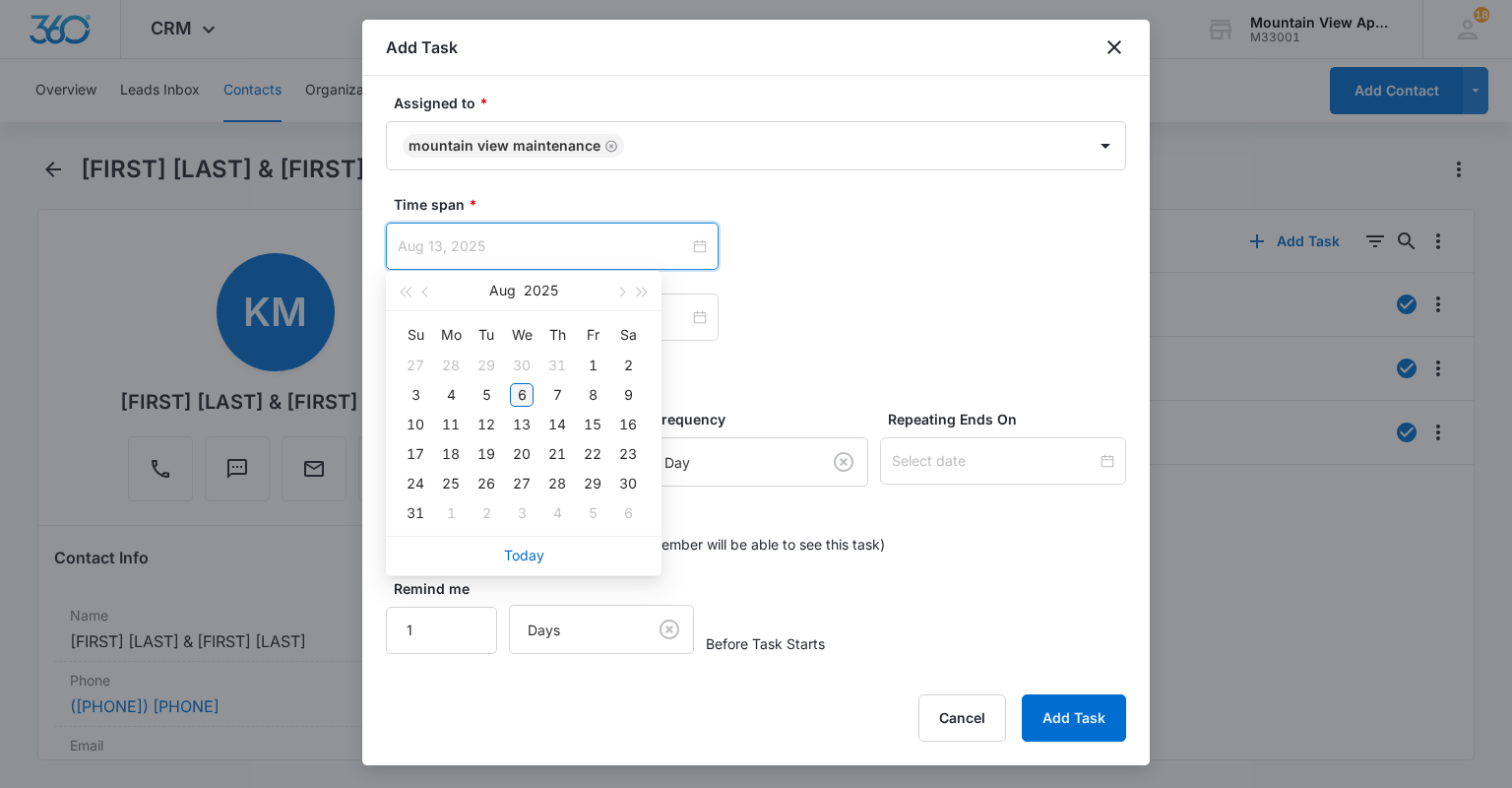type on "Aug 6, 2025" 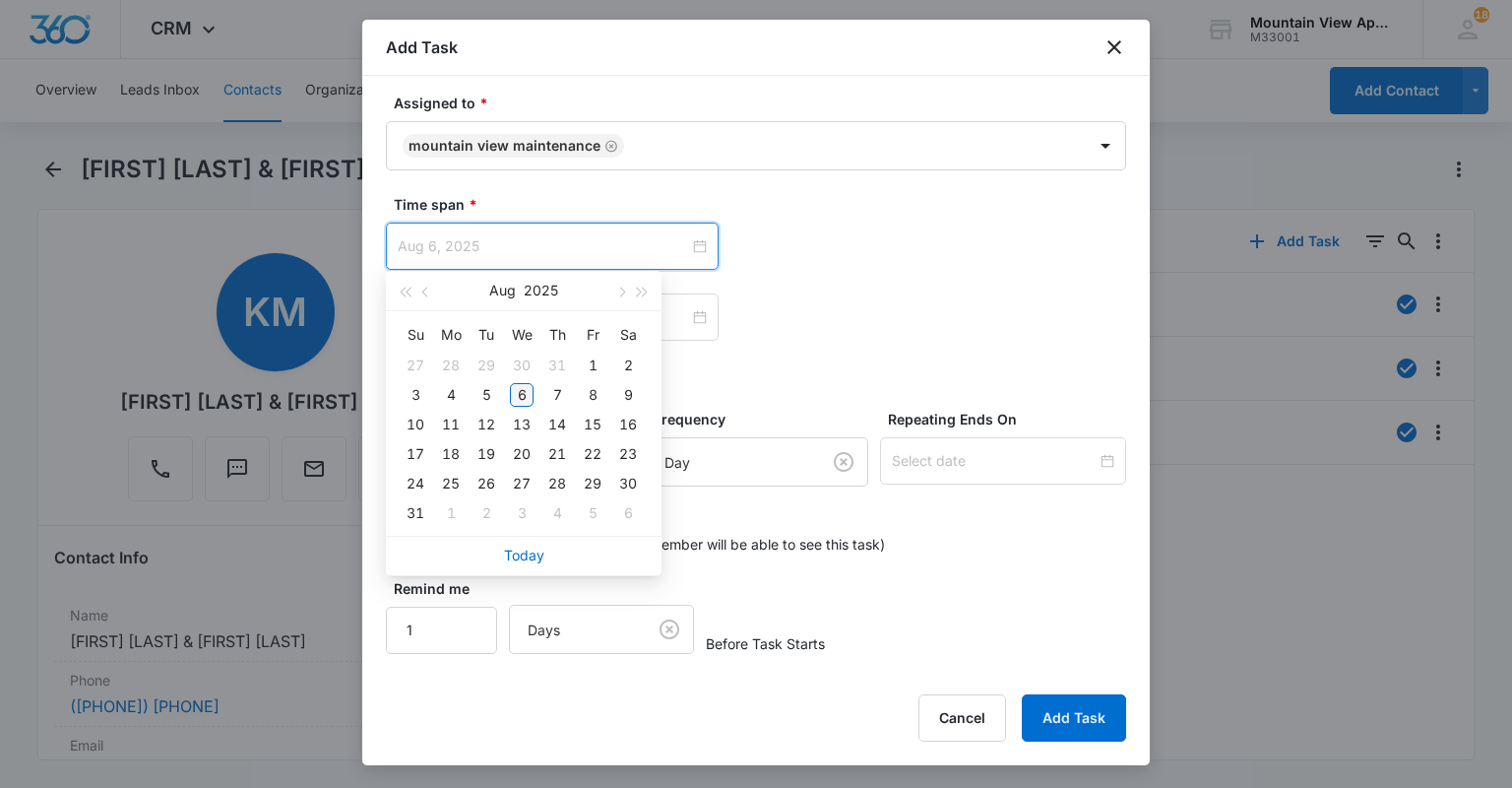 click on "6" at bounding box center [522, 395] 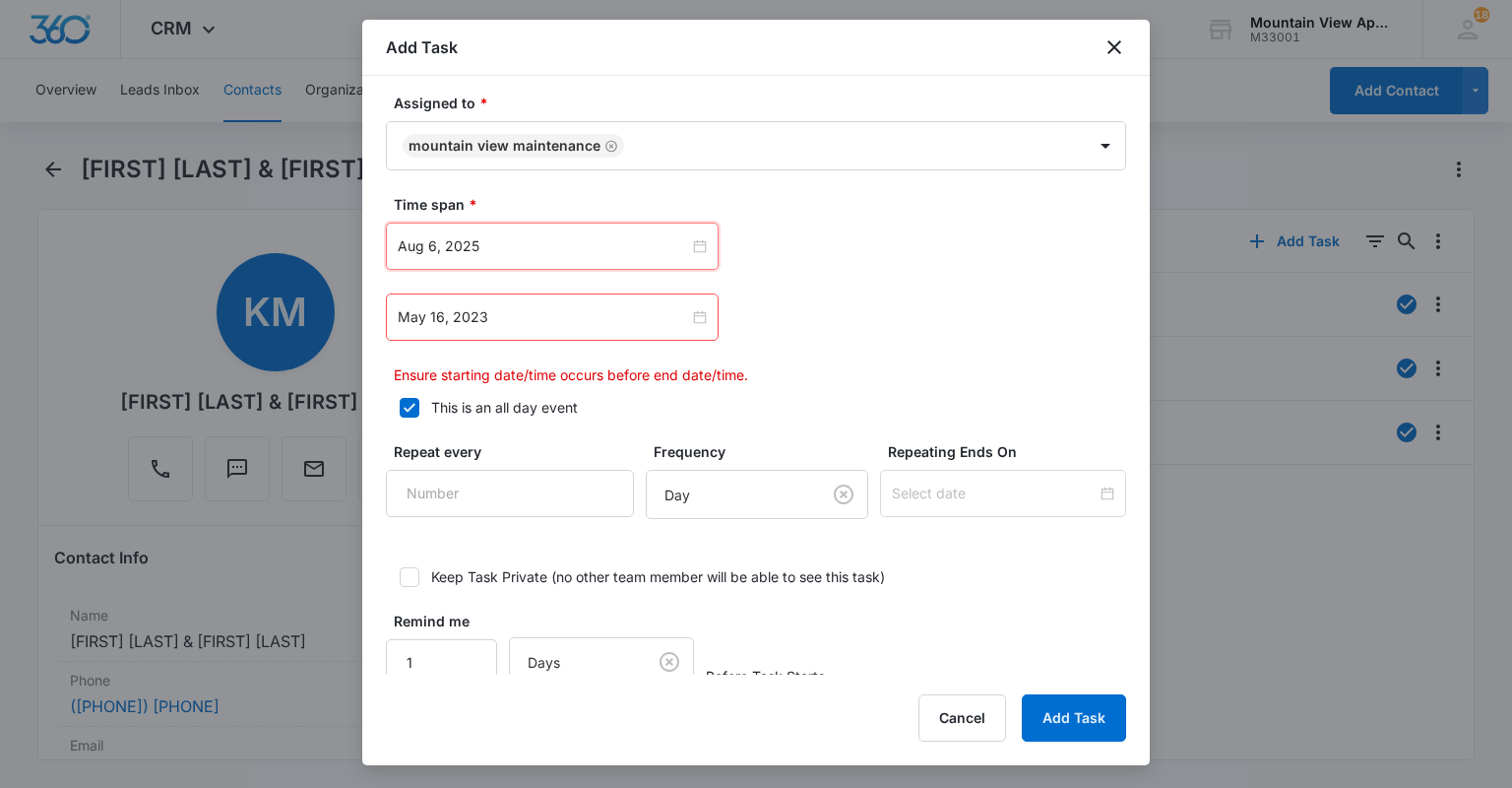 click on "May 16, 2023" at bounding box center [552, 317] 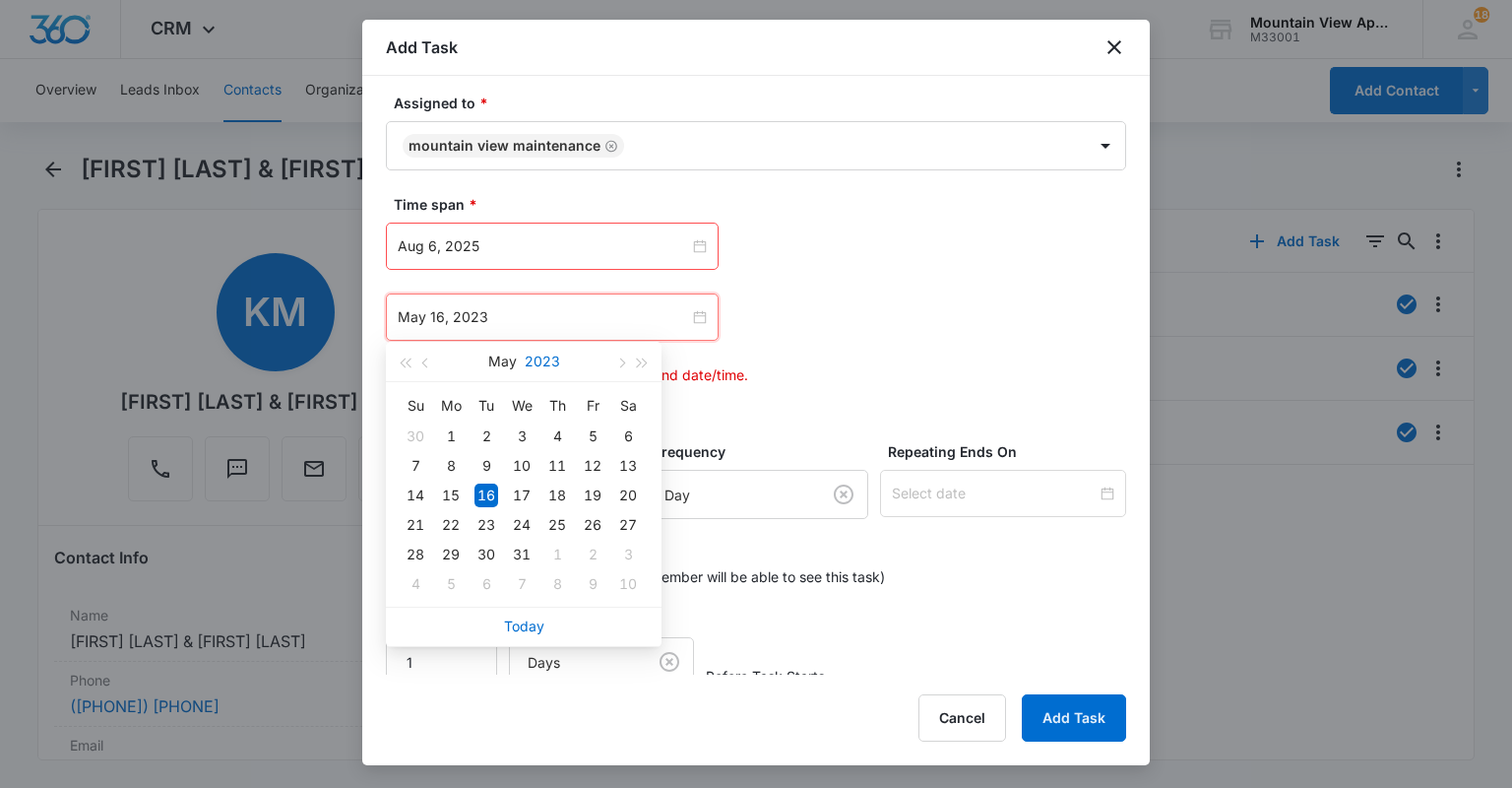 click on "2023" at bounding box center [542, 361] 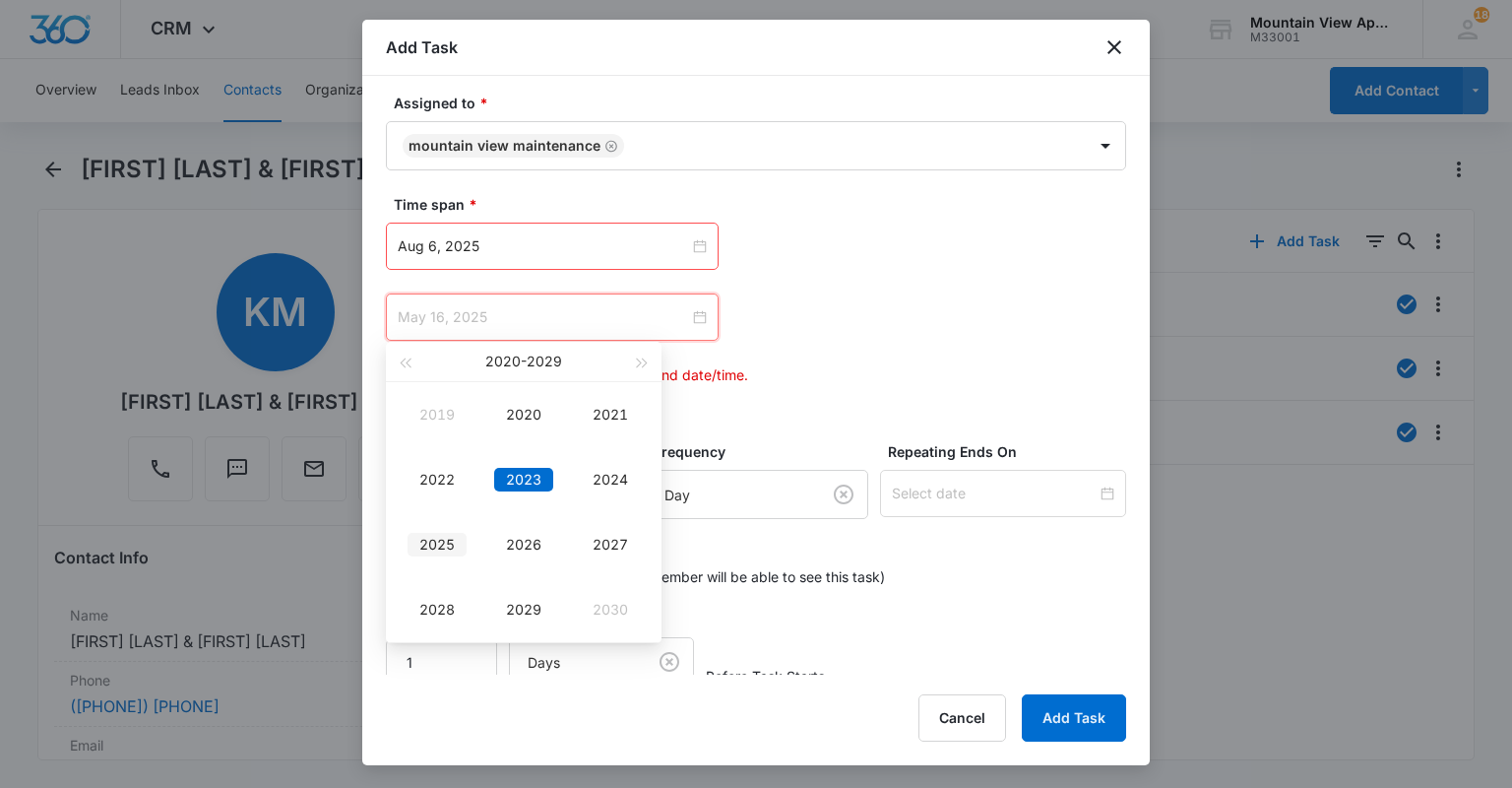 click on "2025" at bounding box center (437, 545) 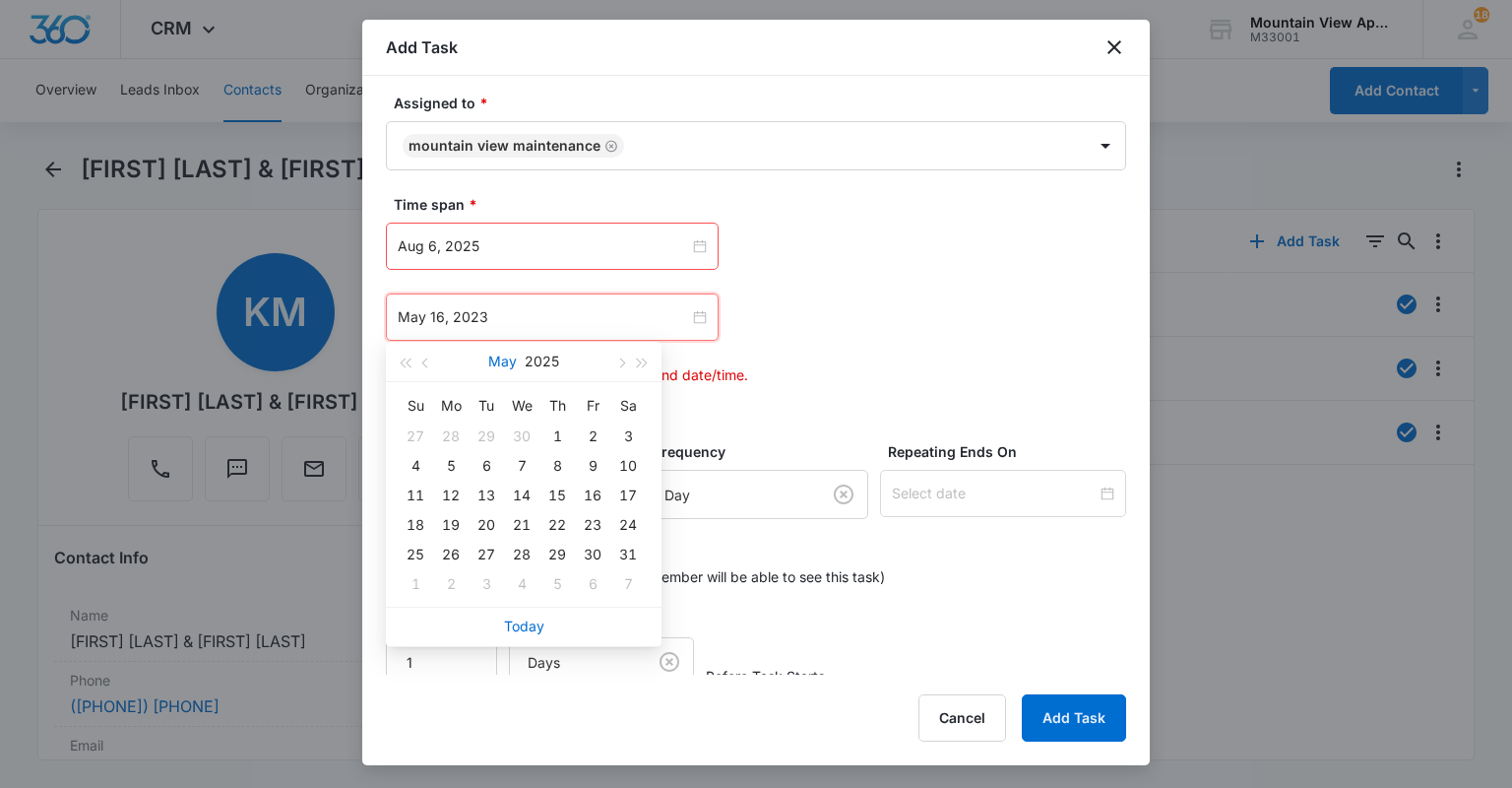 click on "May" at bounding box center [502, 361] 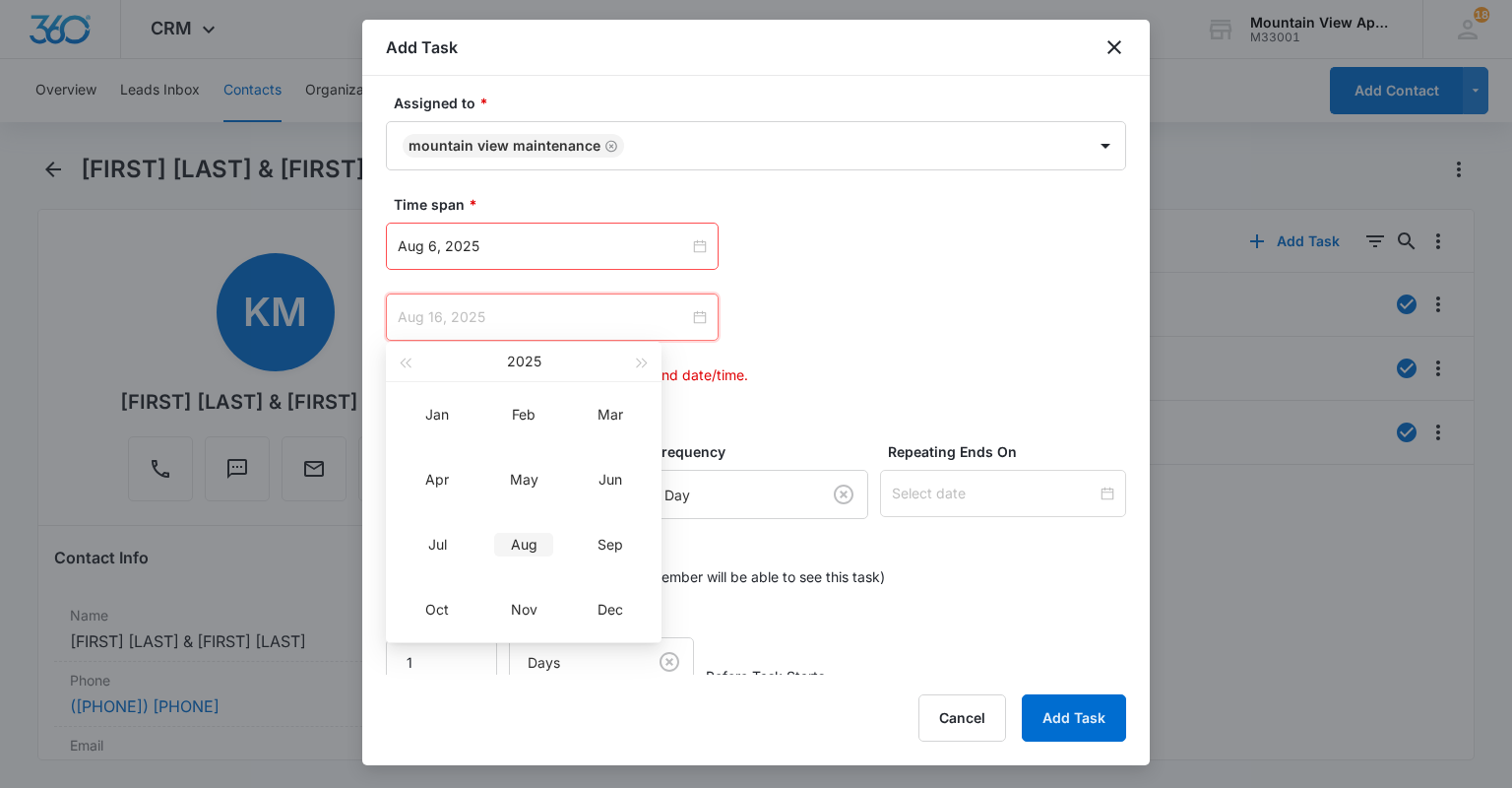 click on "Aug" at bounding box center [524, 545] 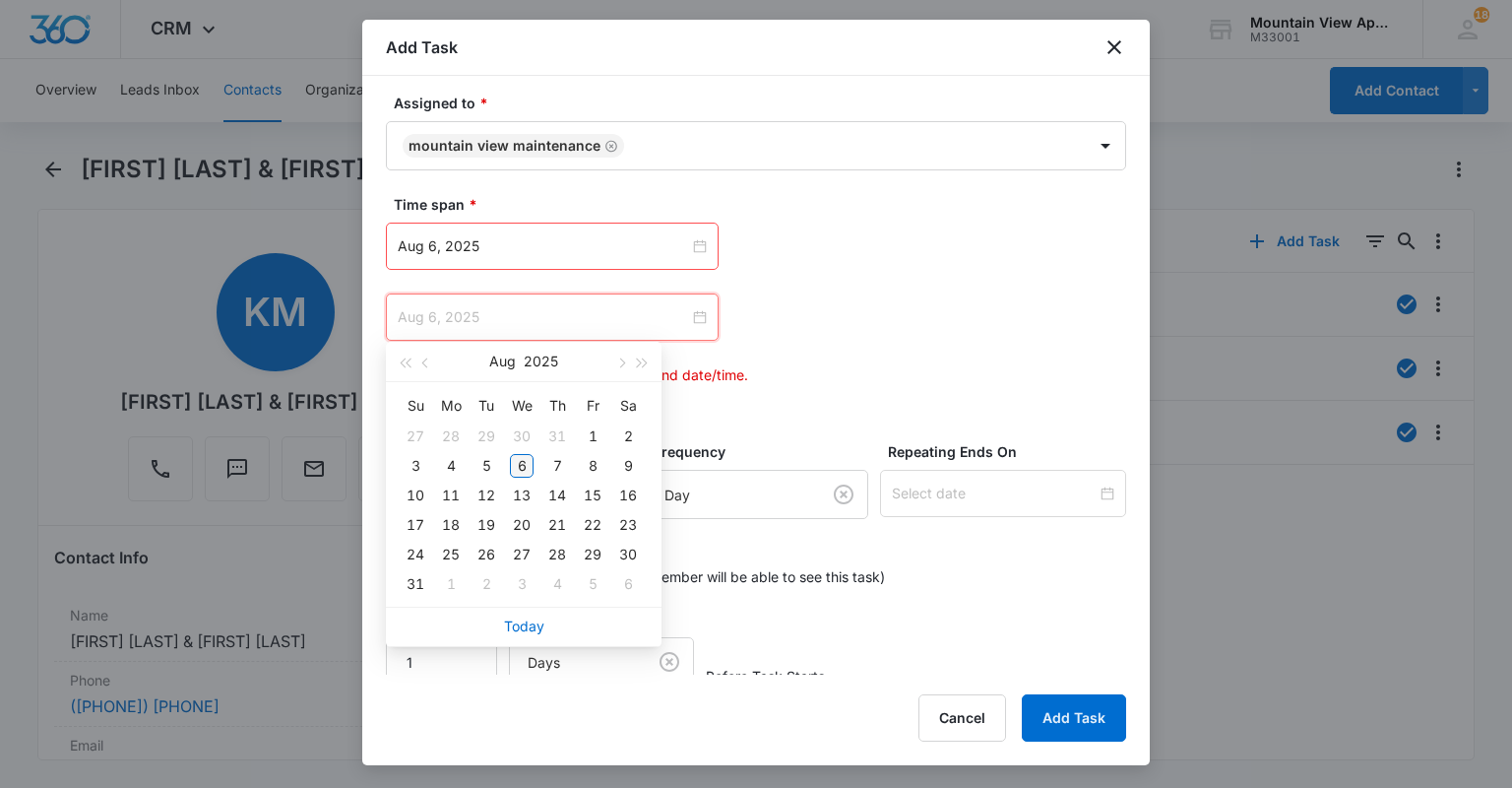 click on "6" at bounding box center (522, 466) 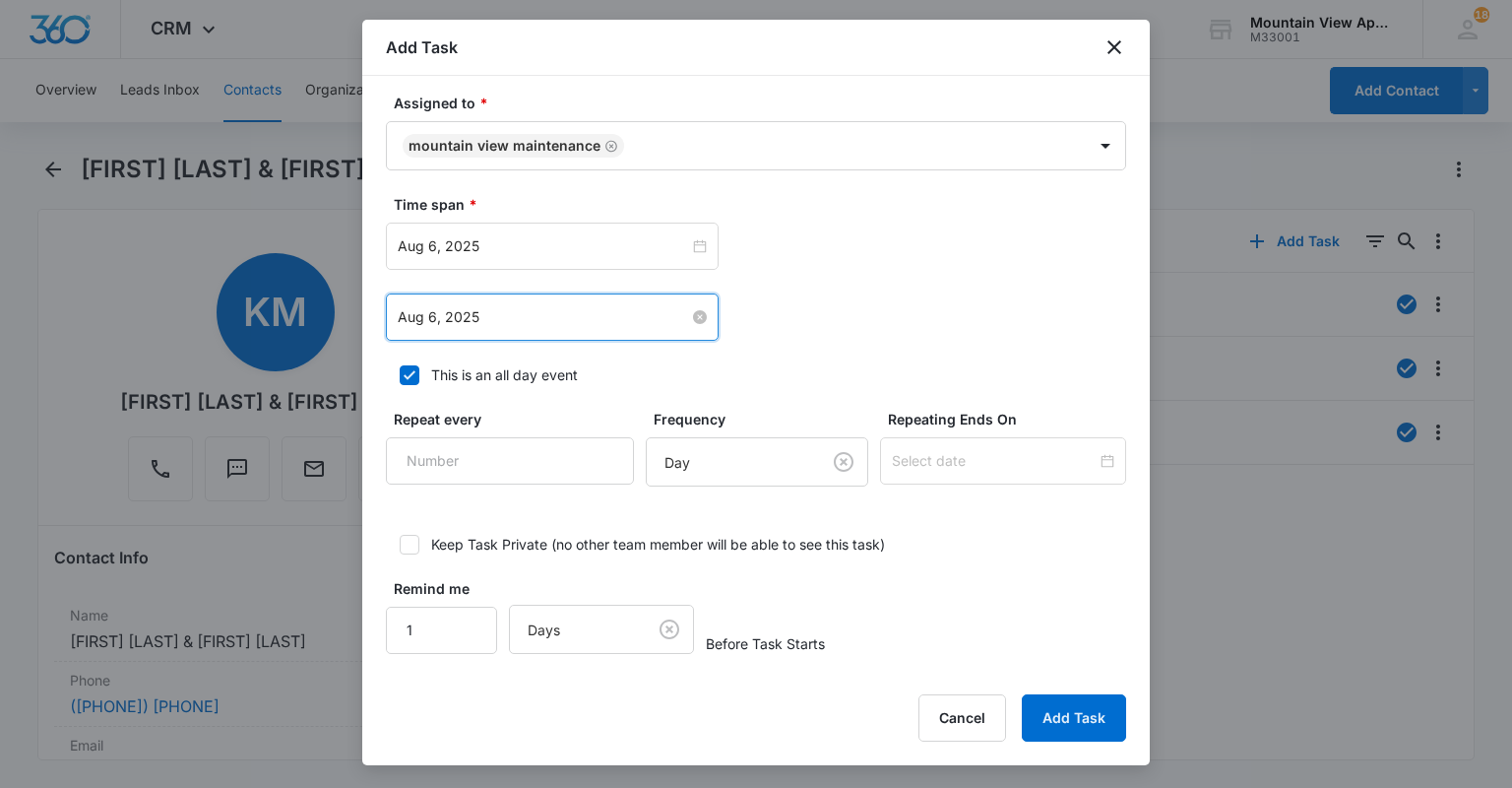 click on "Aug 6, 2025" at bounding box center [543, 317] 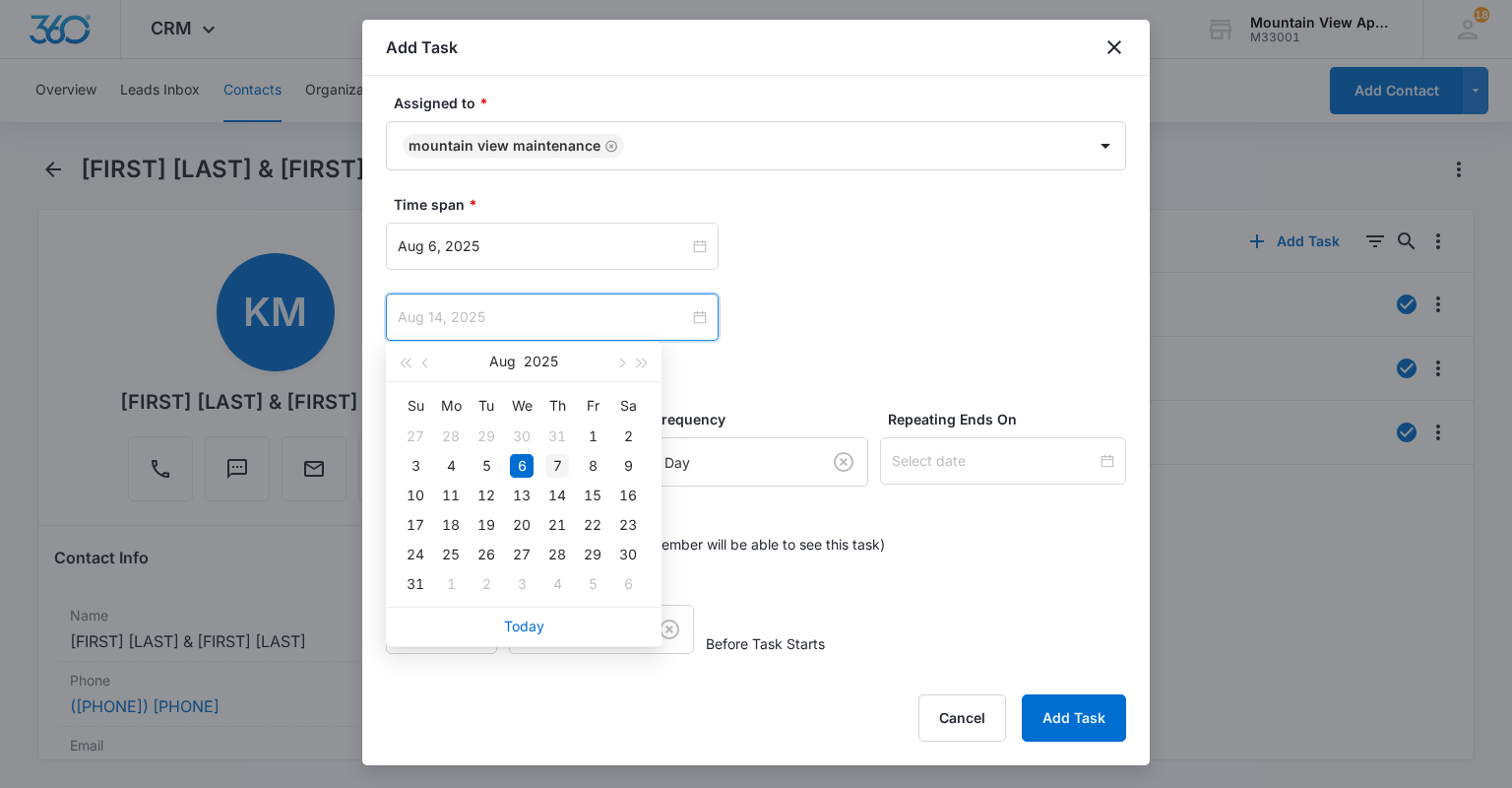 type on "Aug 7, 2025" 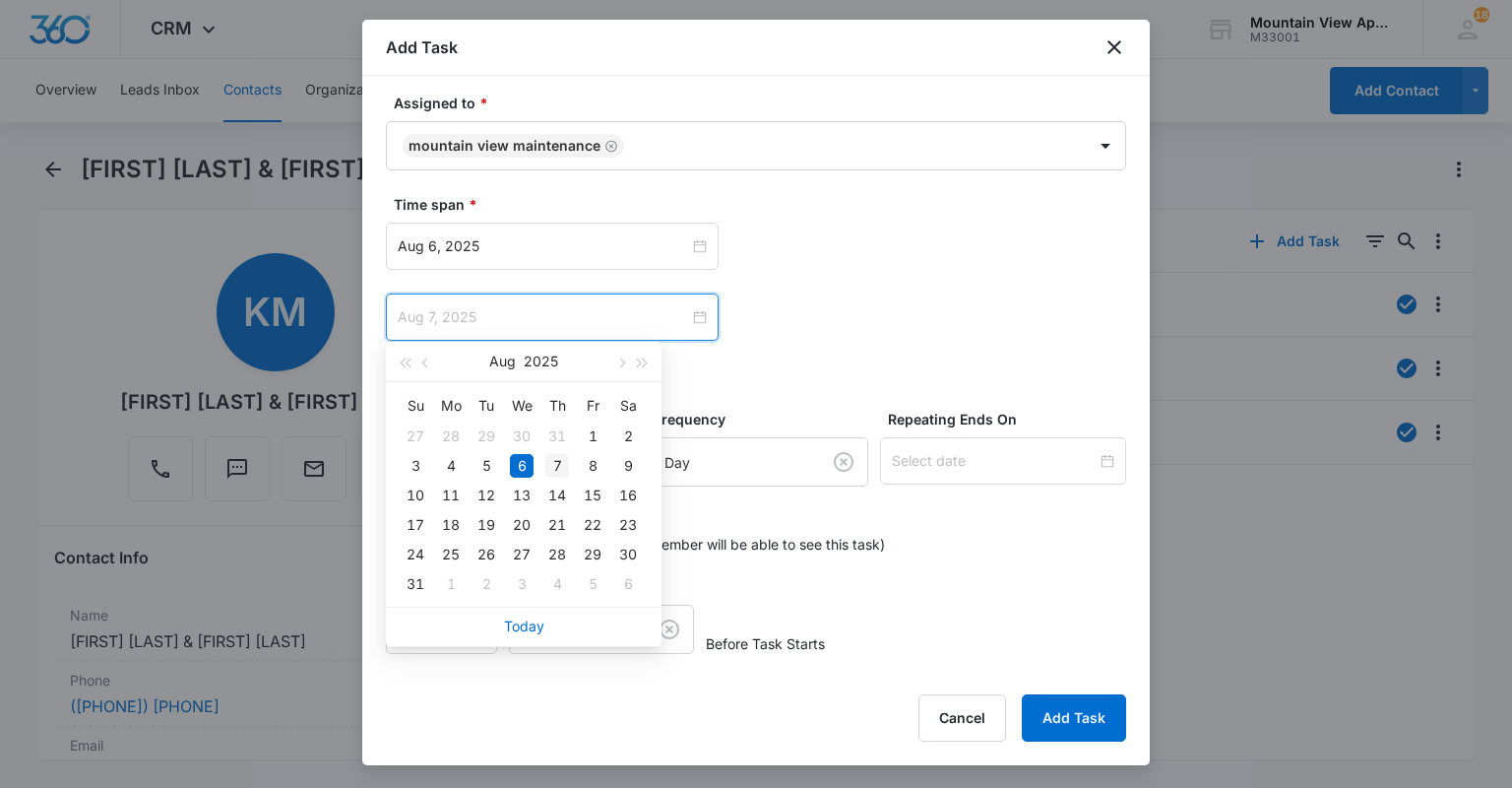 click on "7" at bounding box center [557, 466] 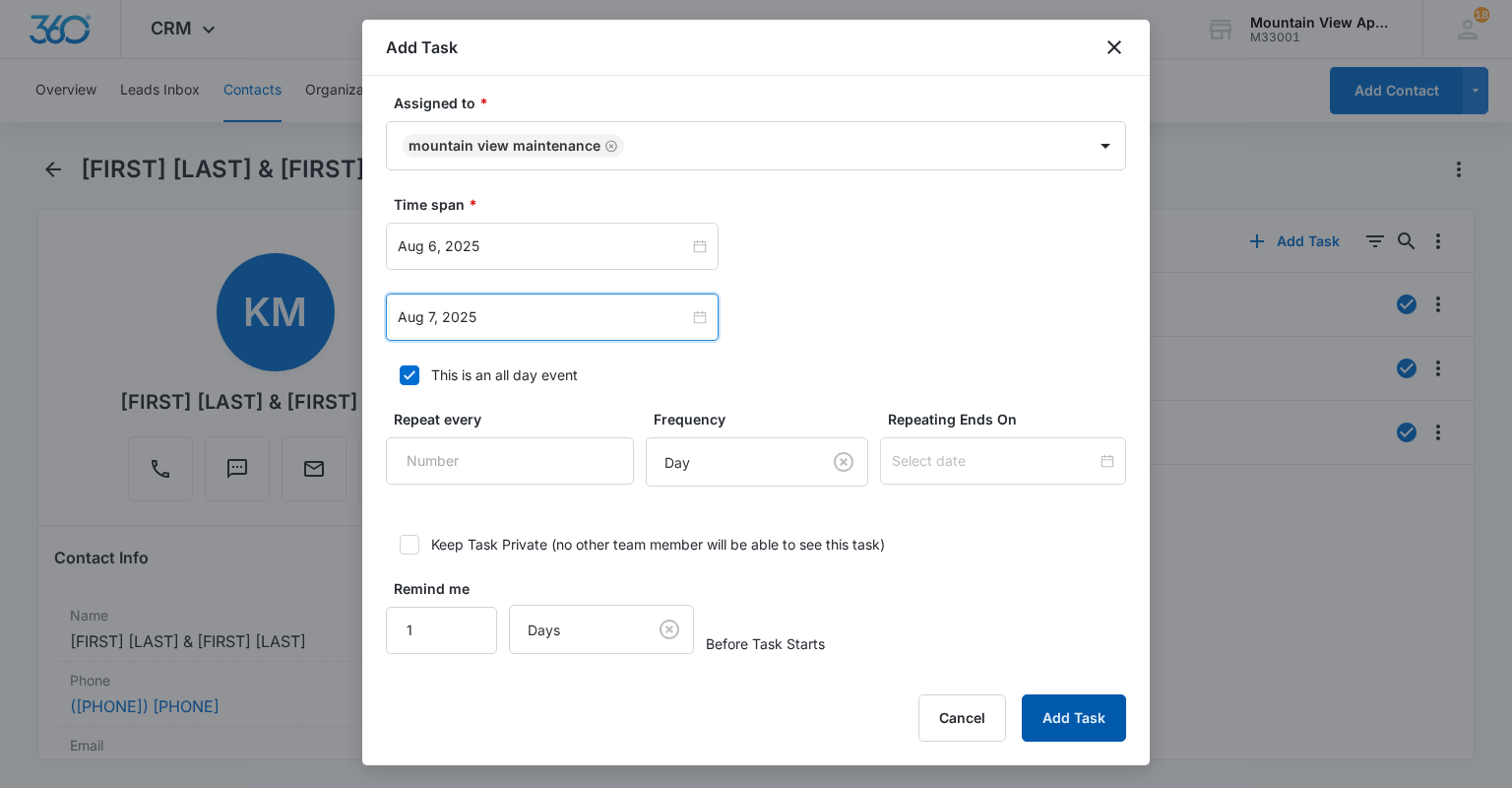 click on "Add Task" at bounding box center (1074, 718) 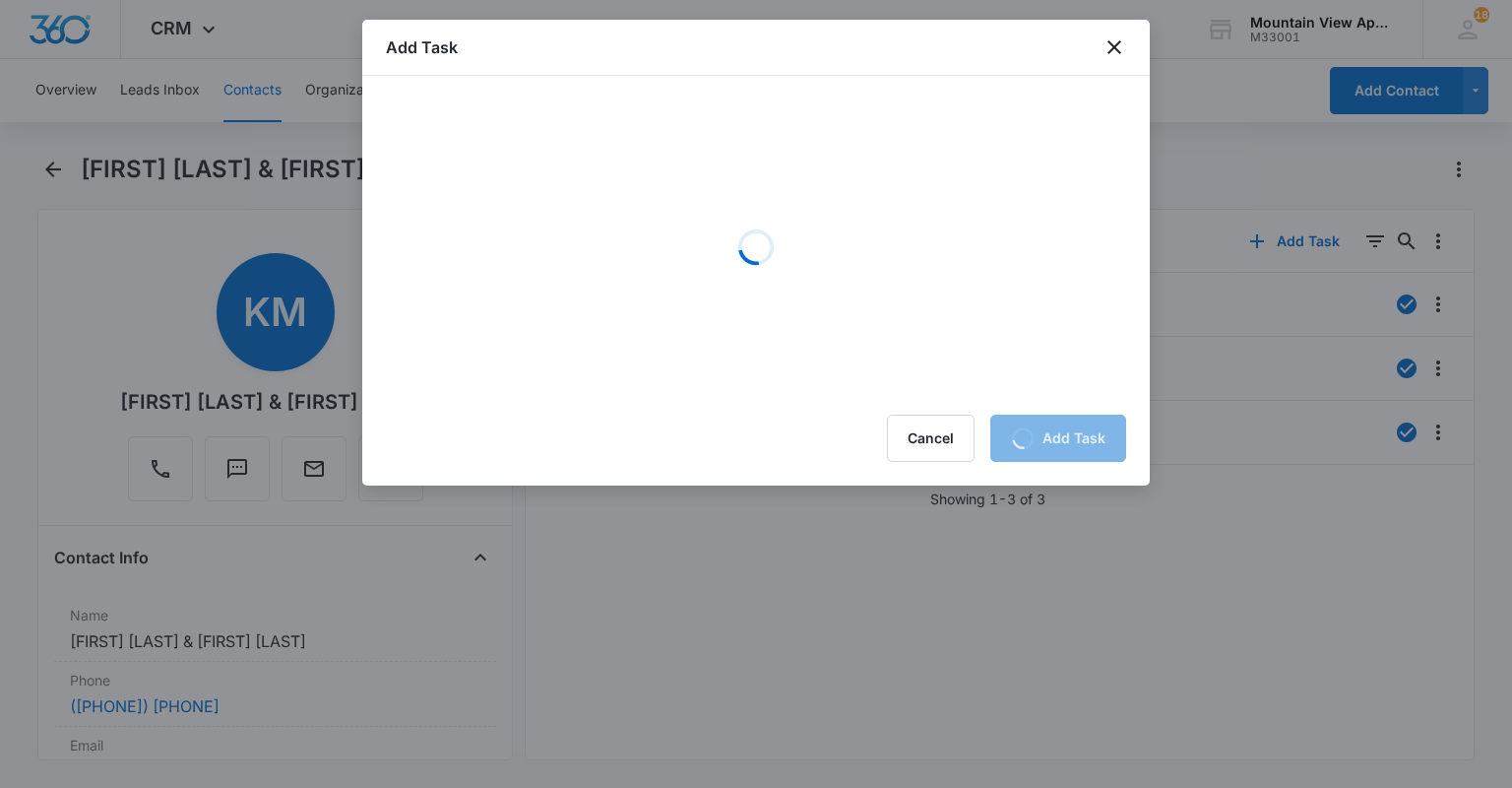 scroll, scrollTop: 0, scrollLeft: 0, axis: both 